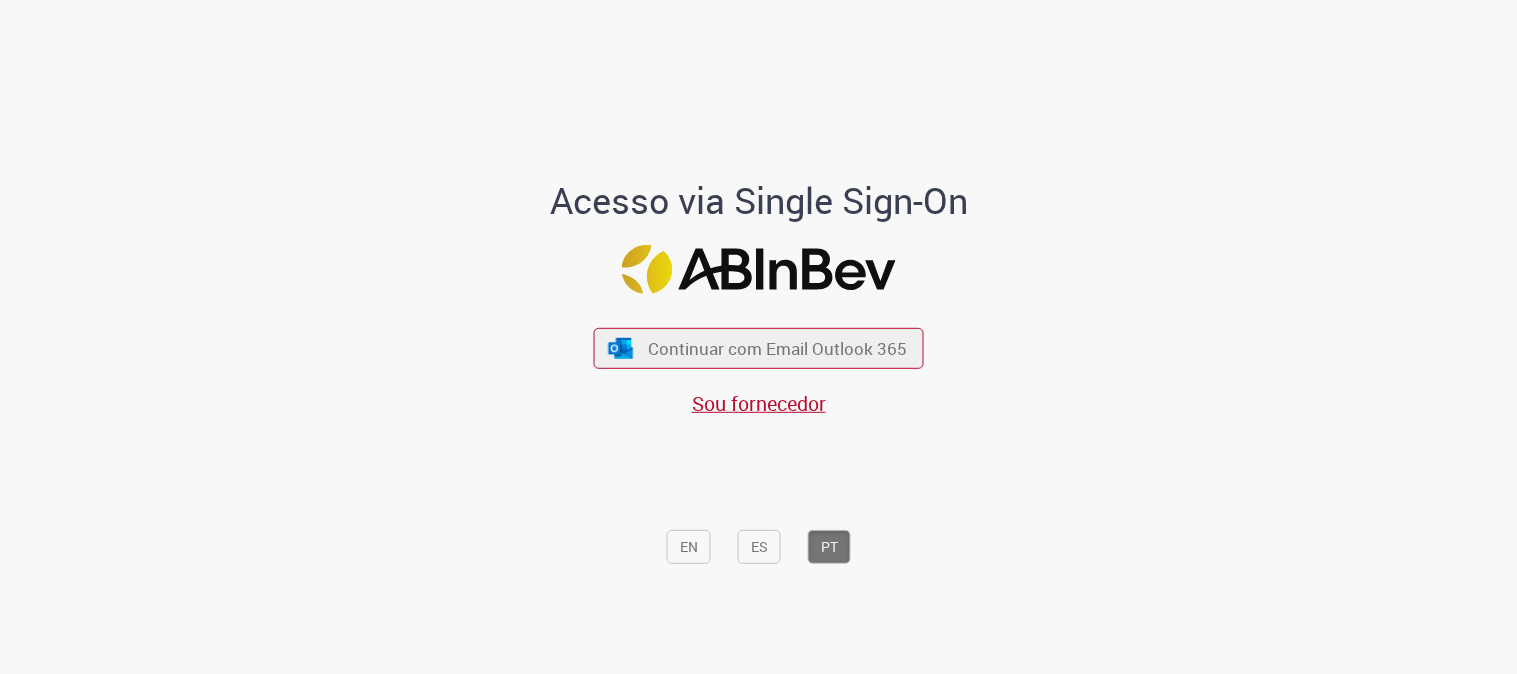 scroll, scrollTop: 0, scrollLeft: 0, axis: both 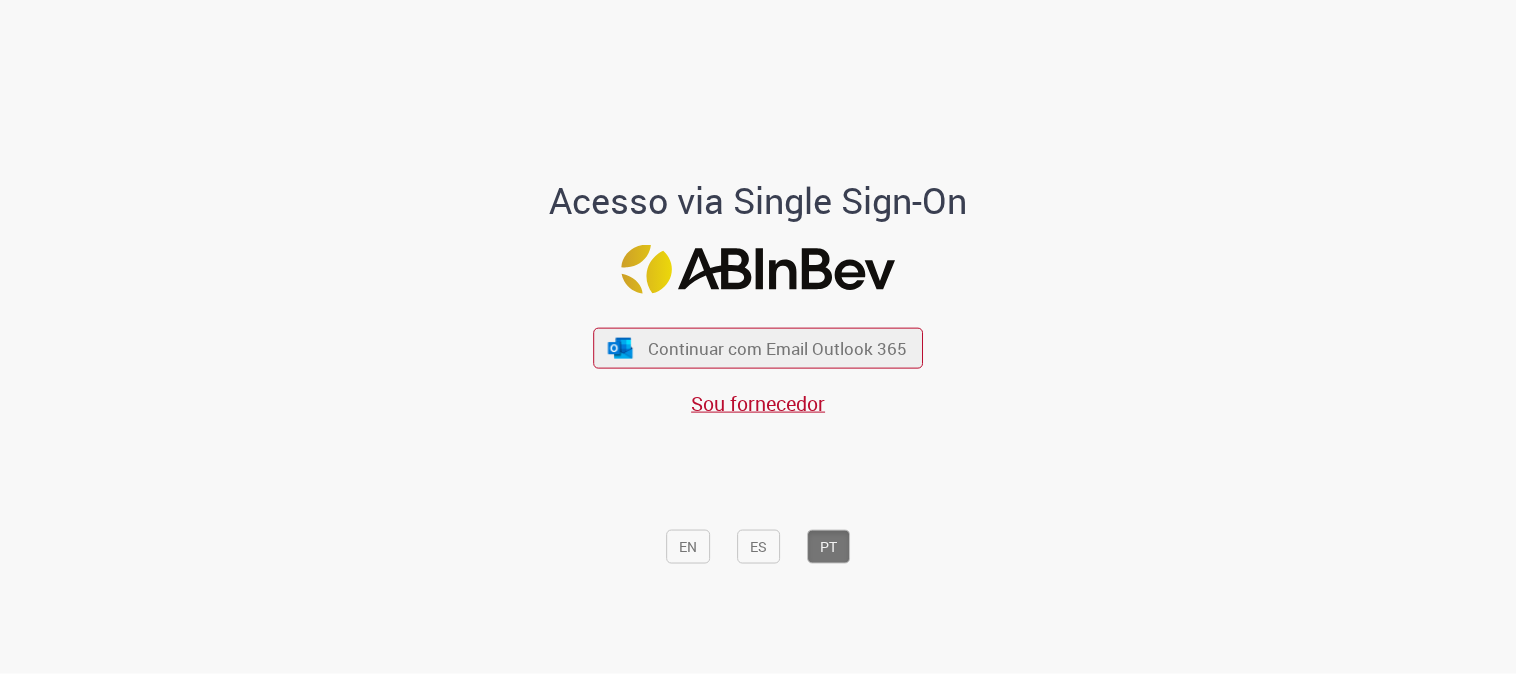 click on "Continuar com Email Outlook 365
Sou fornecedor" at bounding box center (759, 362) 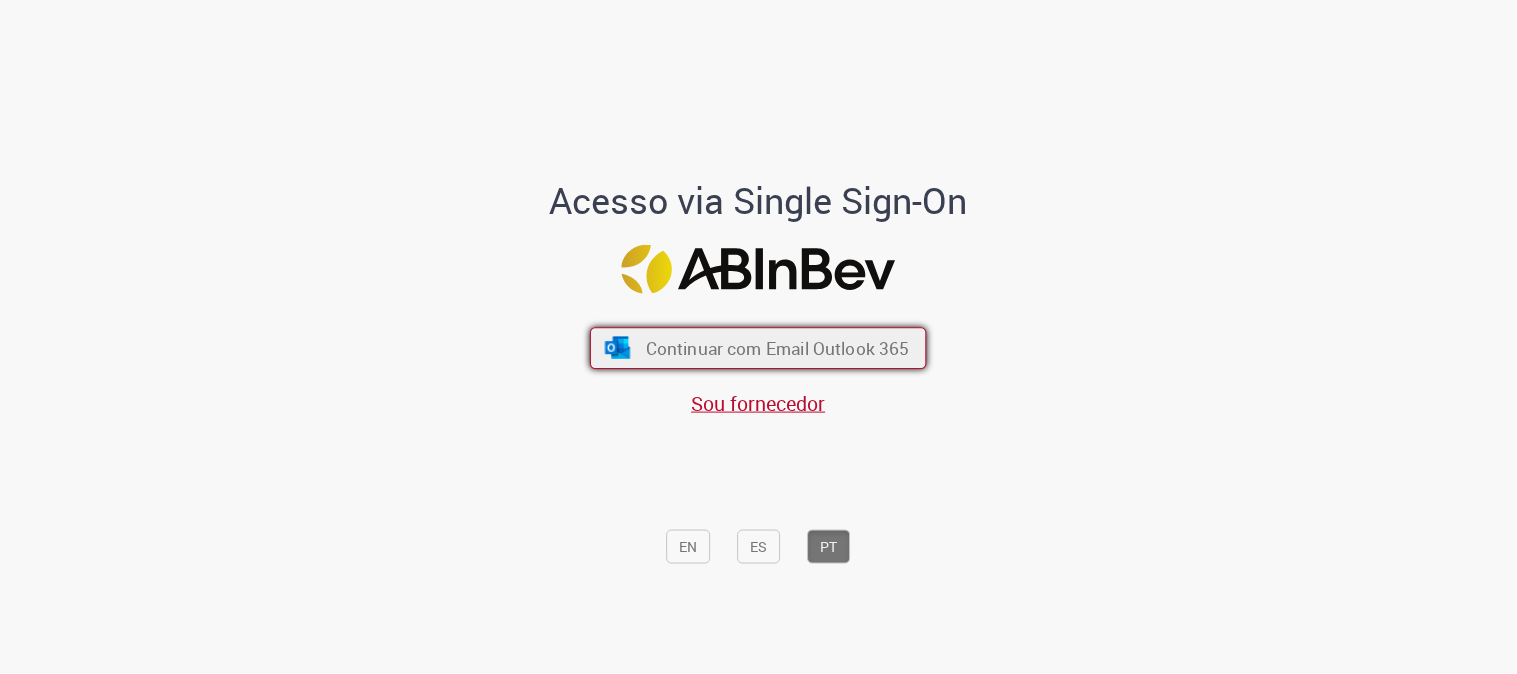 click on "Continuar com Email Outlook 365" at bounding box center [778, 348] 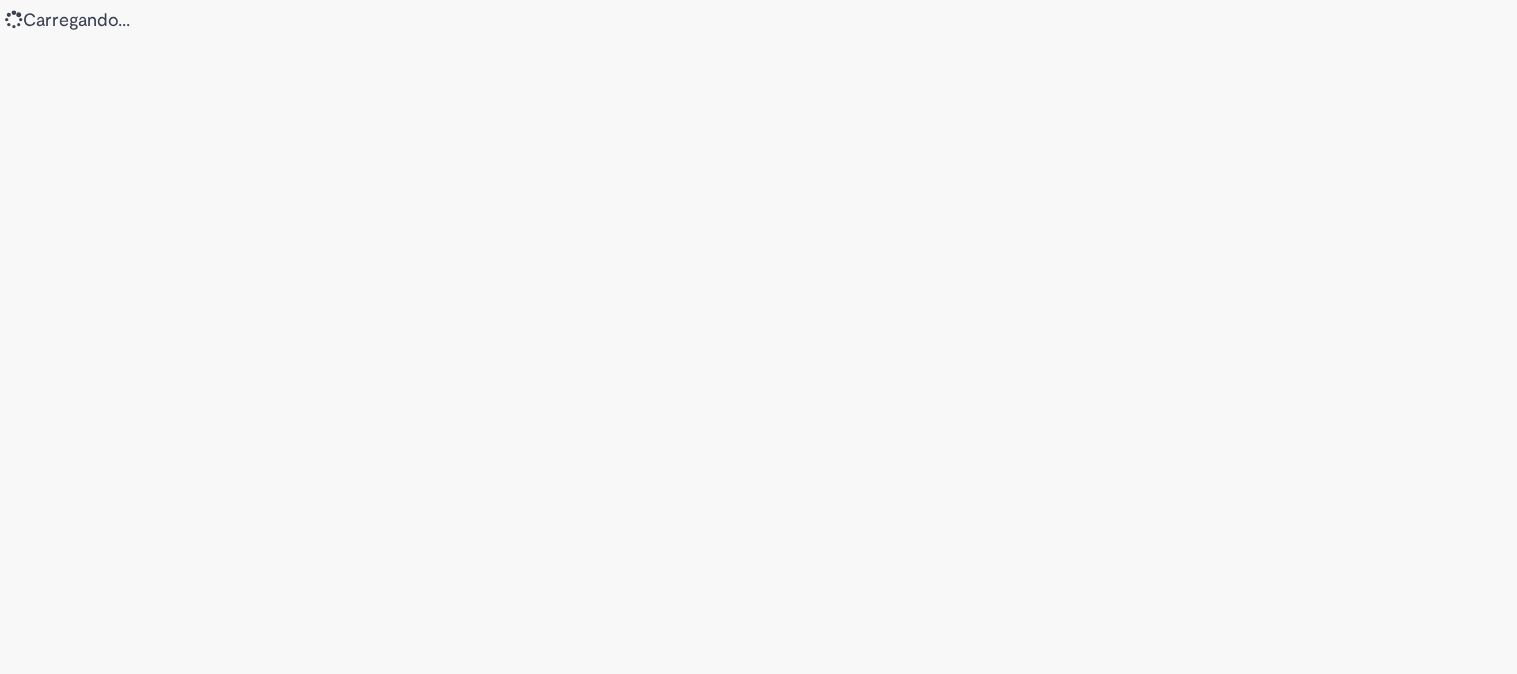 scroll, scrollTop: 0, scrollLeft: 0, axis: both 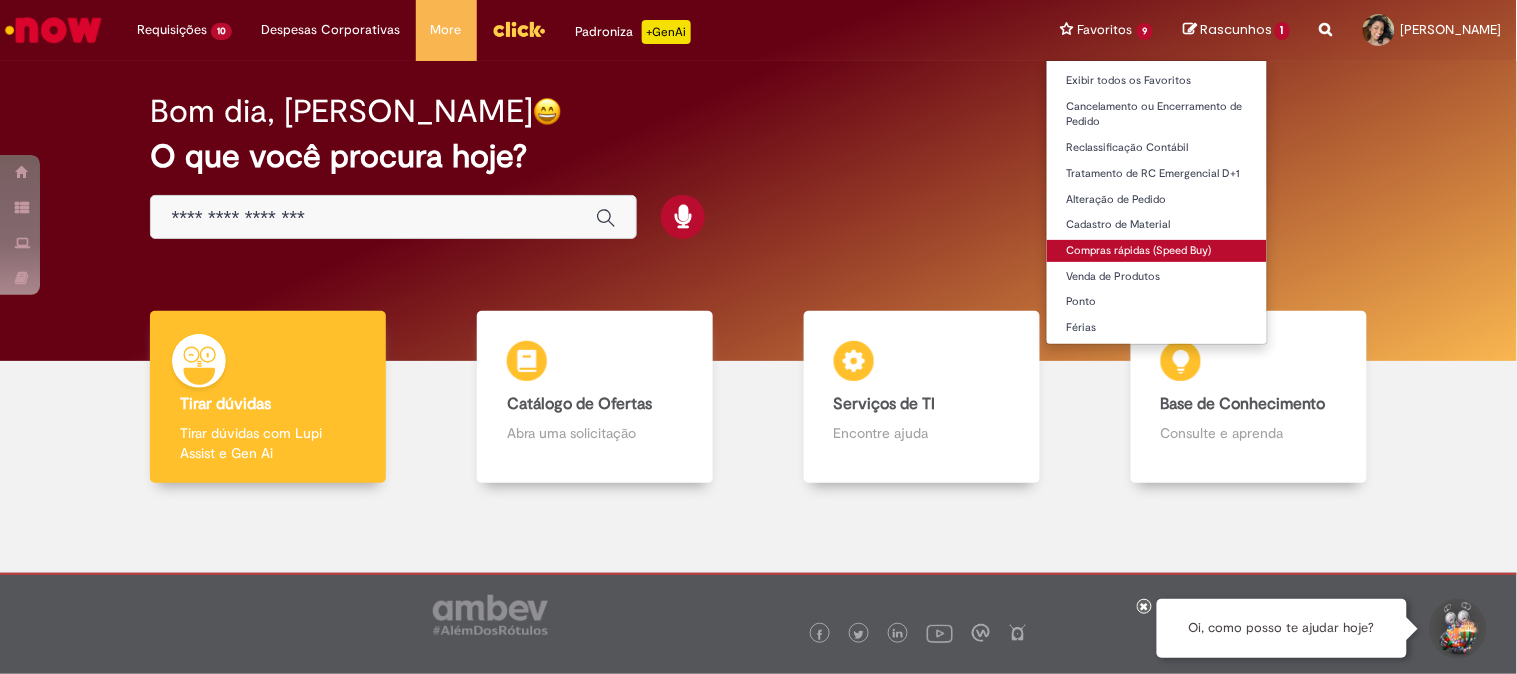 click on "Compras rápidas (Speed Buy)" at bounding box center [1157, 251] 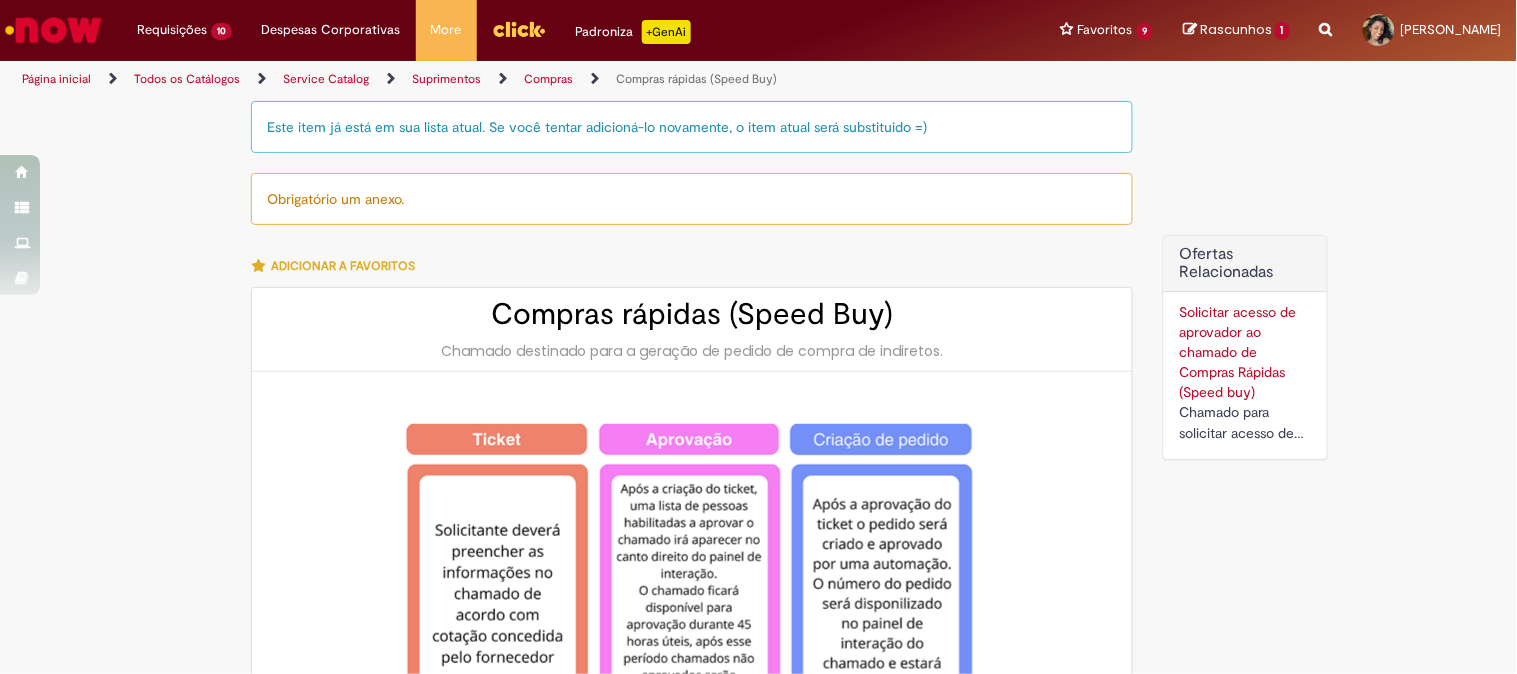 type on "********" 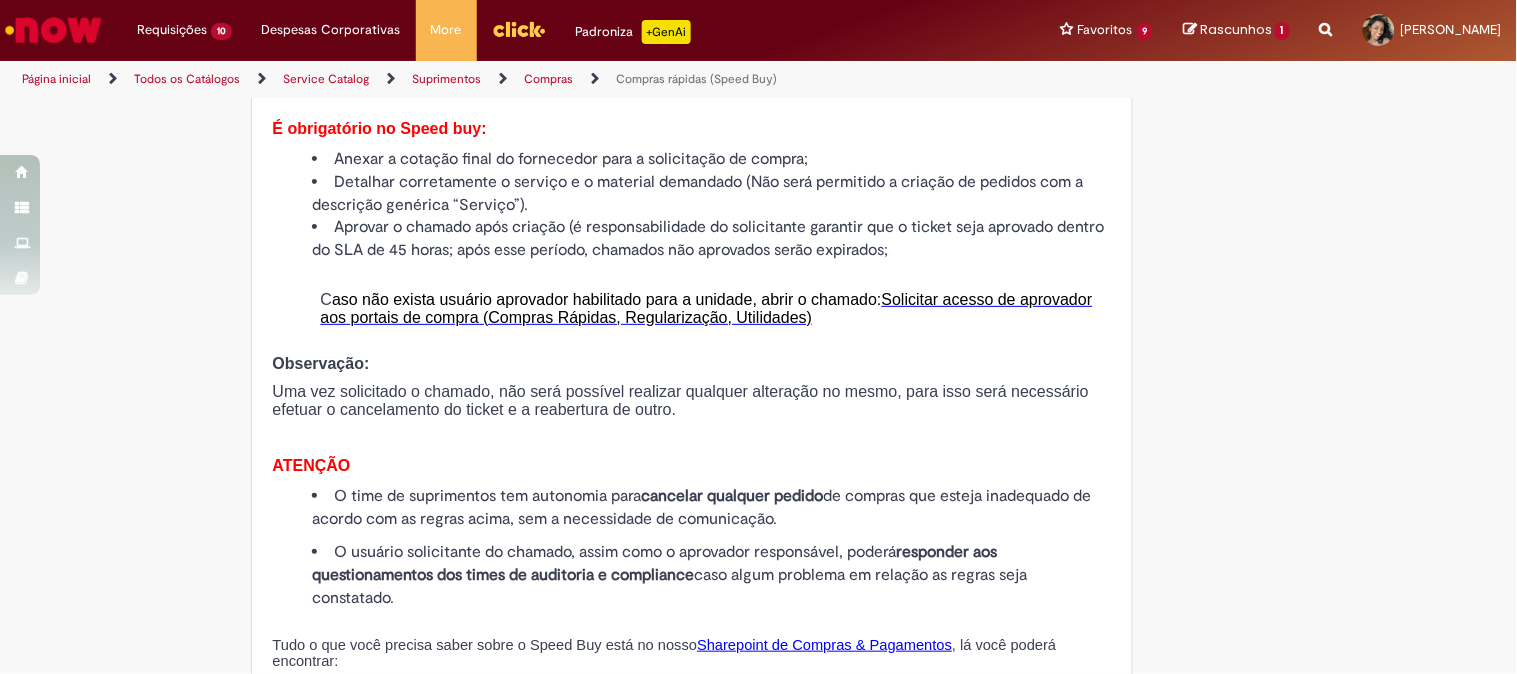 scroll, scrollTop: 2555, scrollLeft: 0, axis: vertical 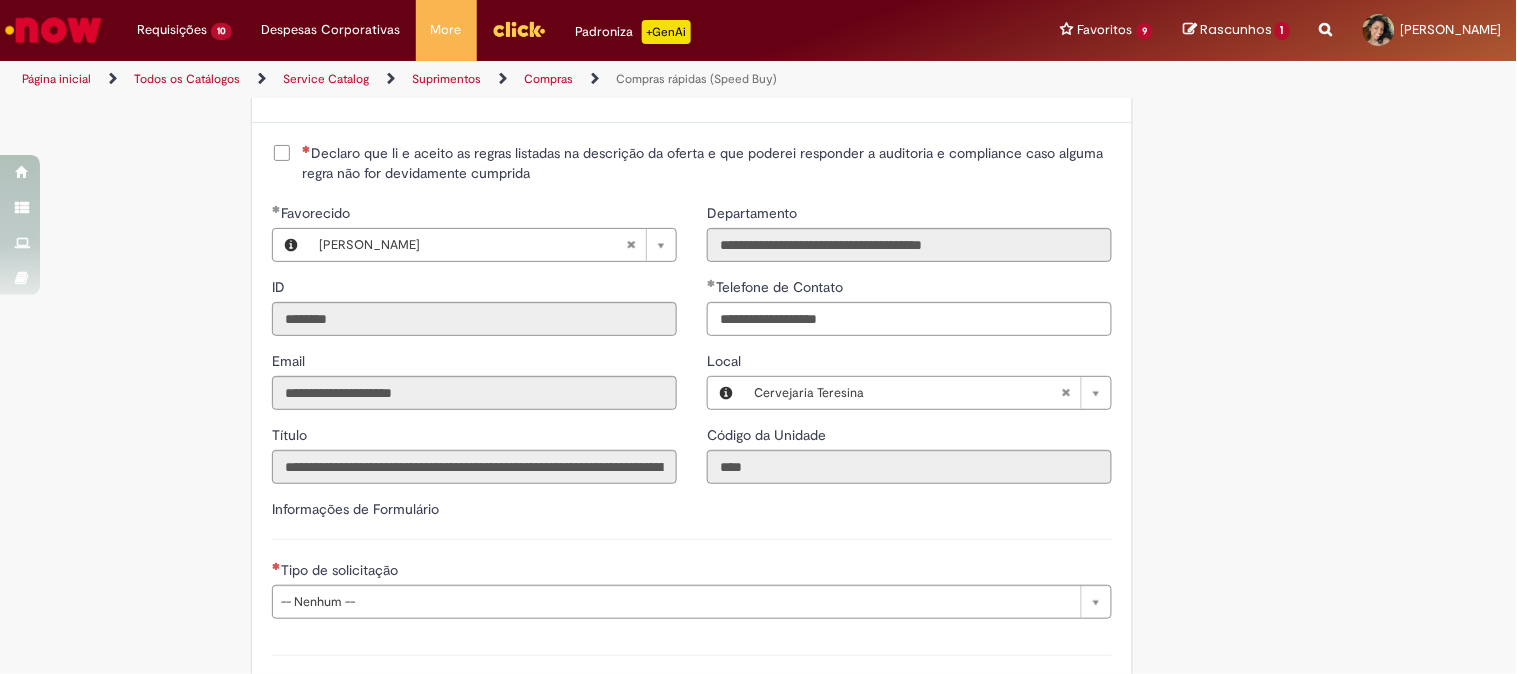click on "Declaro que li e aceito as regras listadas na descrição da oferta e que poderei responder a auditoria e compliance caso alguma regra não for devidamente cumprida" at bounding box center [707, 163] 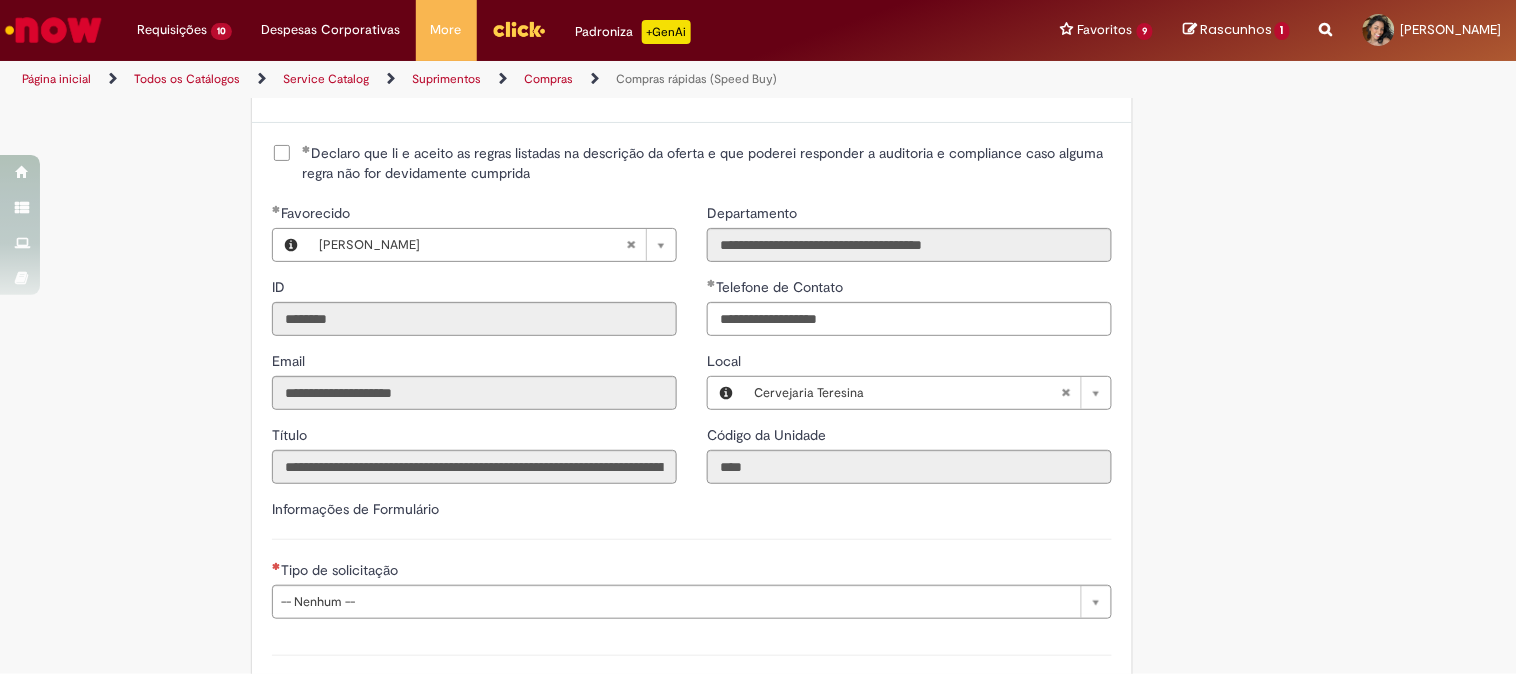 scroll, scrollTop: 2777, scrollLeft: 0, axis: vertical 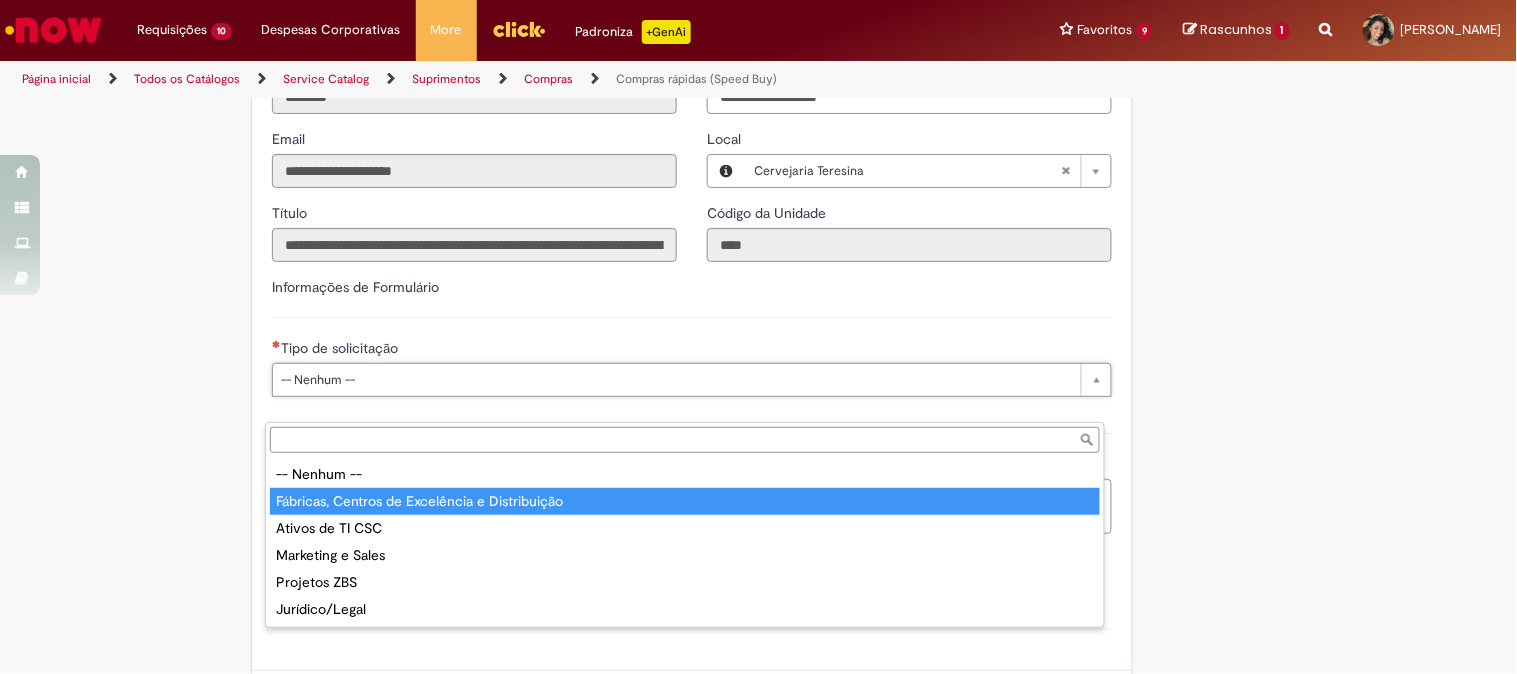 type on "**********" 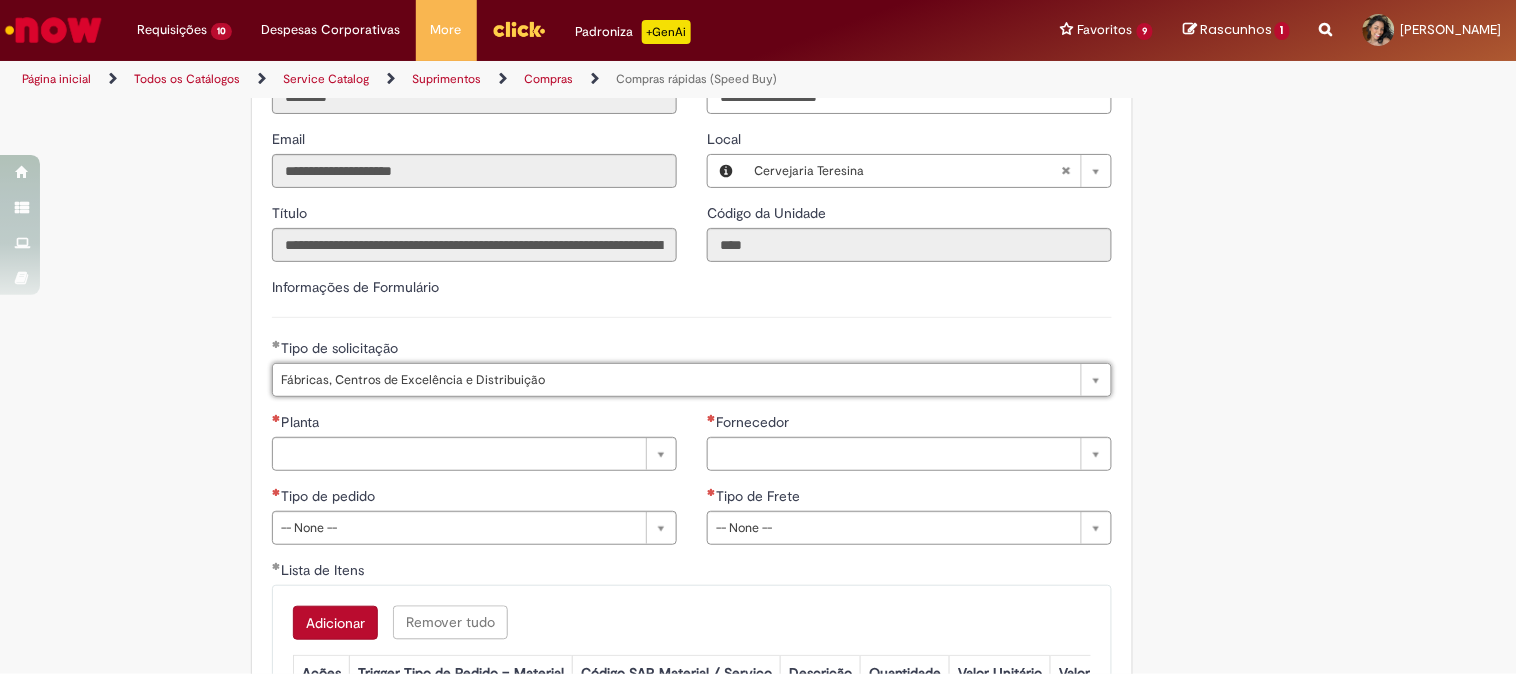 click on "Este item já está em sua lista atual. Se você tentar adicioná-lo novamente, o item atual será substituido  =)
Obrigatório um anexo.
Adicionar a Favoritos
Compras rápidas (Speed Buy)
Chamado destinado para a geração de pedido de compra de indiretos.
O Speed buy é a ferramenta oficial para a geração de pedidos de compra que atenda aos seguintes requisitos:
Compras de material e serviço indiretos
Compras inferiores a R$13.000 *
Compras com fornecedores nacionais
Compras de material sem contrato ativo no SAP para o centro solicitado
* Essa cota é referente ao tipo de solicitação padrão de Speed buy. Os chamados com cotas especiais podem possuir valores divergentes.
Regras de Utilização
No campo “Tipo de Solicitação” selecionar a opção correspondente a sua unidade de negócio.
Solicitação Padrão de Speed buy:" at bounding box center [661, -685] 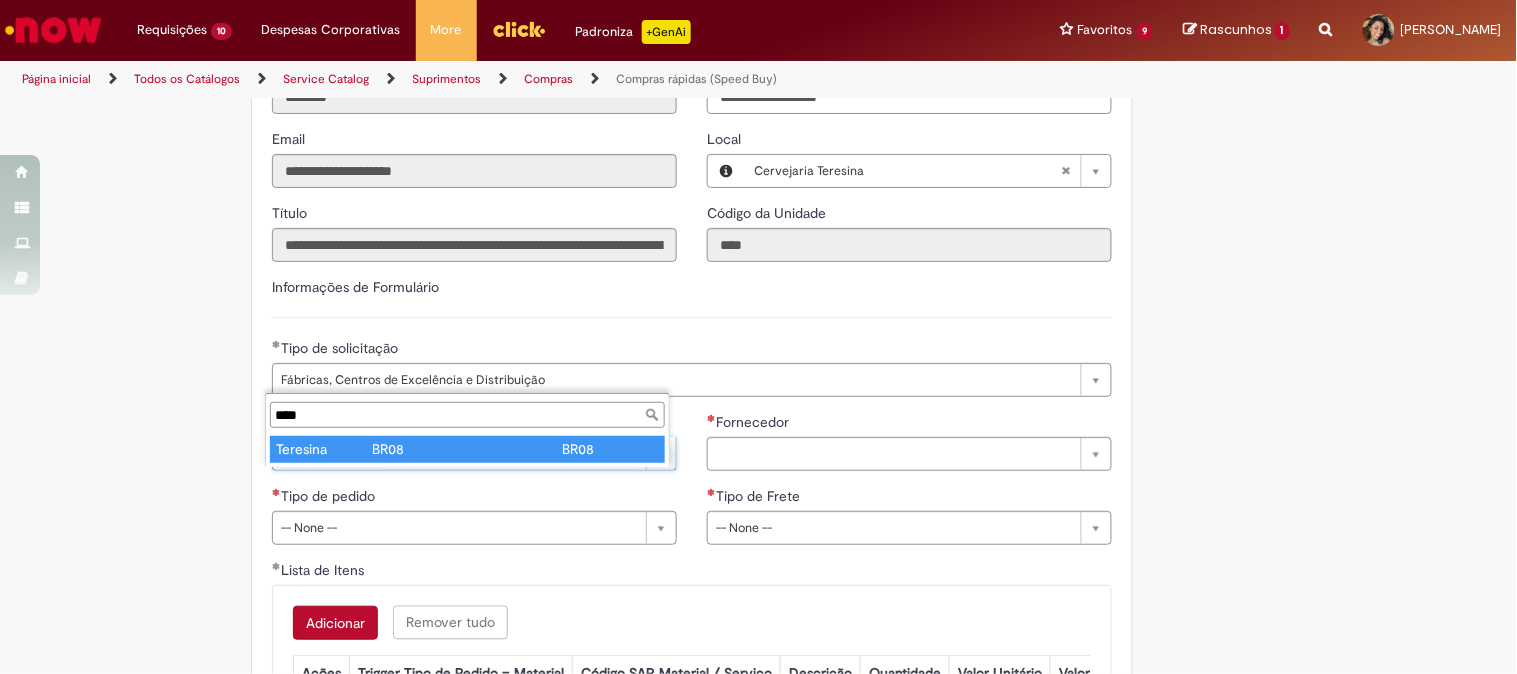 type on "****" 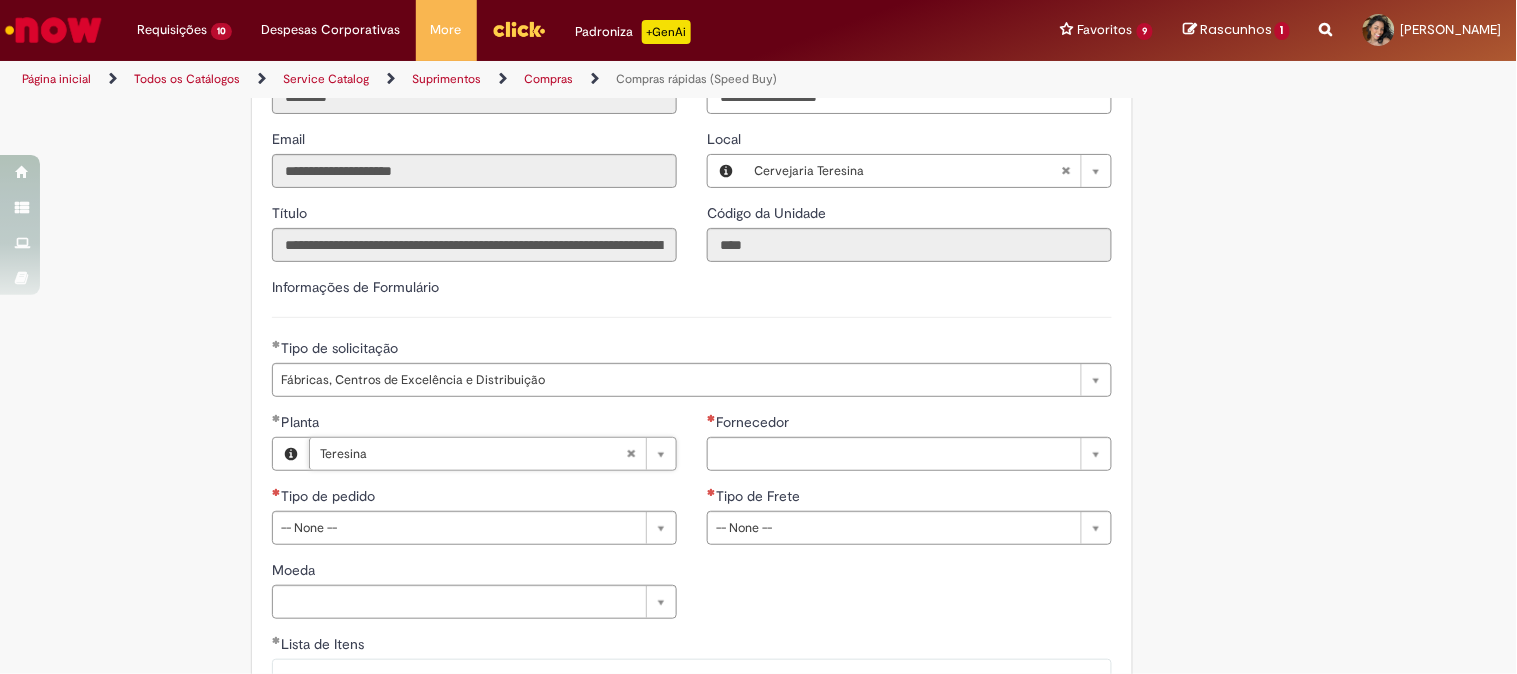 click on "Este item já está em sua lista atual. Se você tentar adicioná-lo novamente, o item atual será substituido  =)
Obrigatório um anexo.
Adicionar a Favoritos
Compras rápidas (Speed Buy)
Chamado destinado para a geração de pedido de compra de indiretos.
O Speed buy é a ferramenta oficial para a geração de pedidos de compra que atenda aos seguintes requisitos:
Compras de material e serviço indiretos
Compras inferiores a R$13.000 *
Compras com fornecedores nacionais
Compras de material sem contrato ativo no SAP para o centro solicitado
* Essa cota é referente ao tipo de solicitação padrão de Speed buy. Os chamados com cotas especiais podem possuir valores divergentes.
Regras de Utilização
No campo “Tipo de Solicitação” selecionar a opção correspondente a sua unidade de negócio.
Solicitação Padrão de Speed buy:" at bounding box center [661, -648] 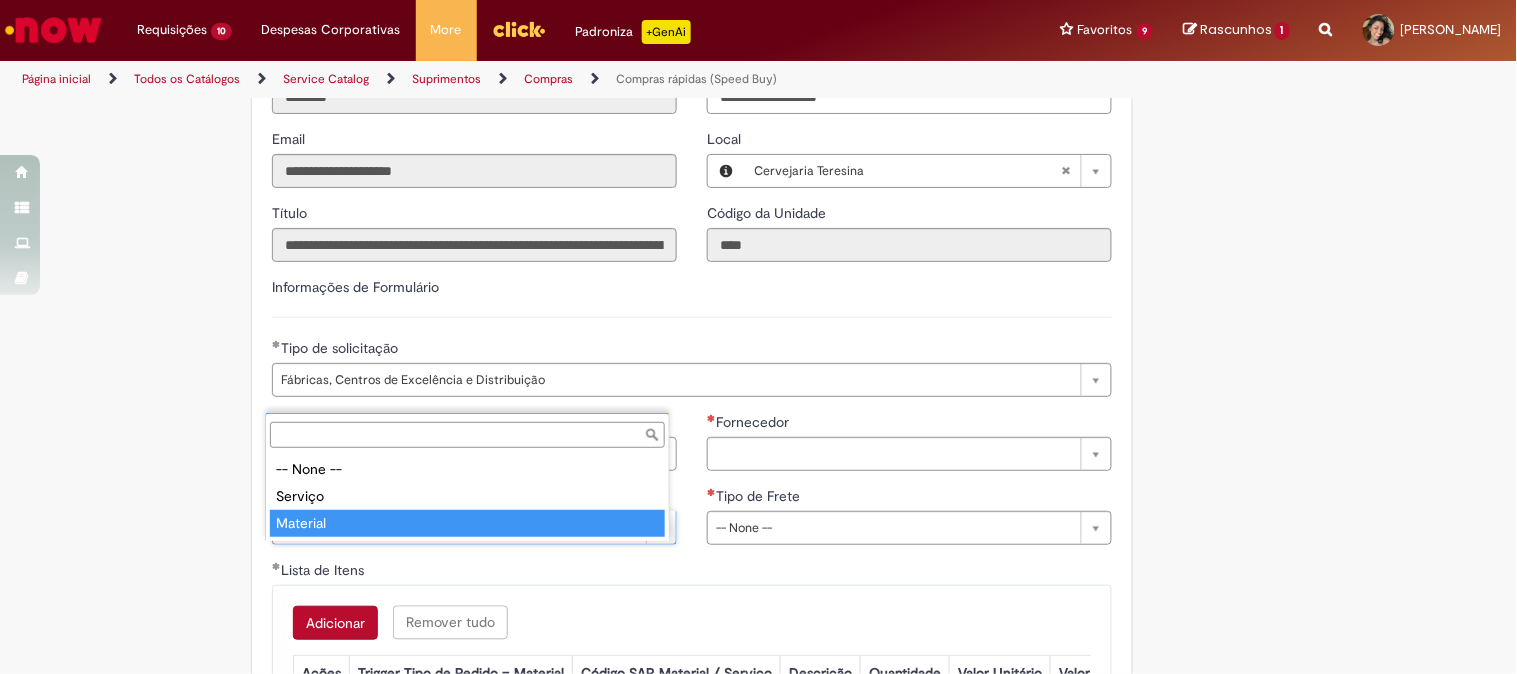 type on "********" 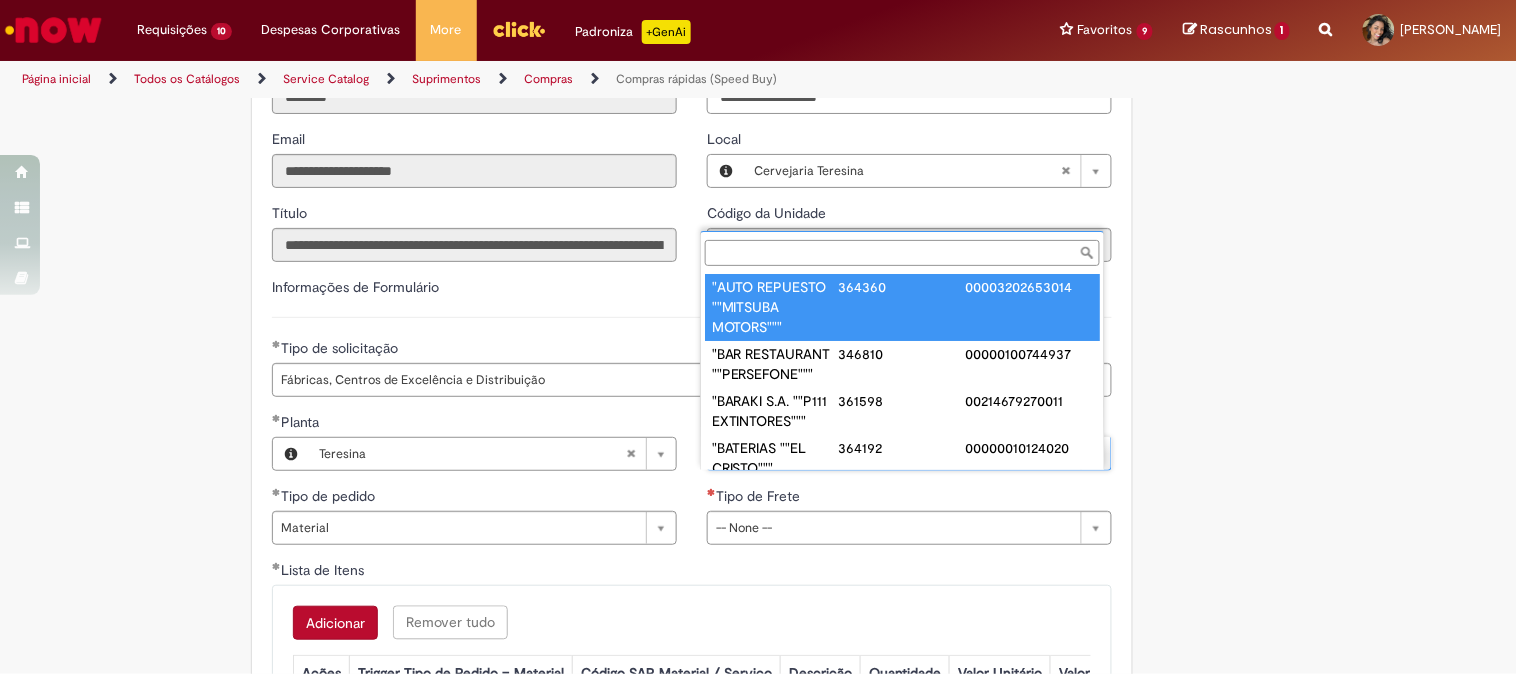 paste on "**********" 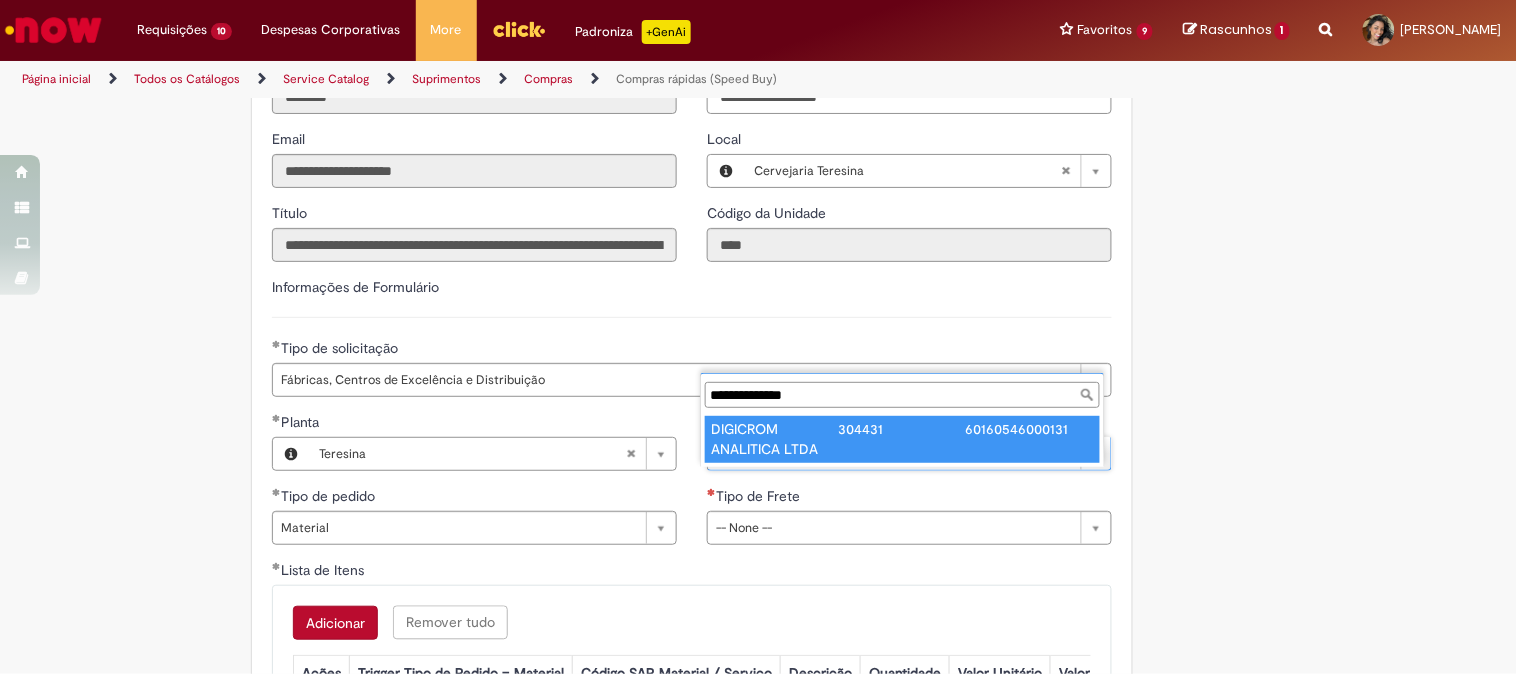 type on "**********" 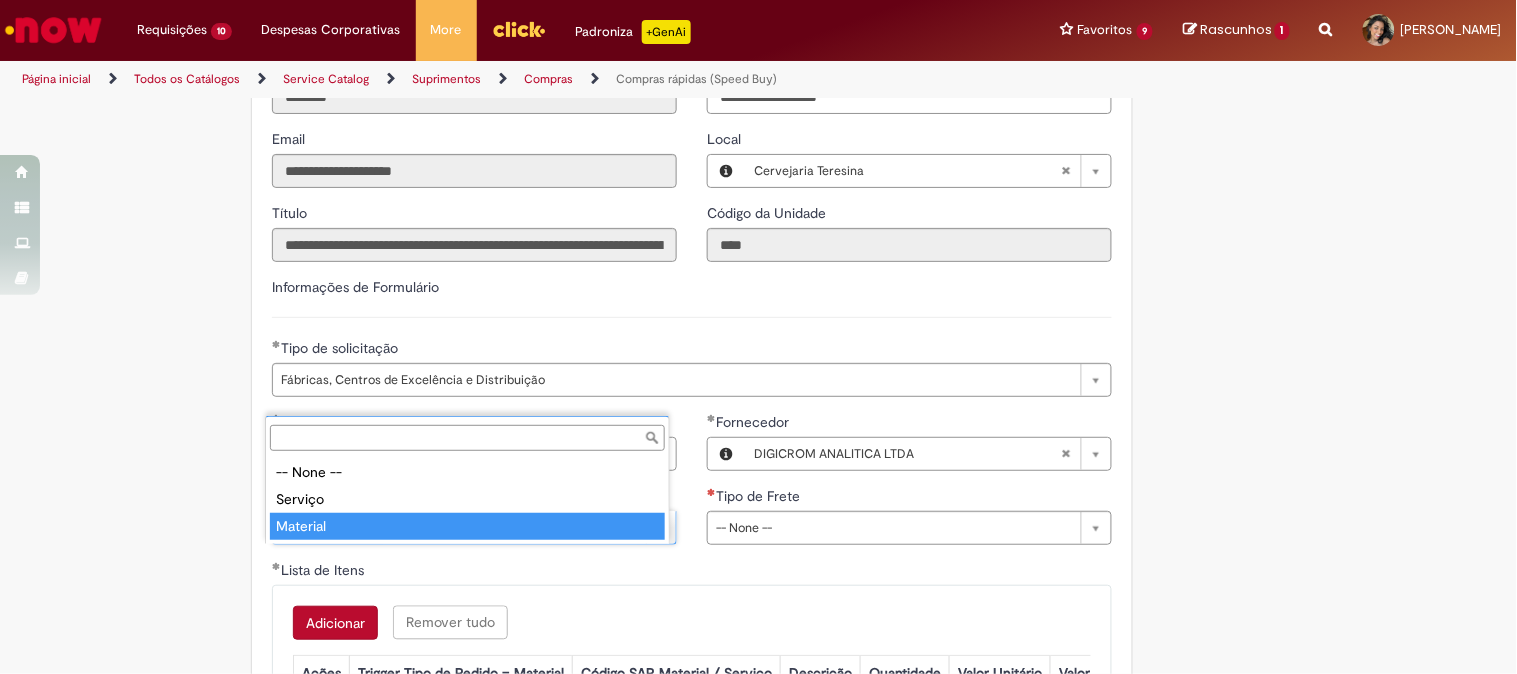 type on "********" 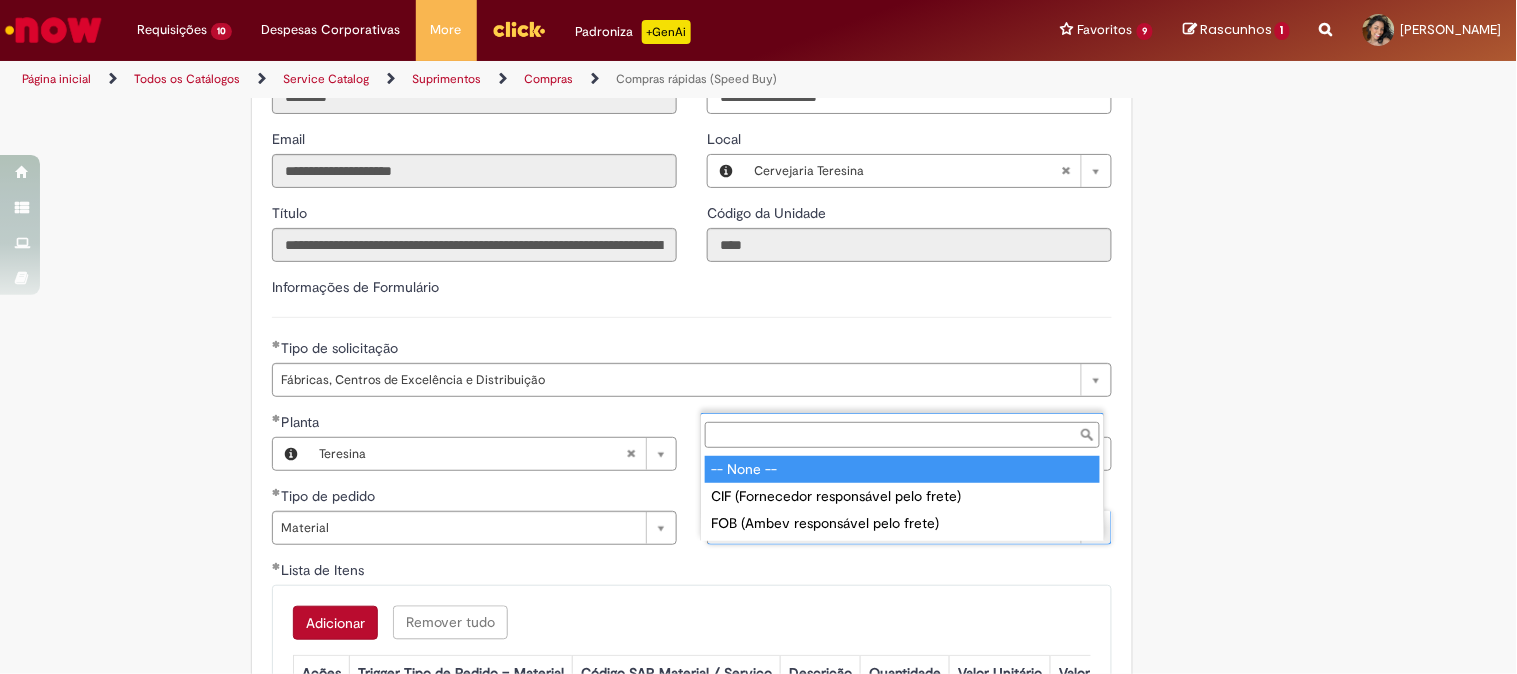 scroll, scrollTop: 0, scrollLeft: 0, axis: both 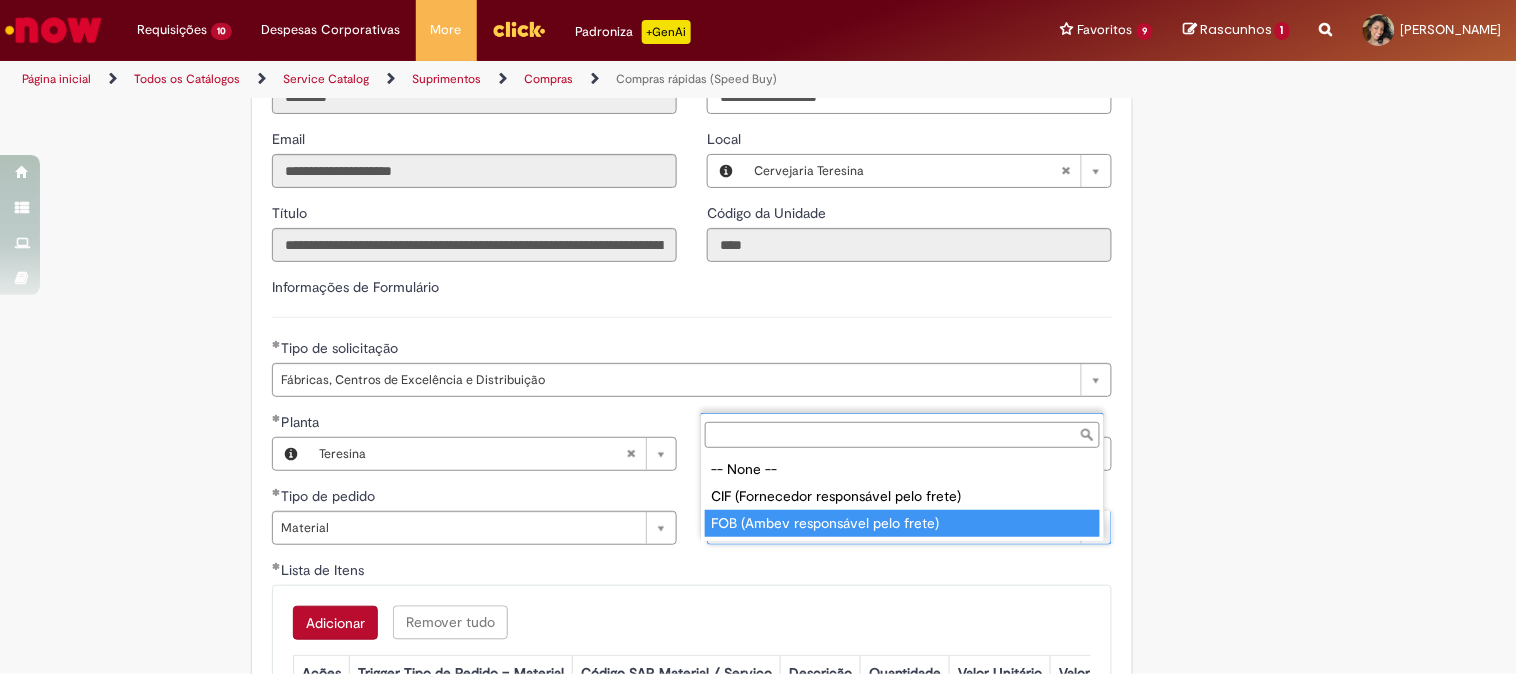 type on "**********" 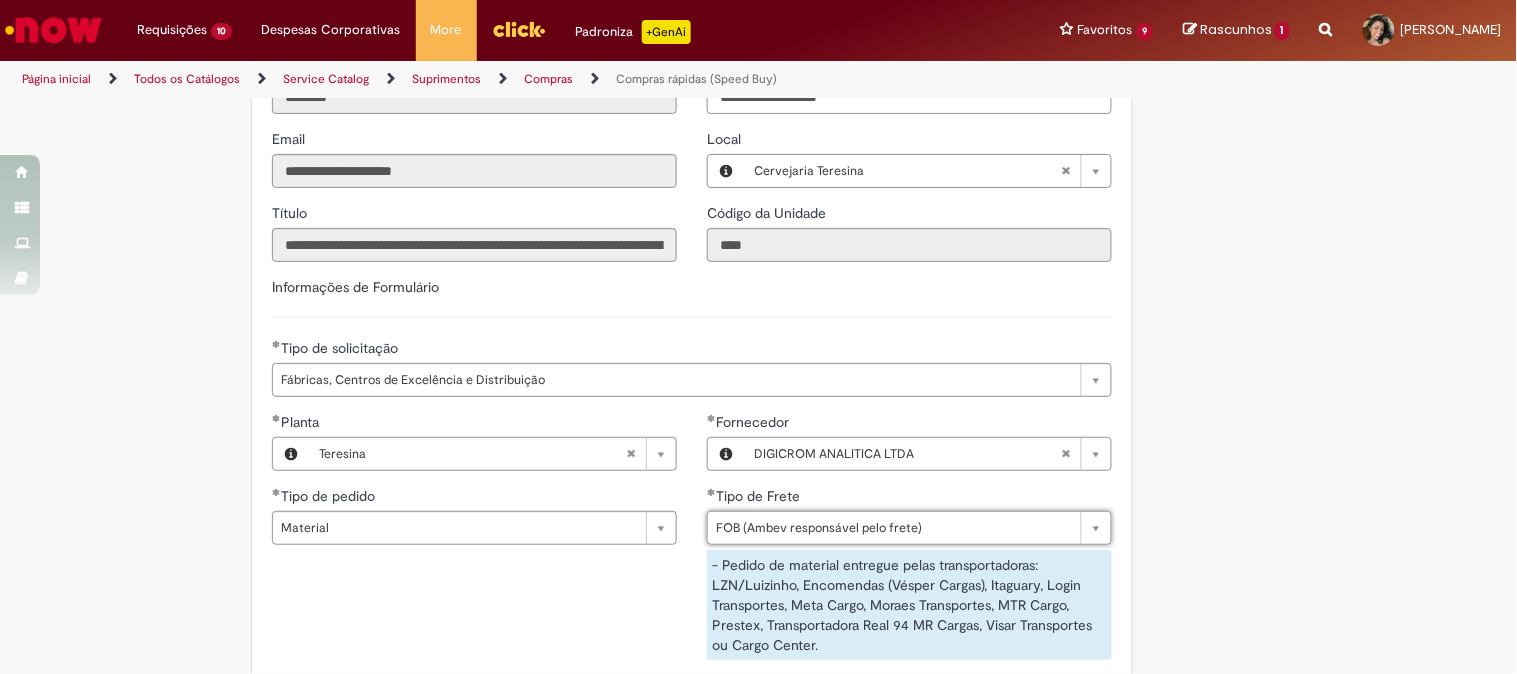 scroll, scrollTop: 3111, scrollLeft: 0, axis: vertical 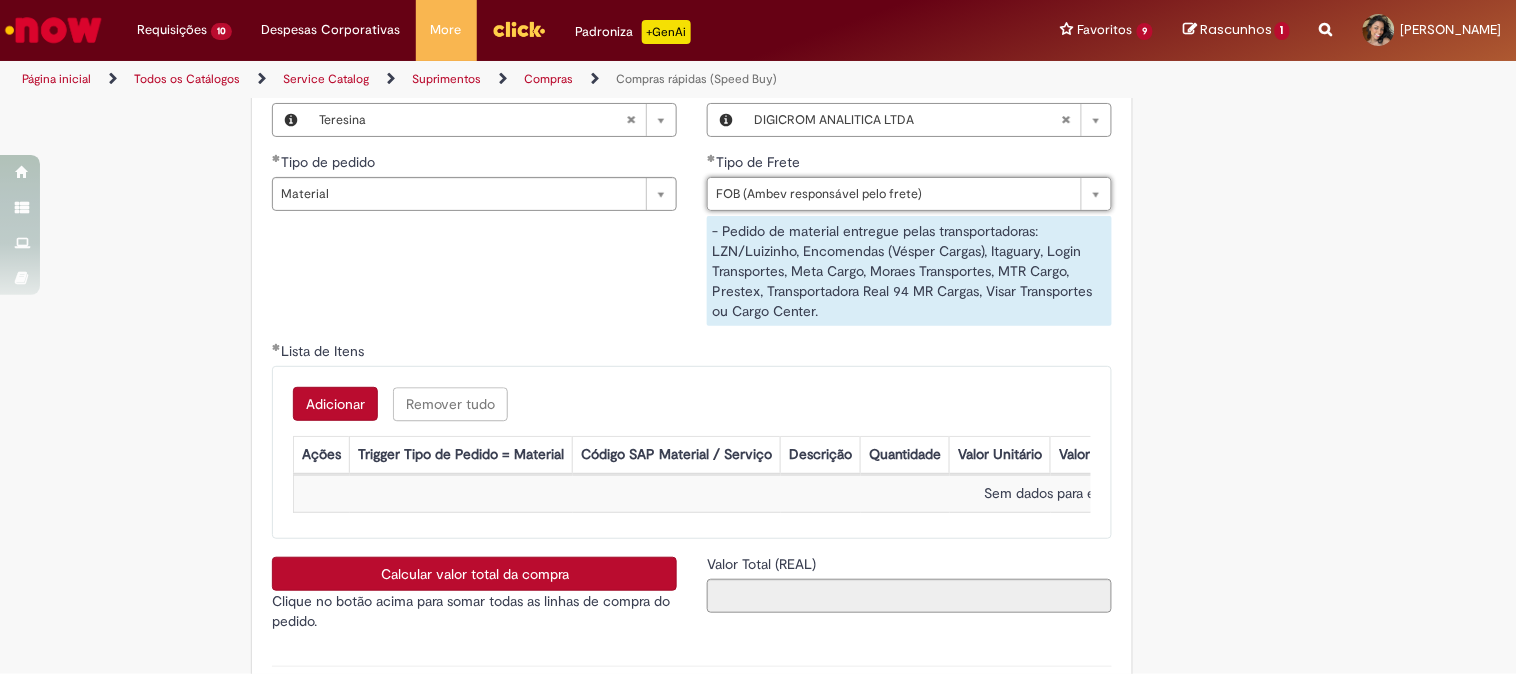 click on "**********" at bounding box center [692, 209] 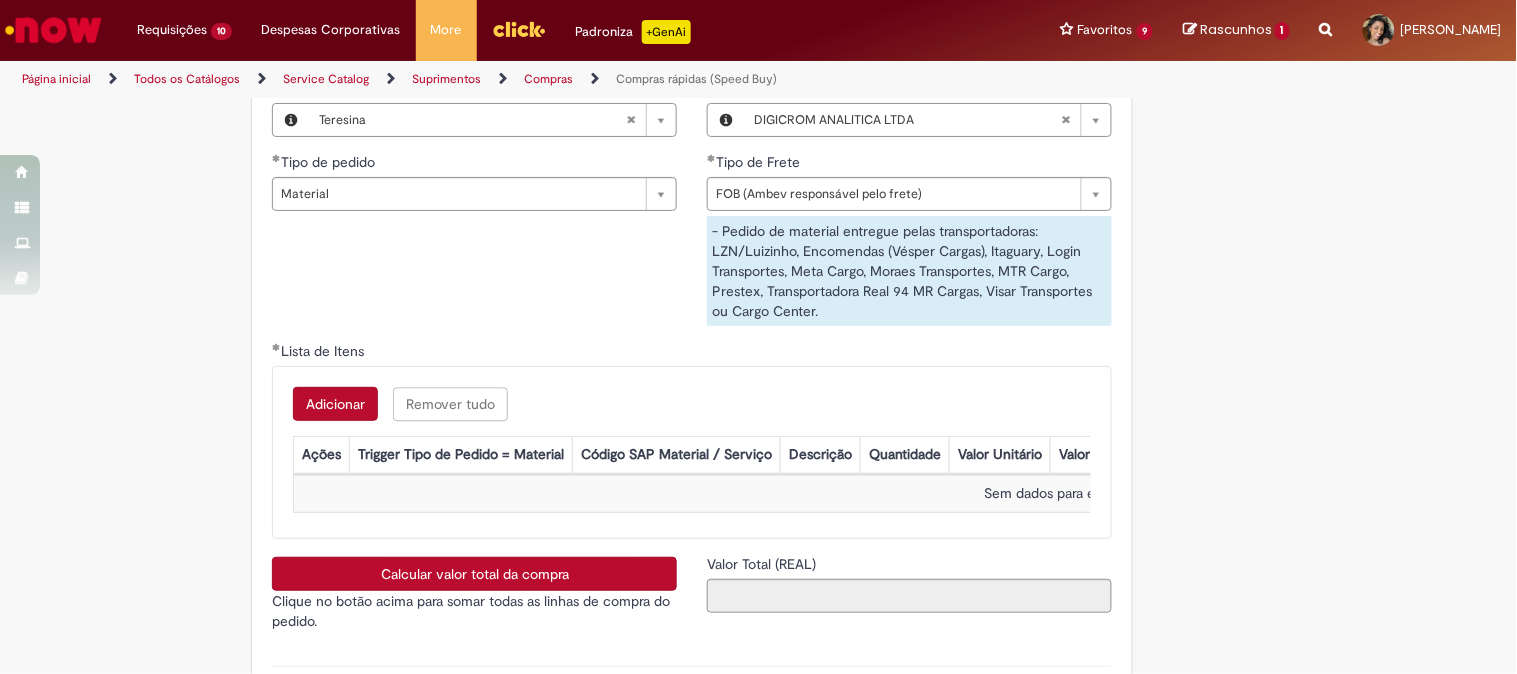 click on "Adicionar" at bounding box center (335, 404) 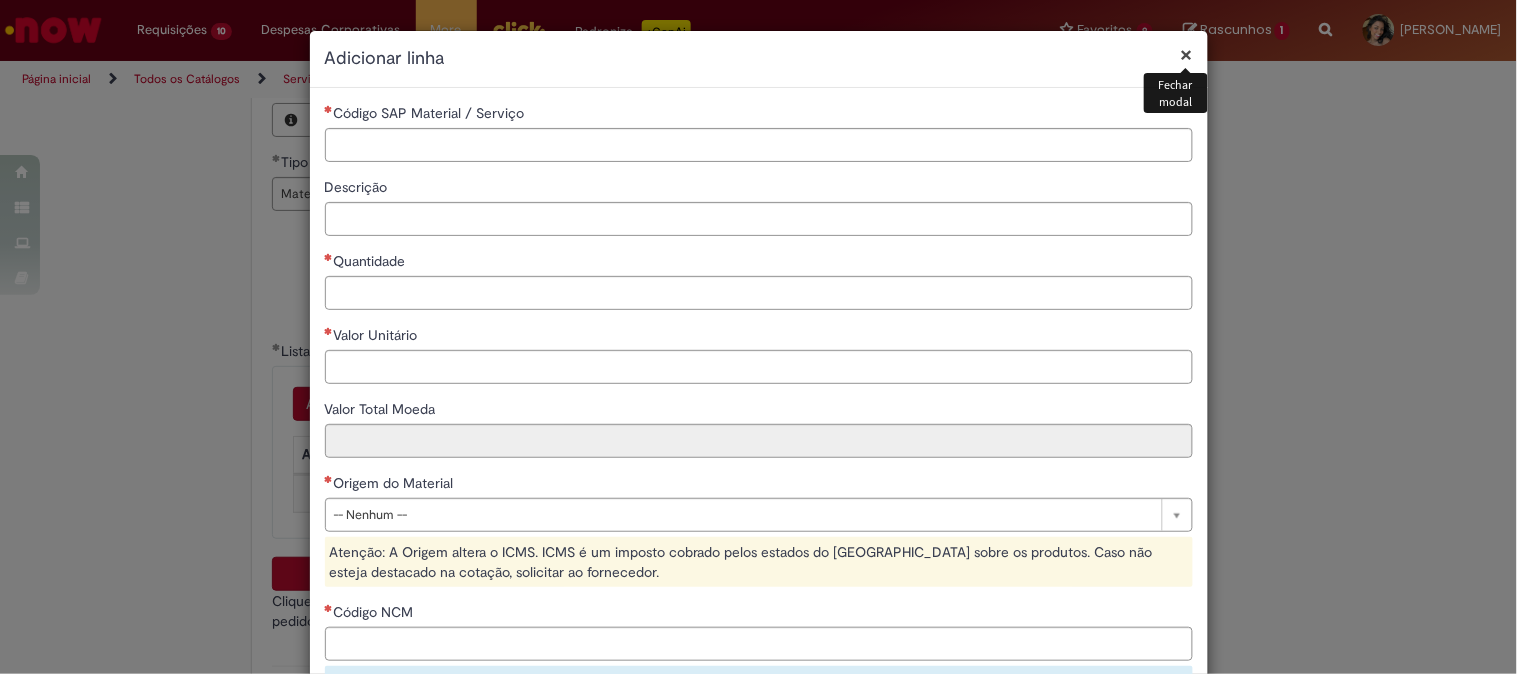 click on "**********" at bounding box center [759, 491] 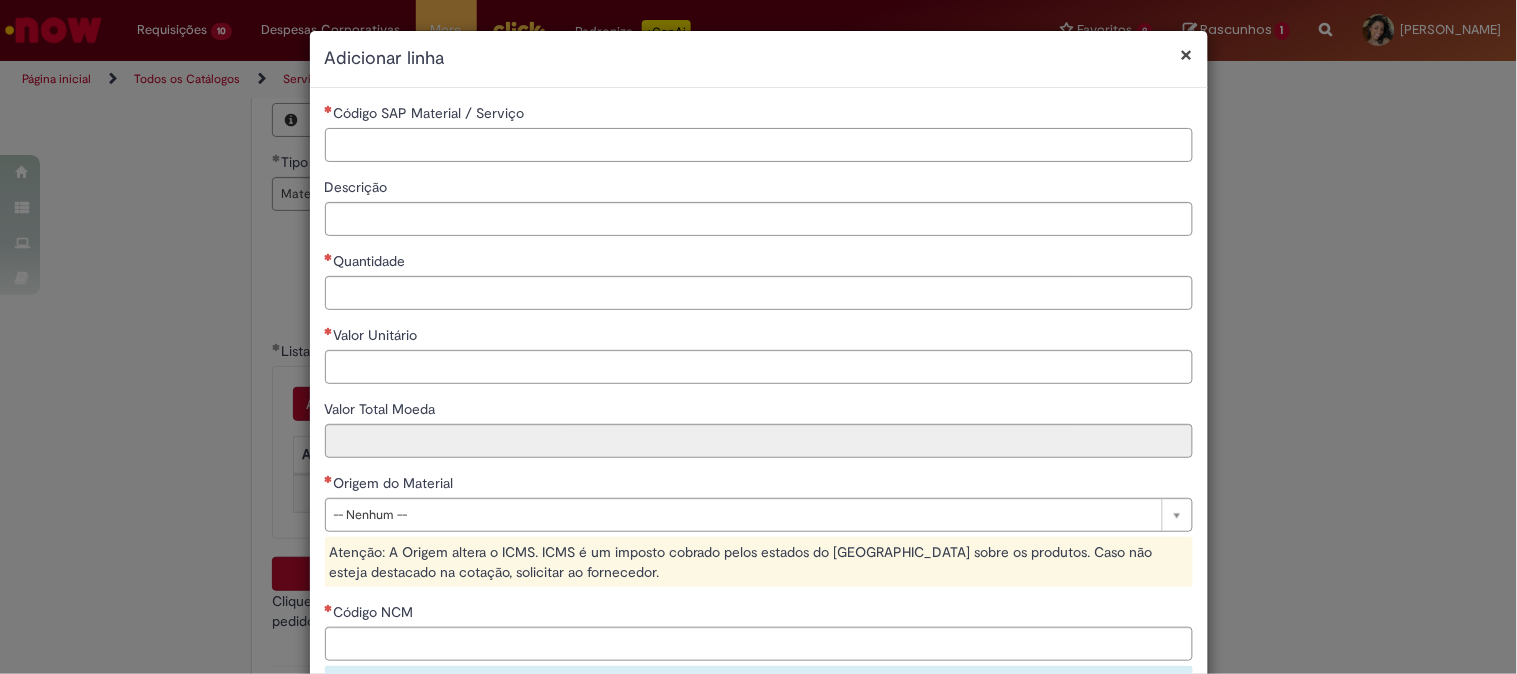 click on "Código SAP Material / Serviço" at bounding box center (759, 145) 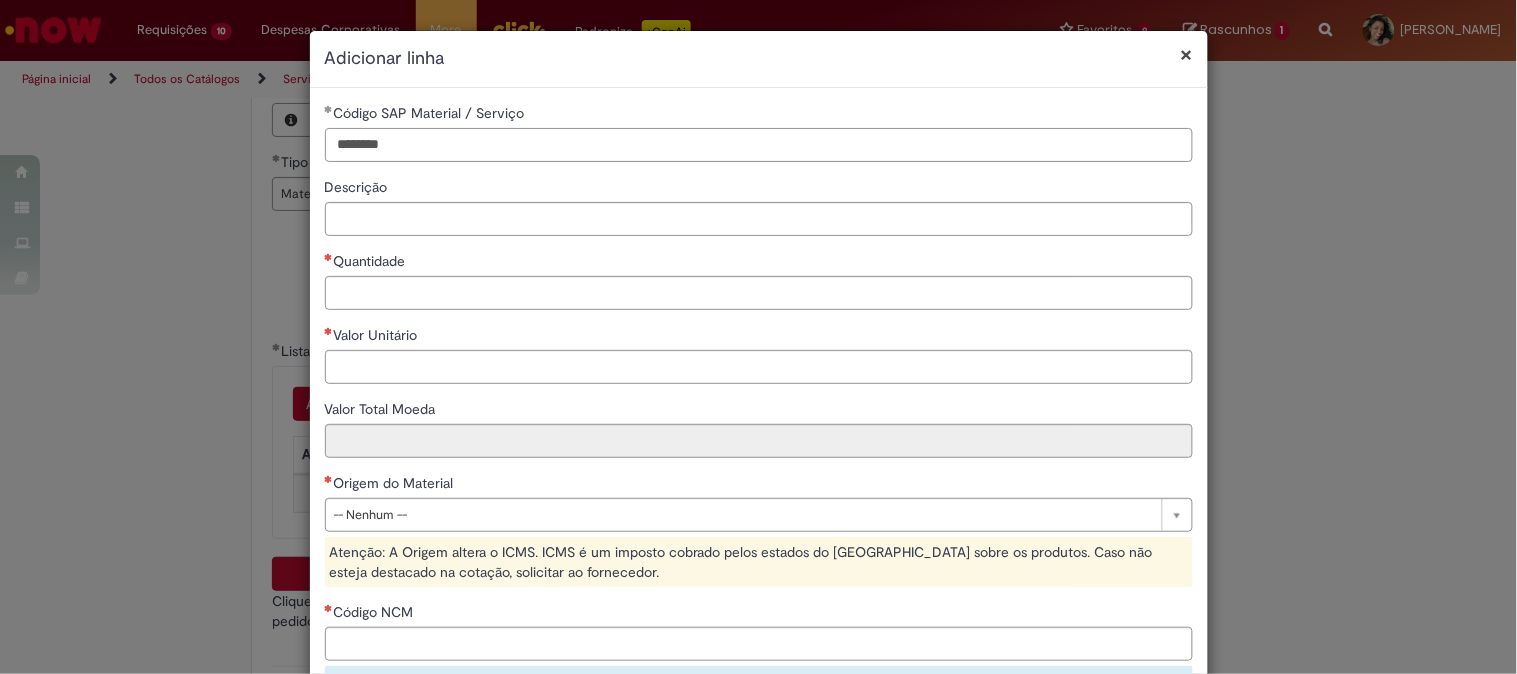 type on "********" 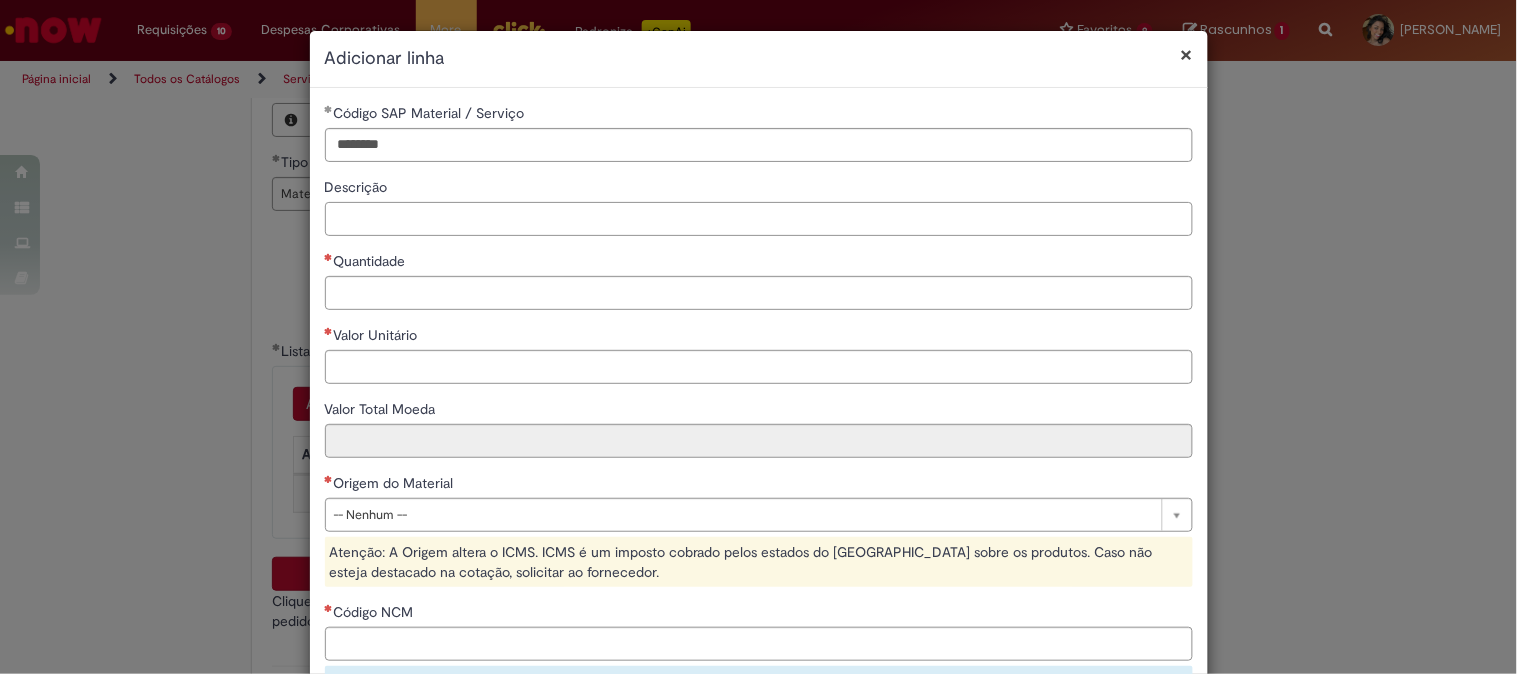 click on "Descrição" at bounding box center (759, 219) 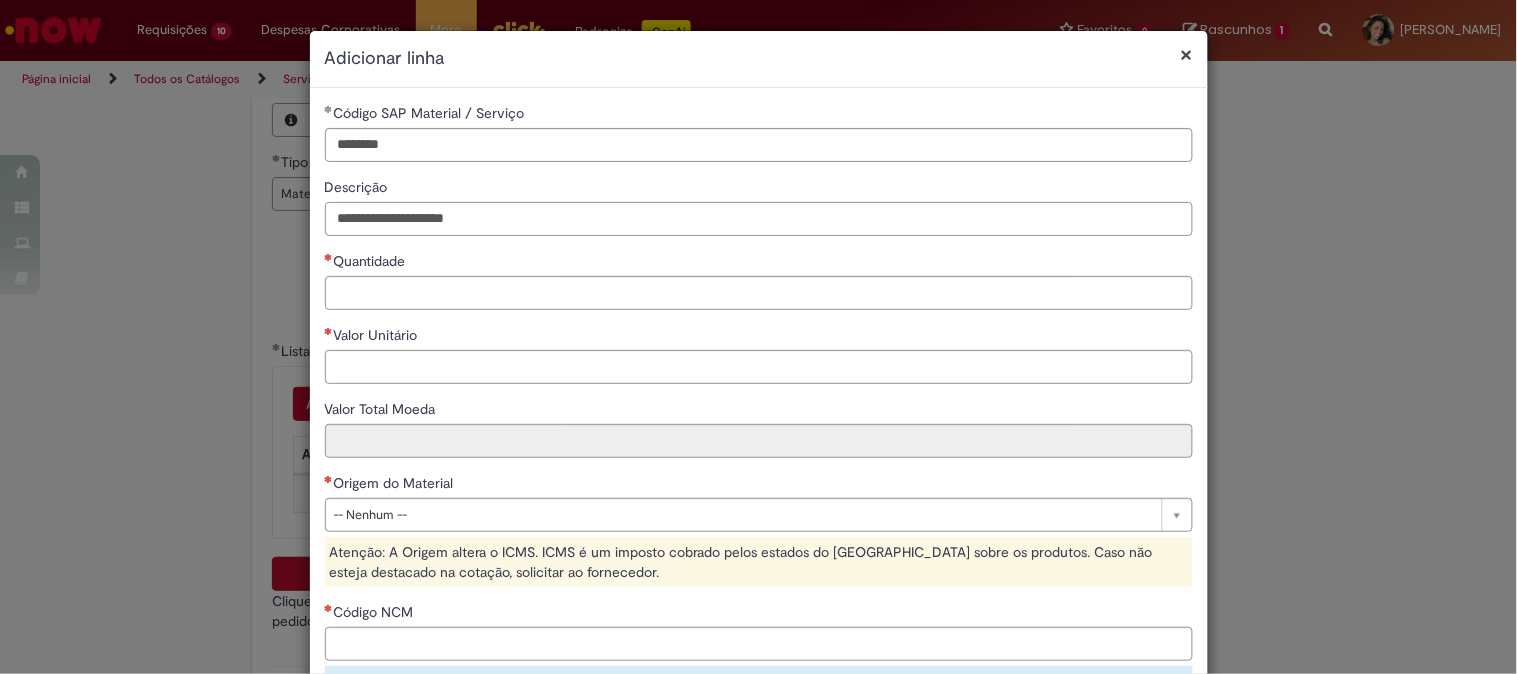 scroll, scrollTop: 111, scrollLeft: 0, axis: vertical 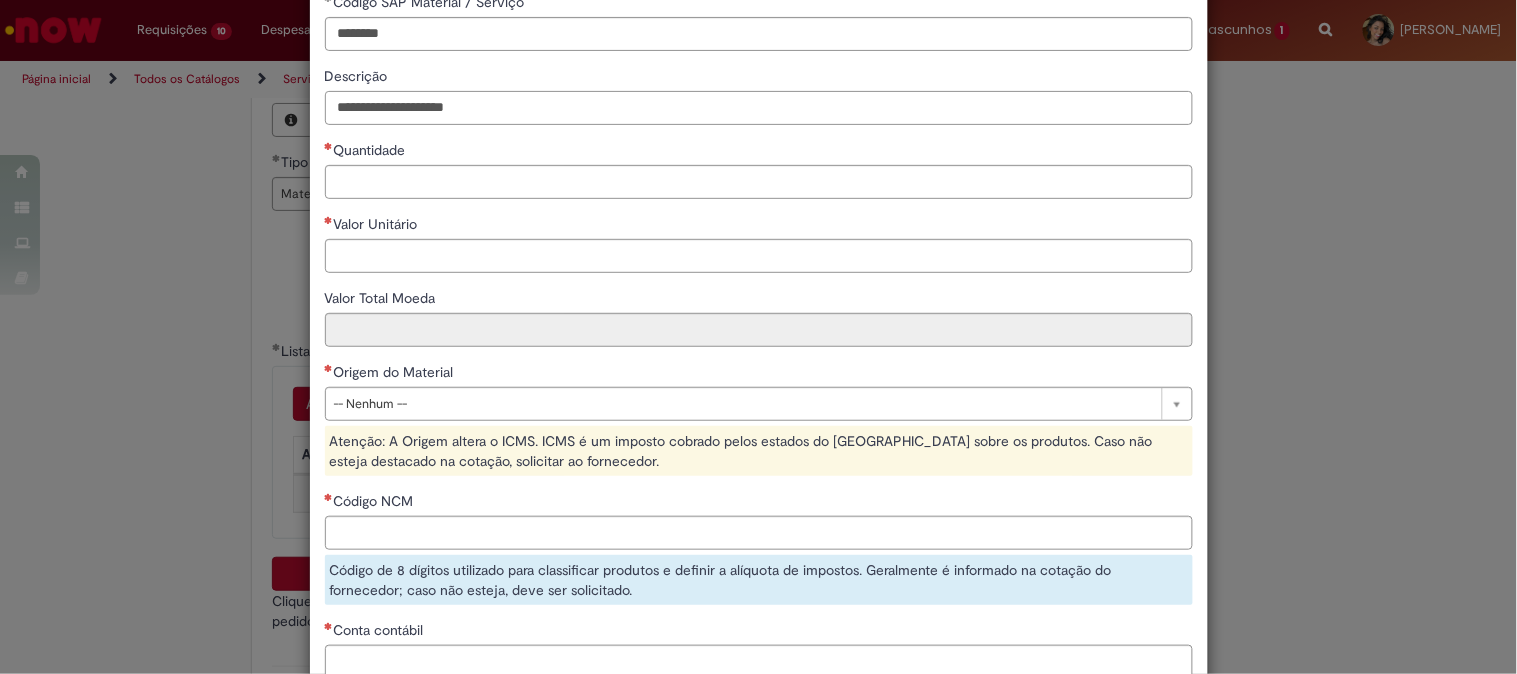 type on "**********" 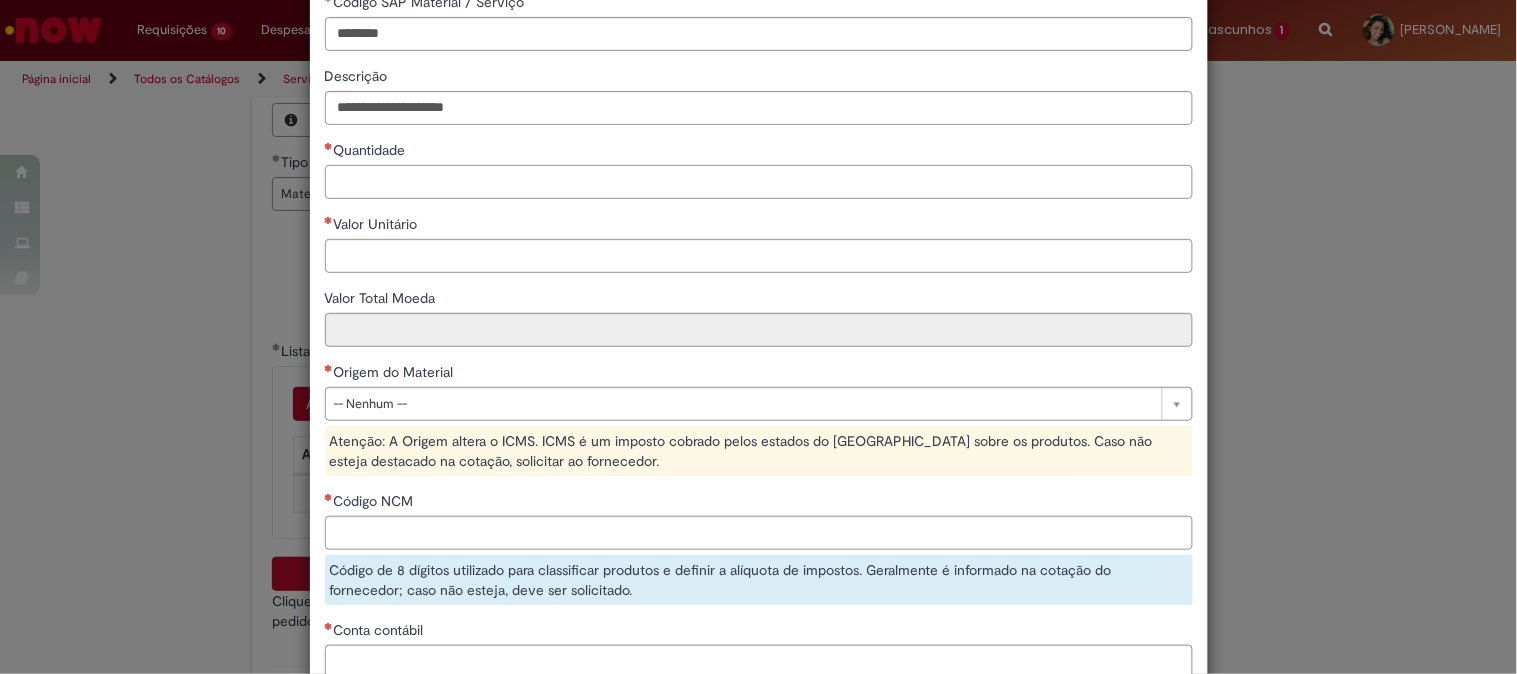 click on "Quantidade" at bounding box center (759, 182) 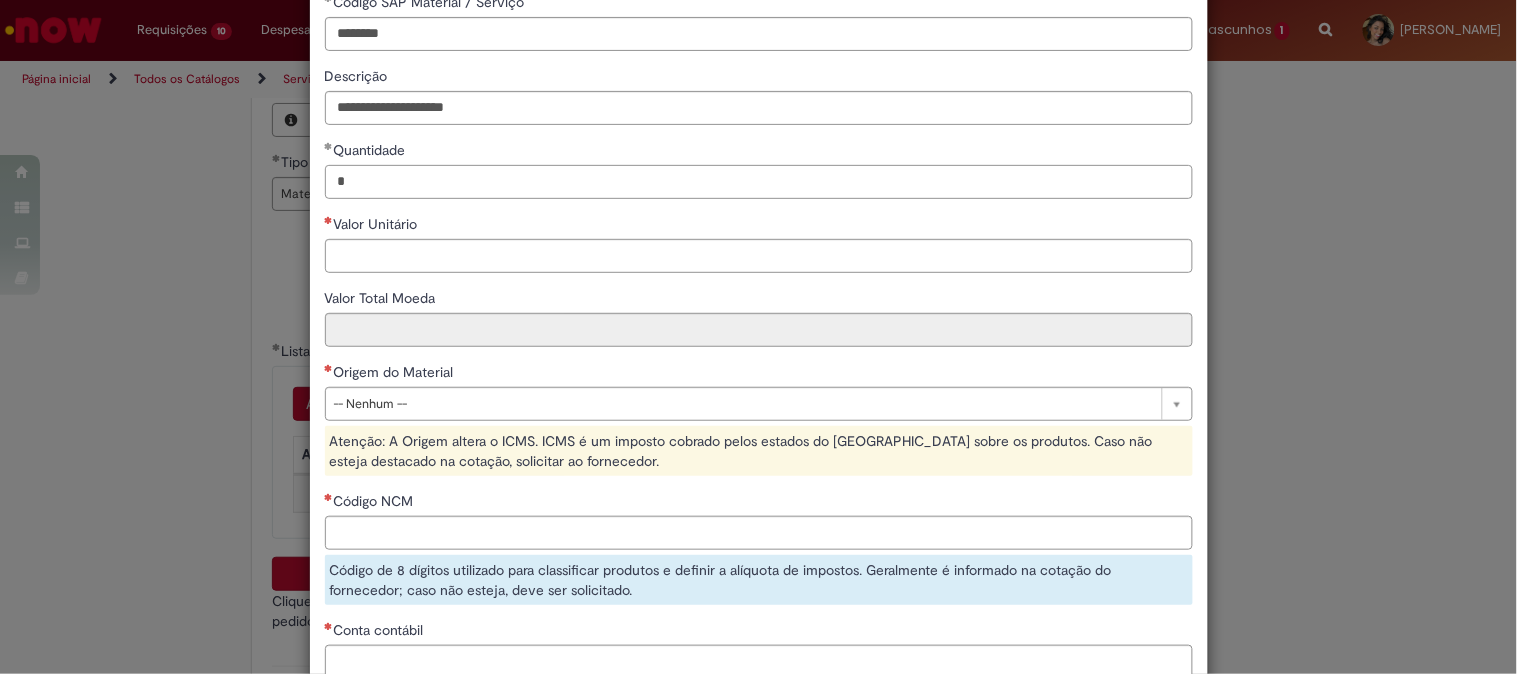 type on "*" 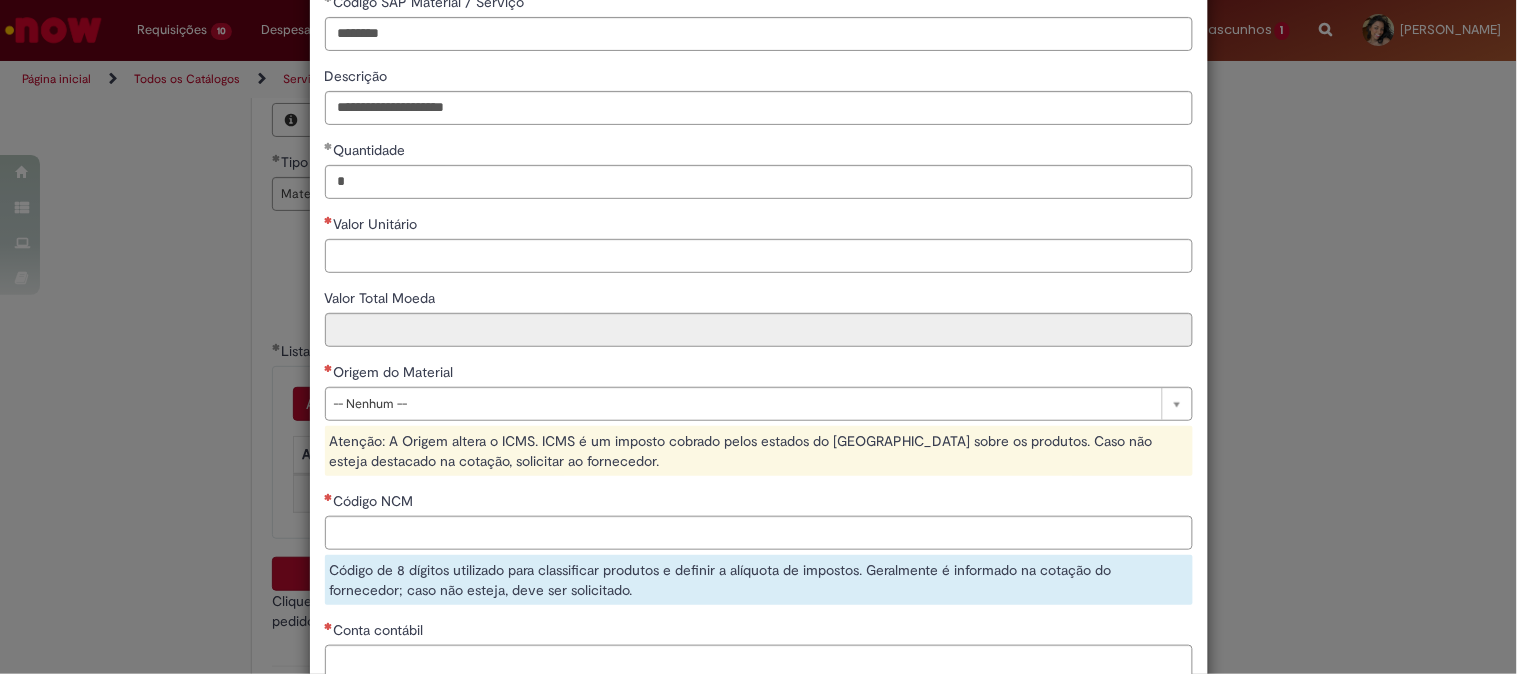 click on "**********" at bounding box center (759, 380) 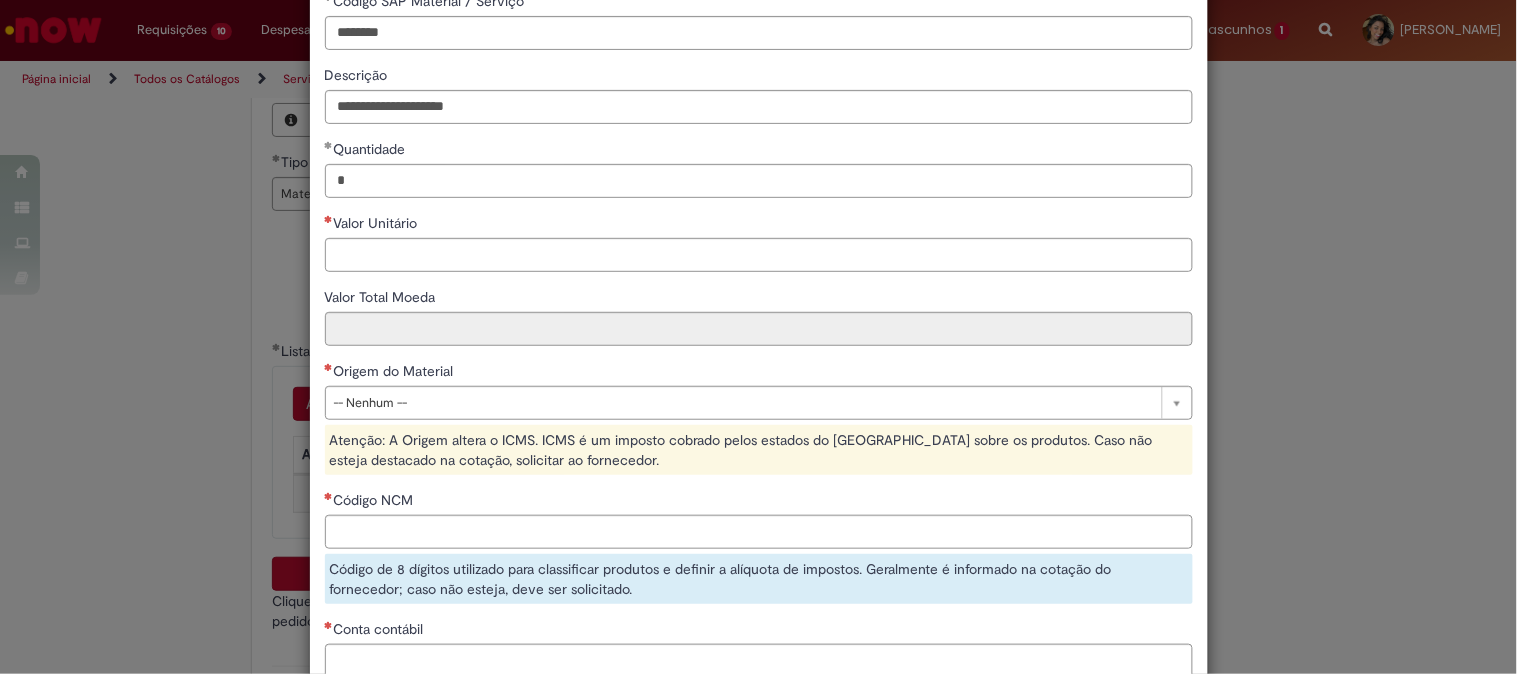 click on "**********" at bounding box center (759, 379) 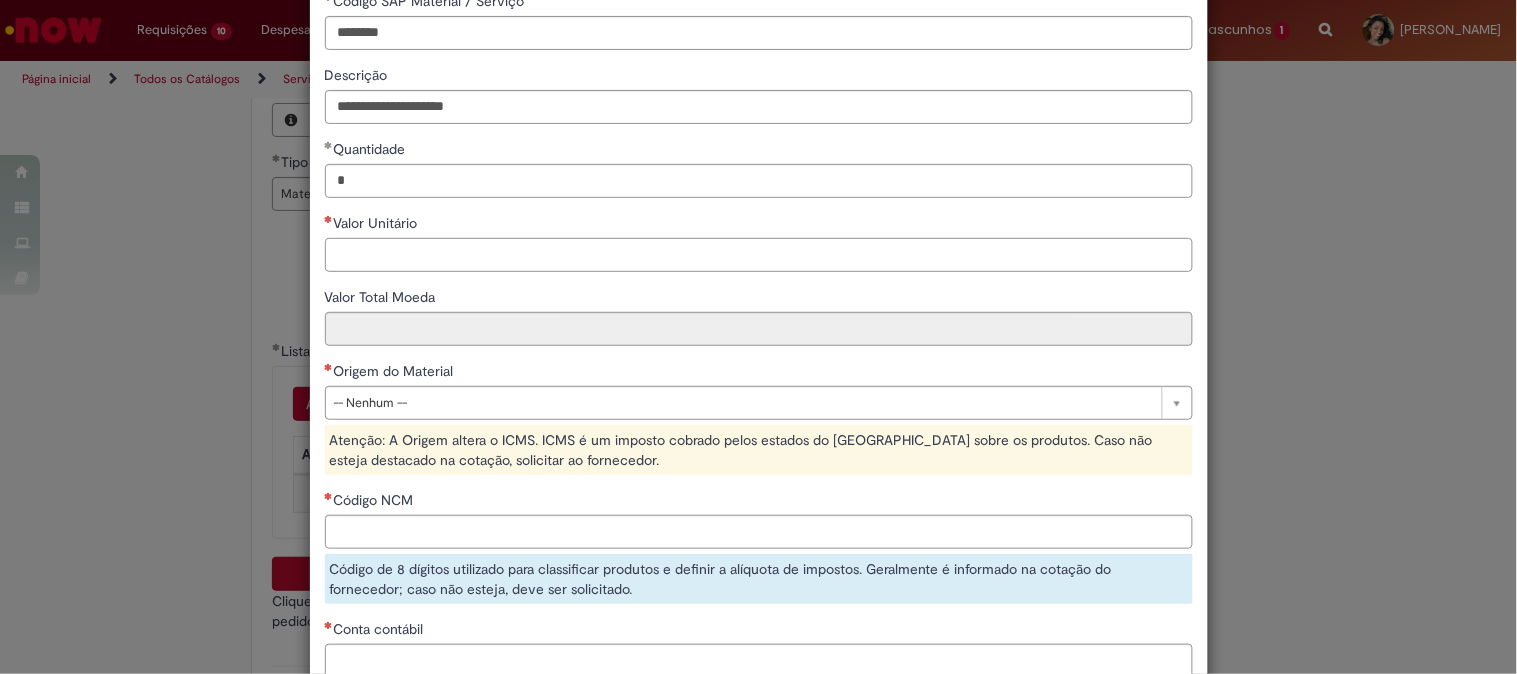 click on "Valor Unitário" at bounding box center (759, 255) 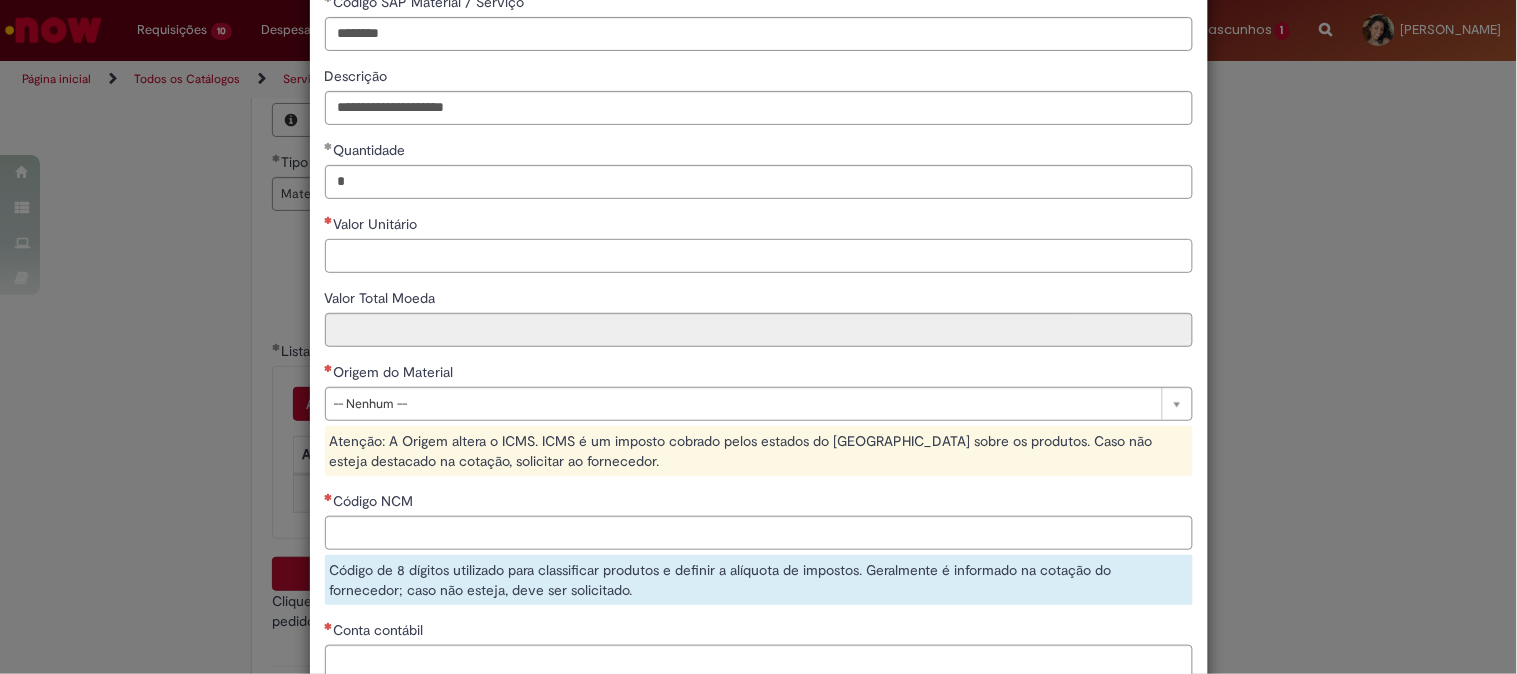 paste on "******" 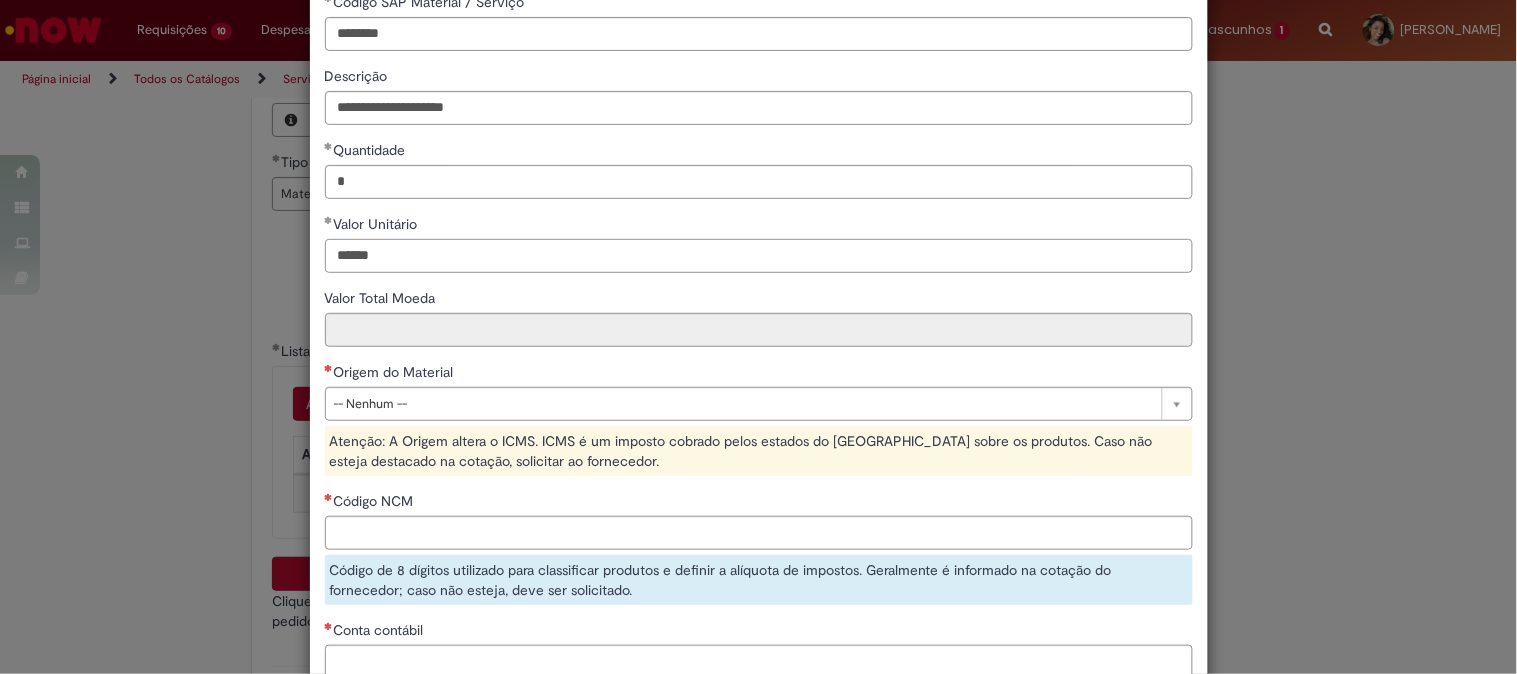 type on "******" 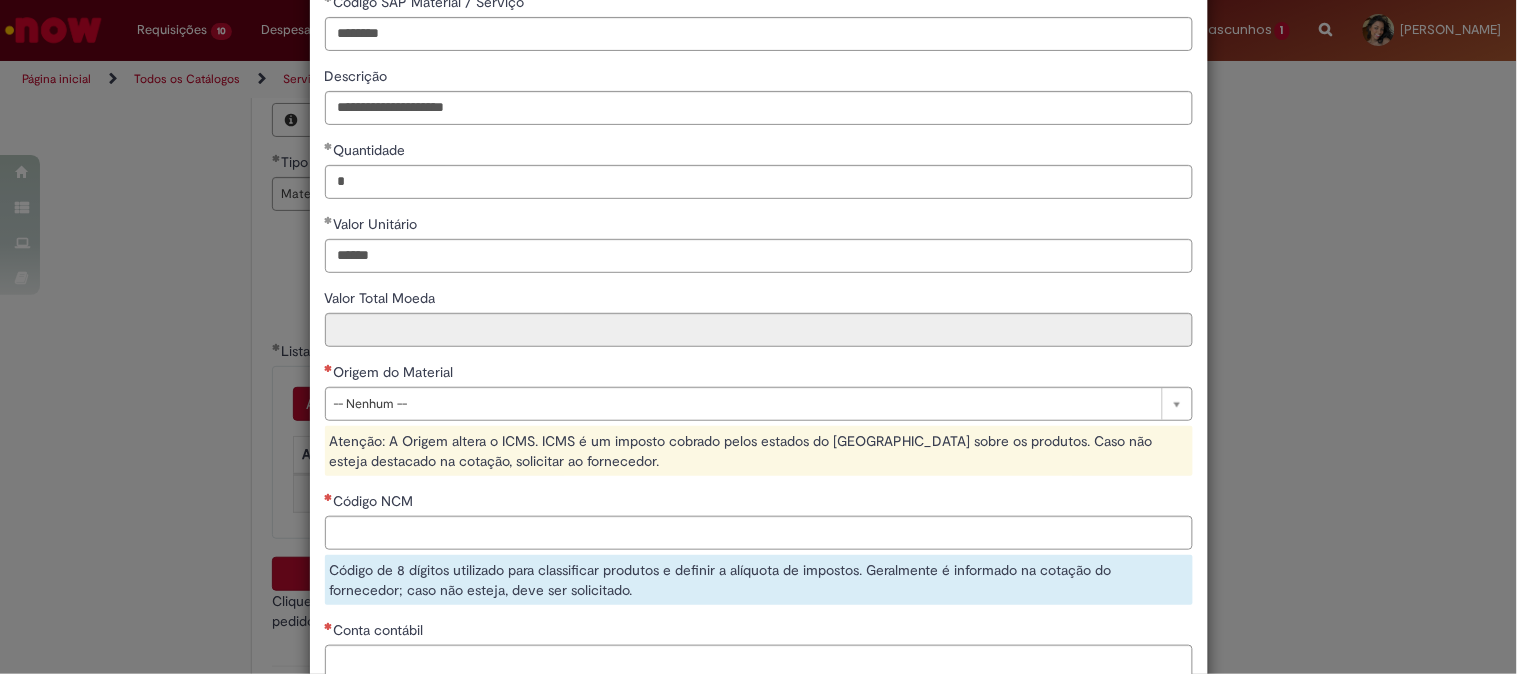 type on "******" 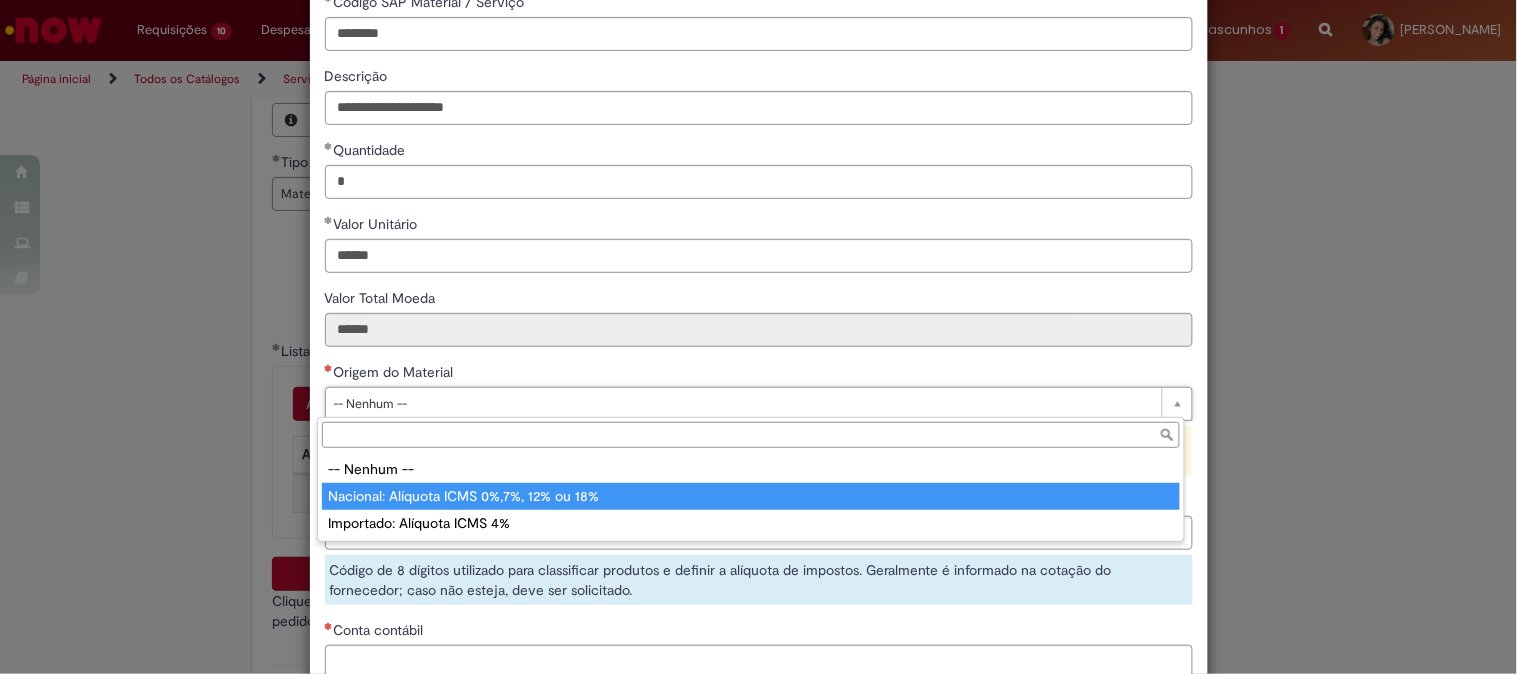 type on "**********" 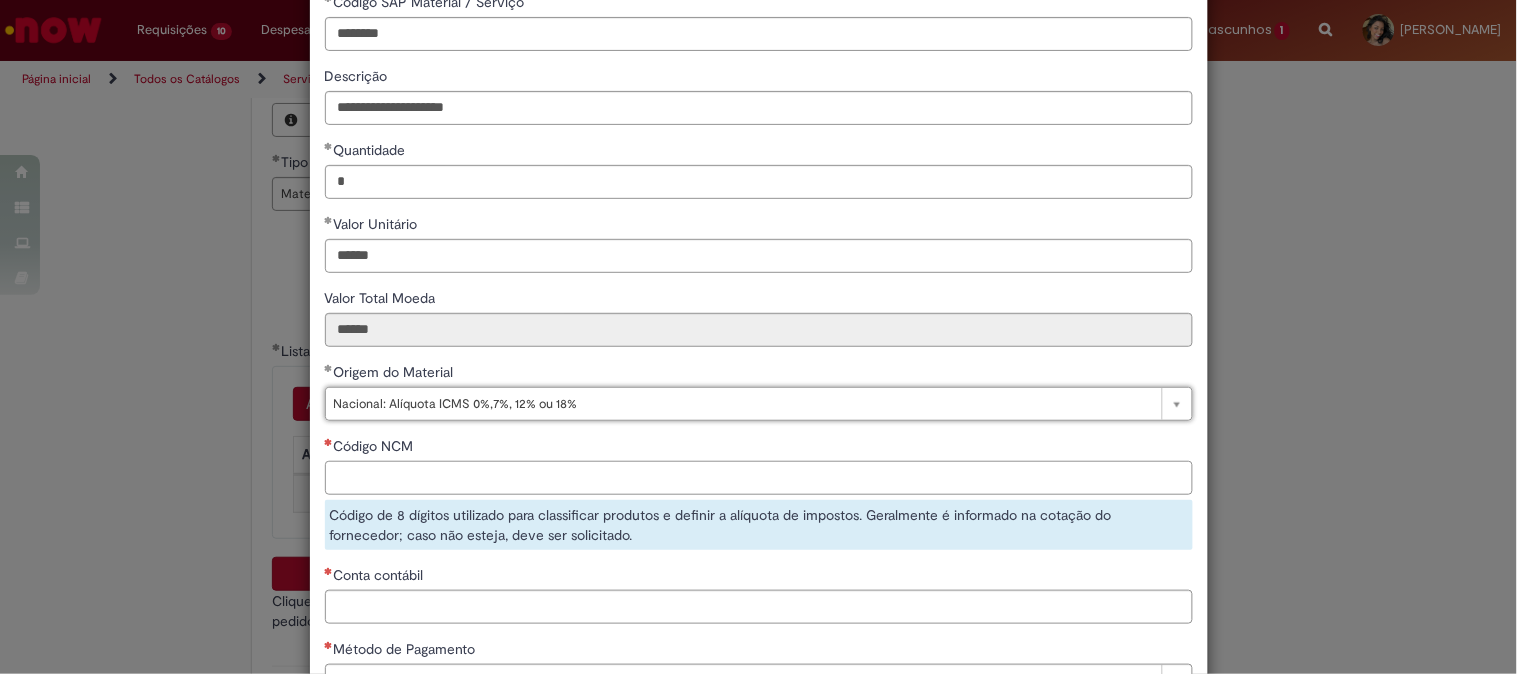 click on "Código NCM" at bounding box center (759, 478) 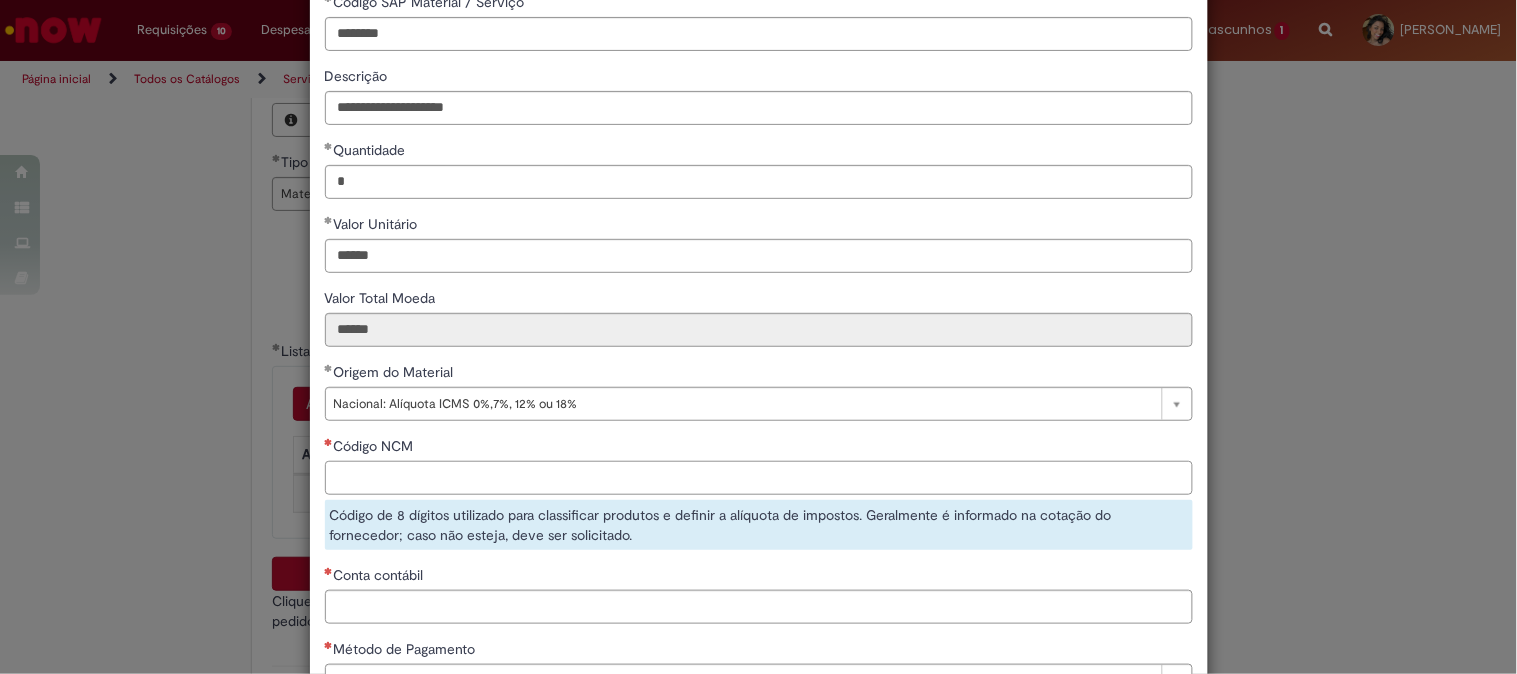 paste on "**********" 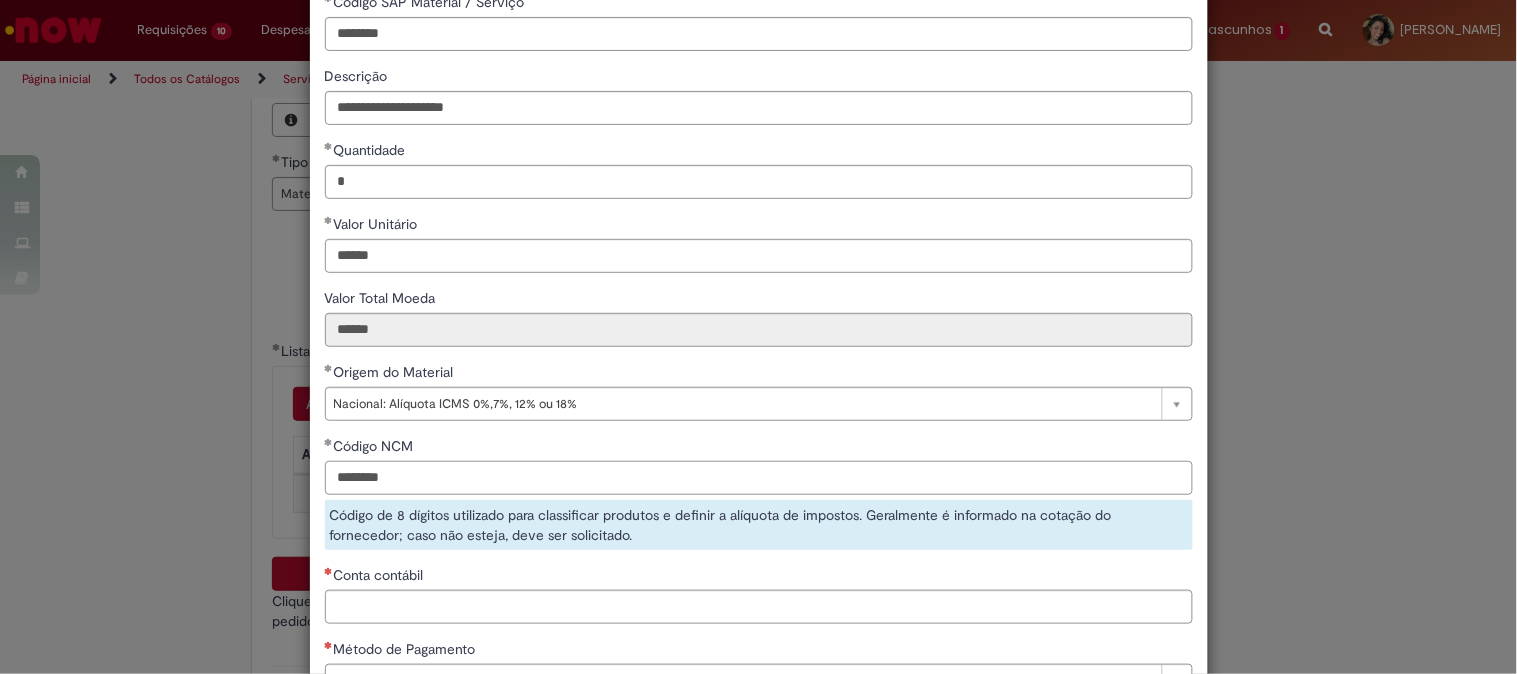 click on "********" at bounding box center (759, 478) 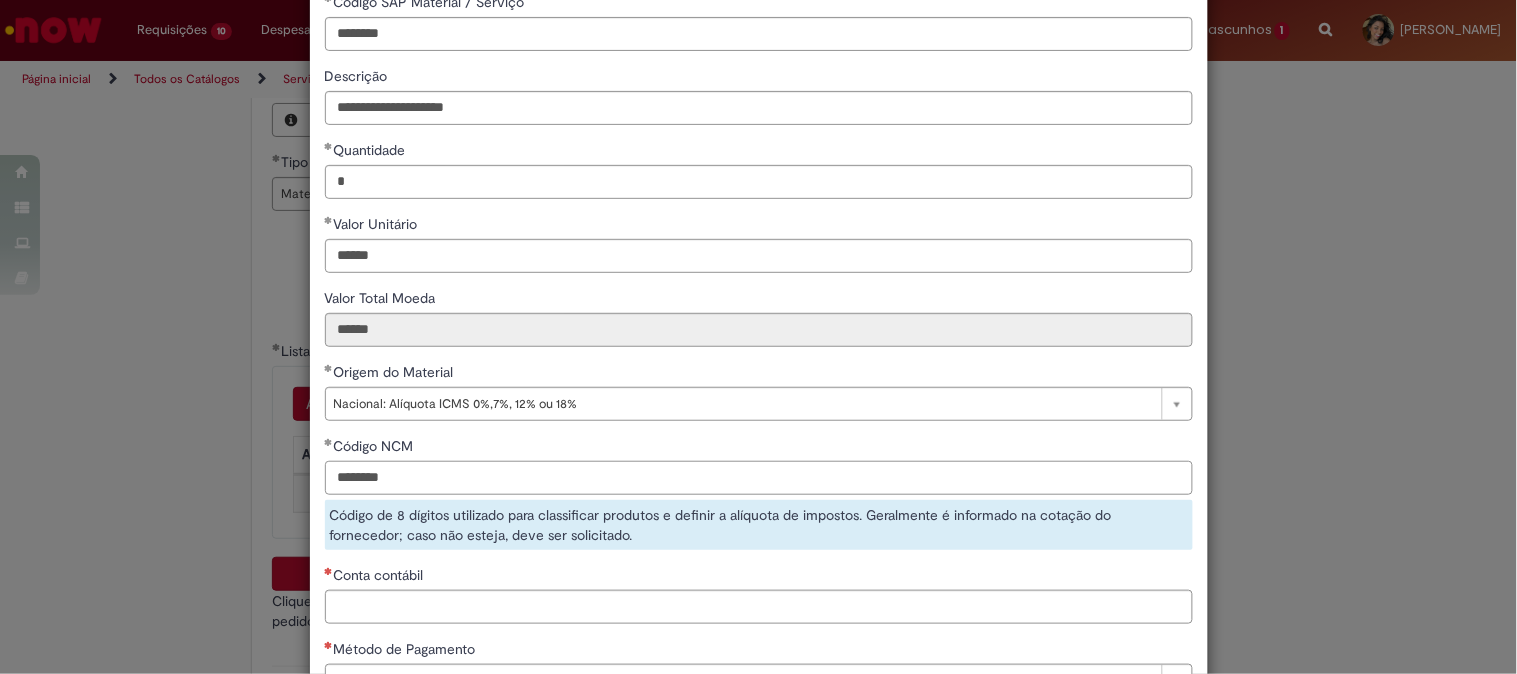 type on "********" 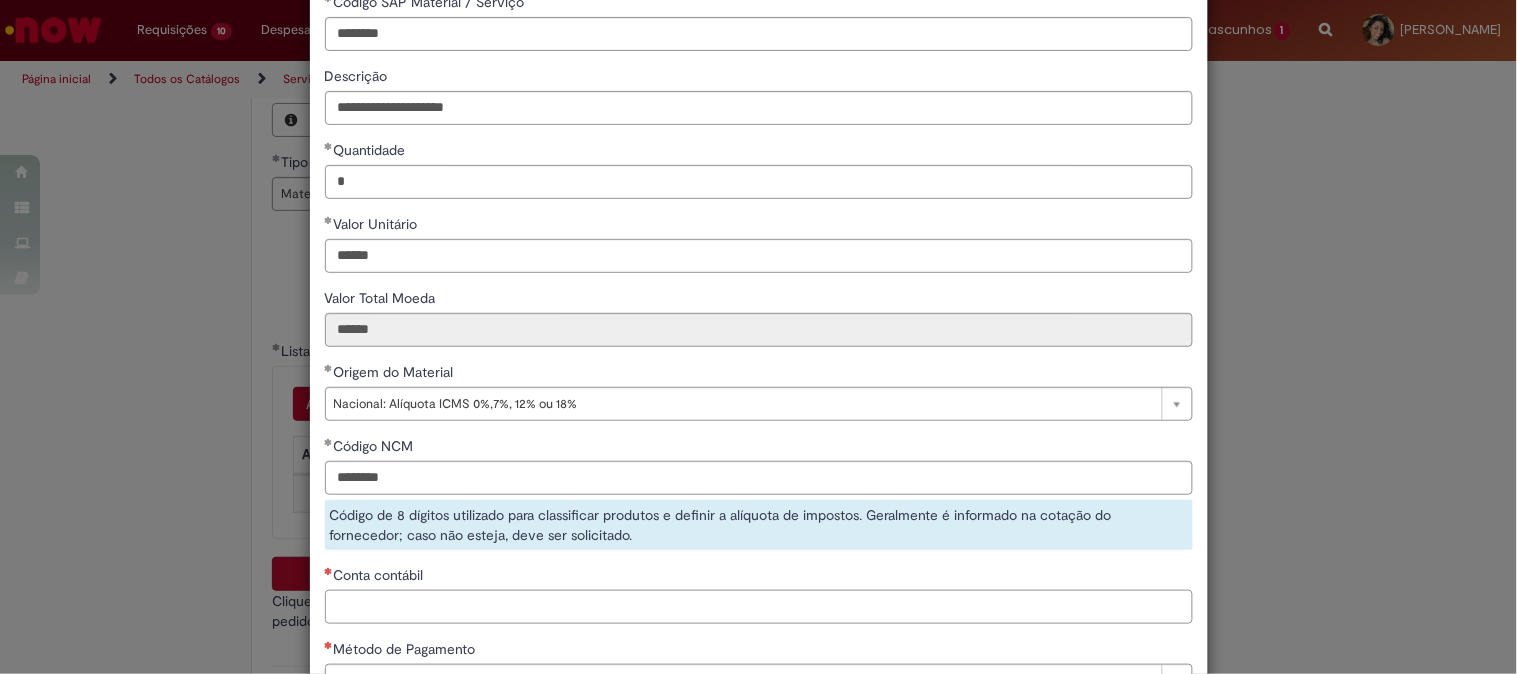 click on "**********" at bounding box center [759, 352] 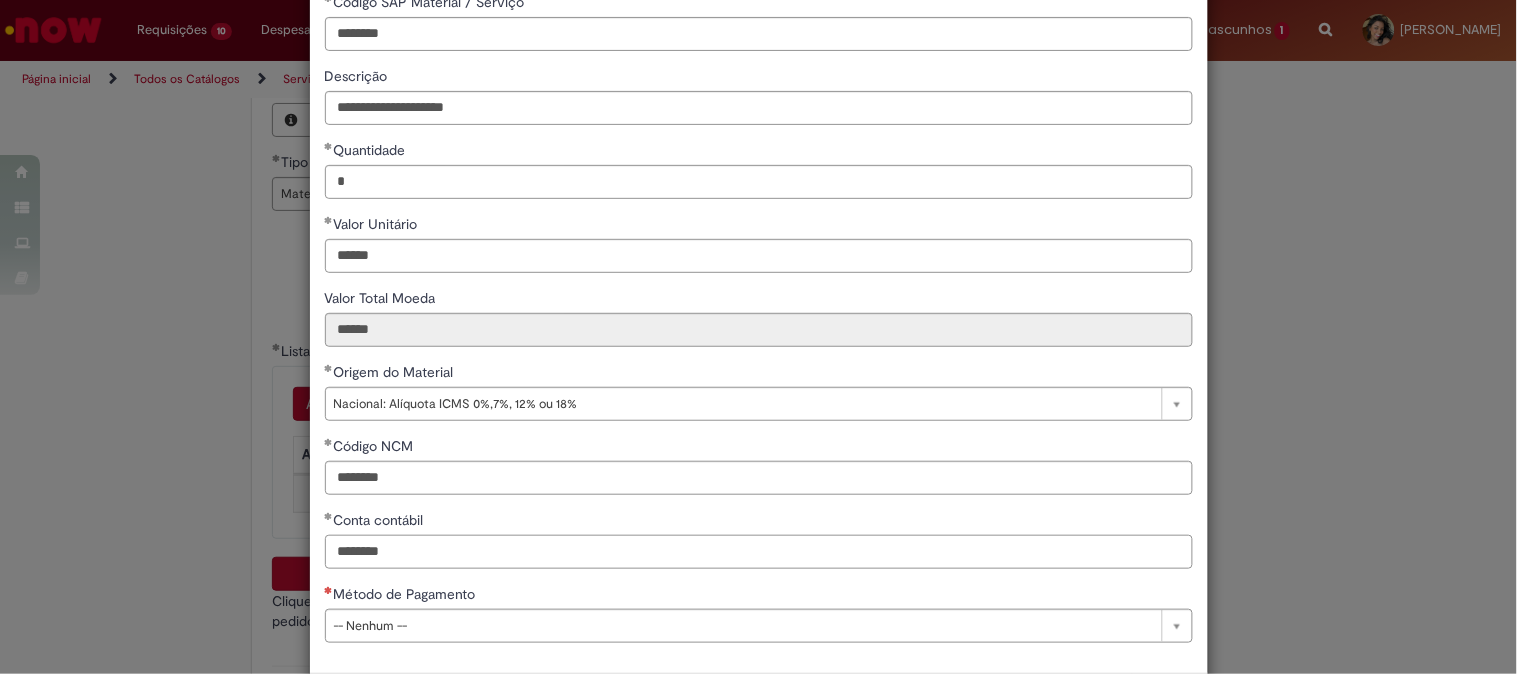 type on "********" 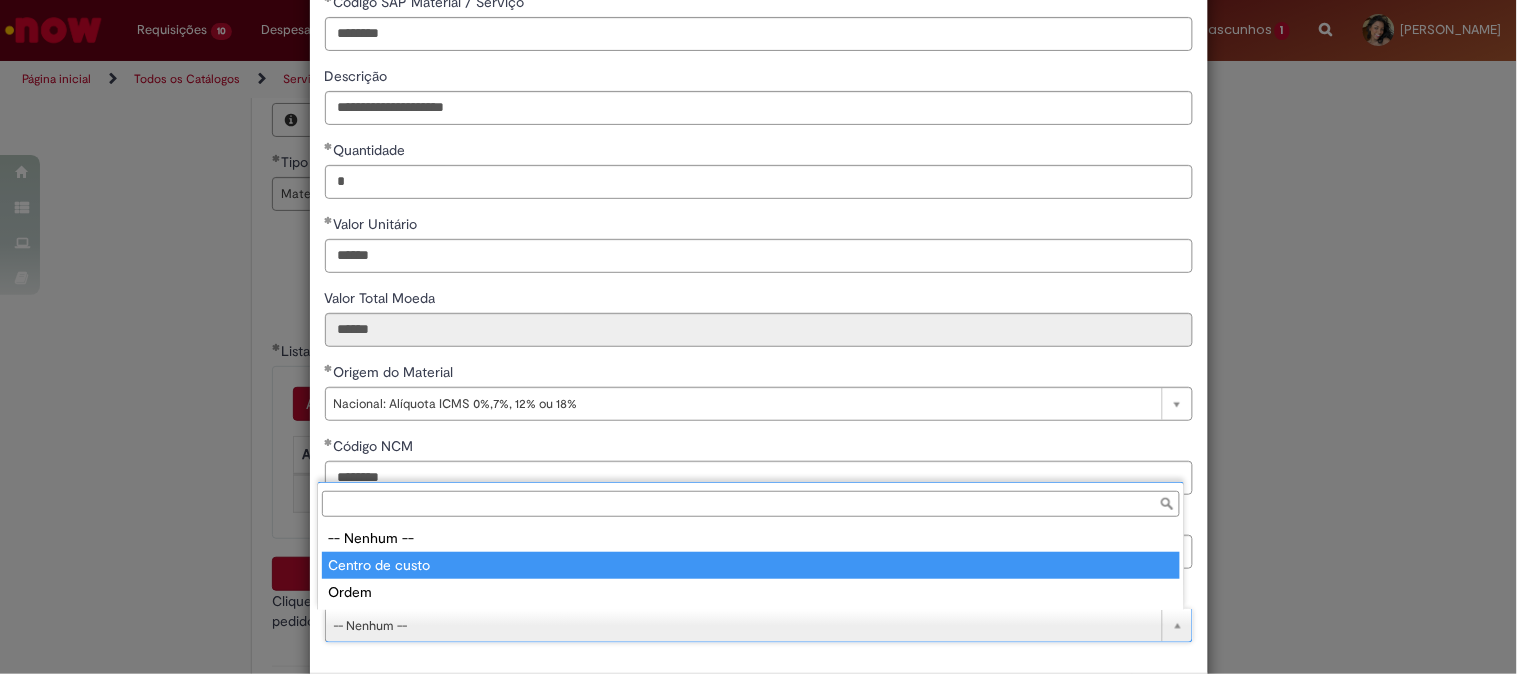 type on "**********" 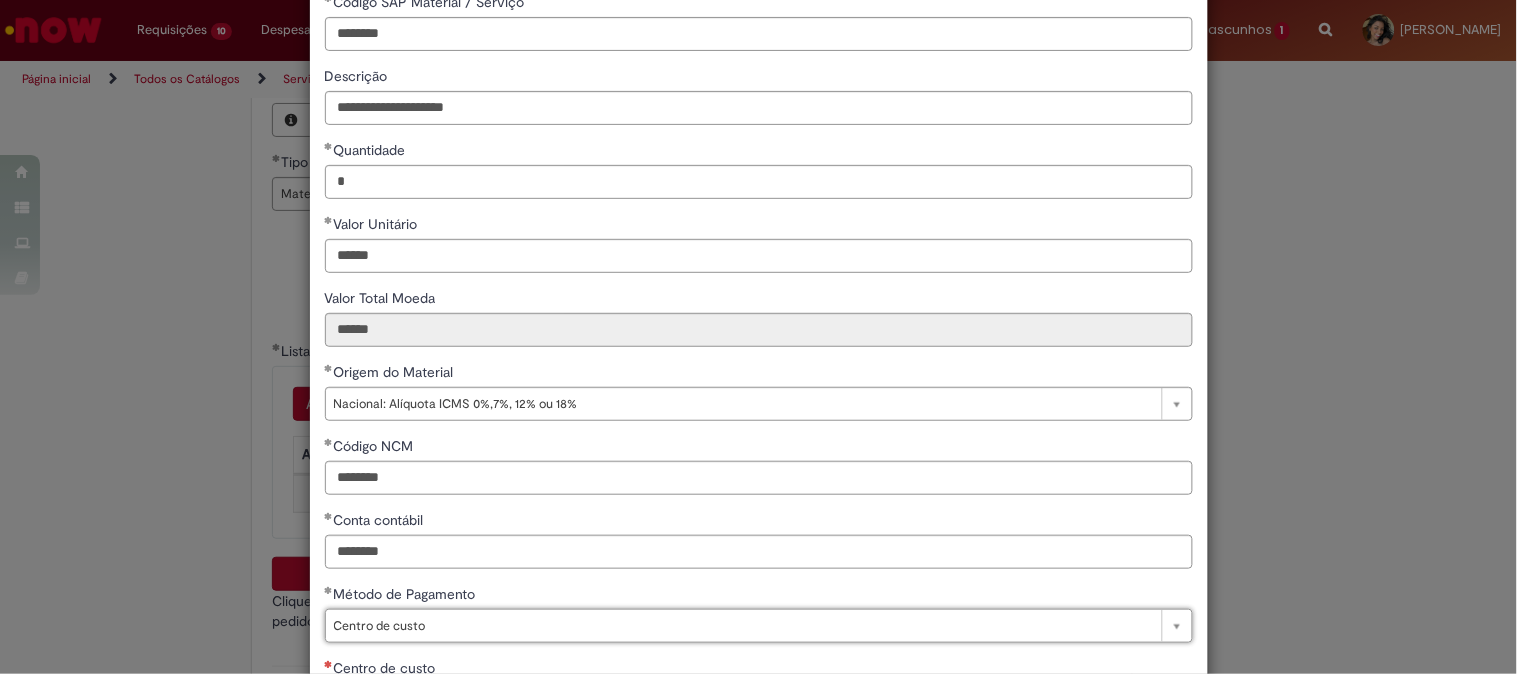 scroll, scrollTop: 280, scrollLeft: 0, axis: vertical 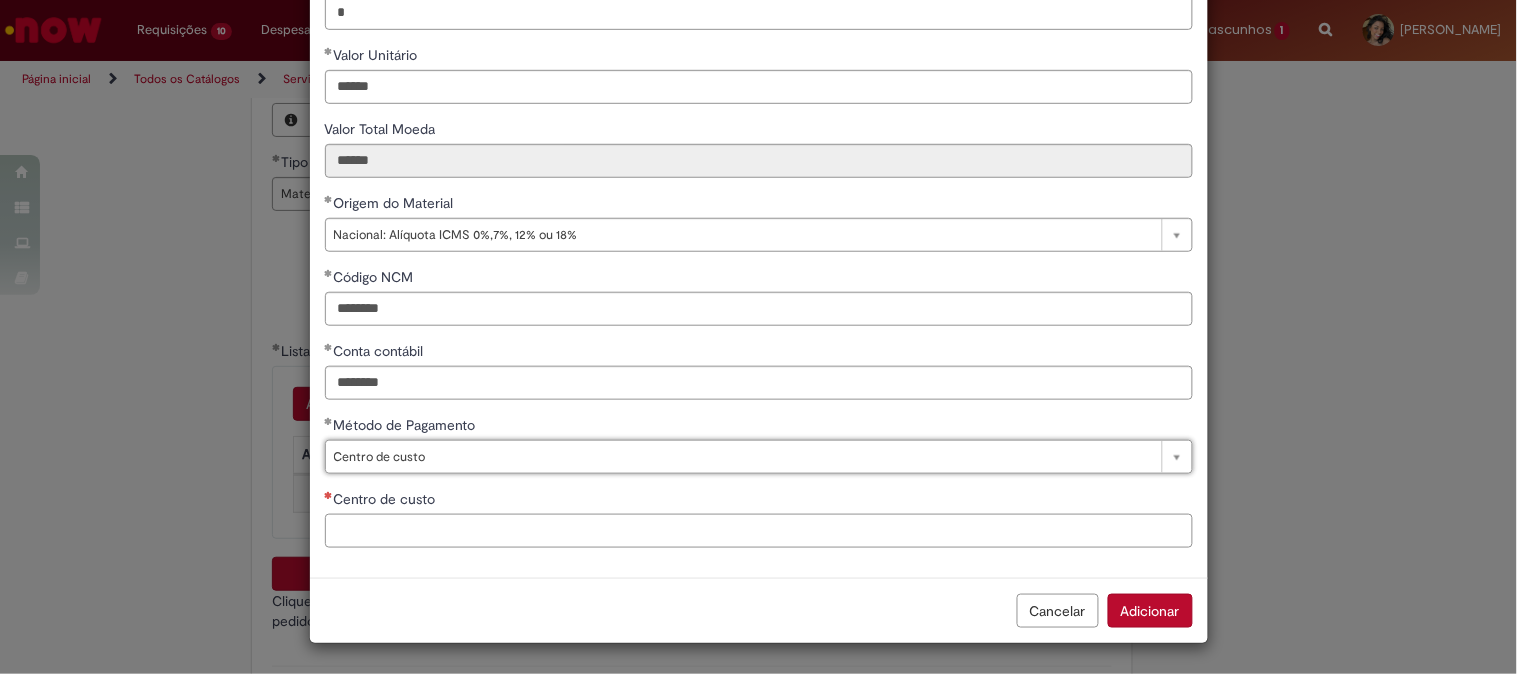 click on "Centro de custo" at bounding box center (759, 531) 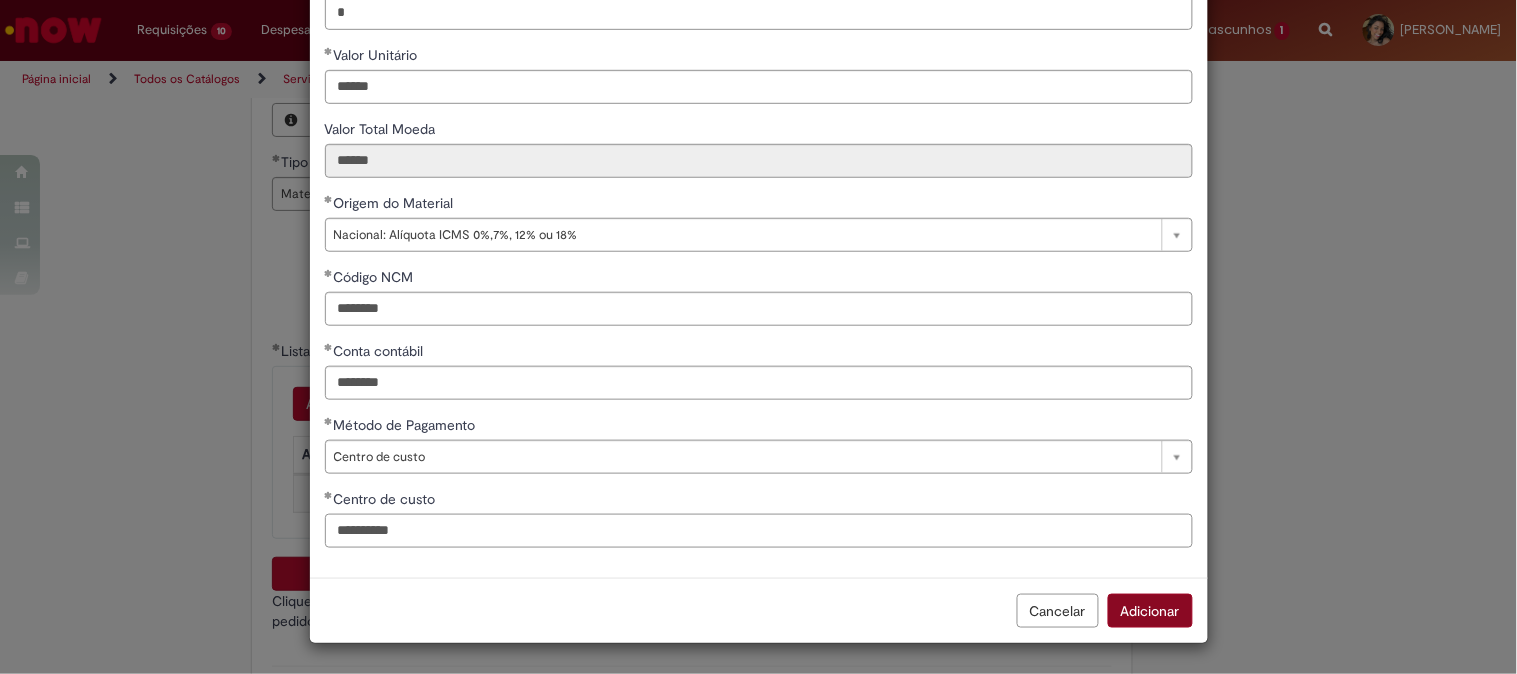 type on "**********" 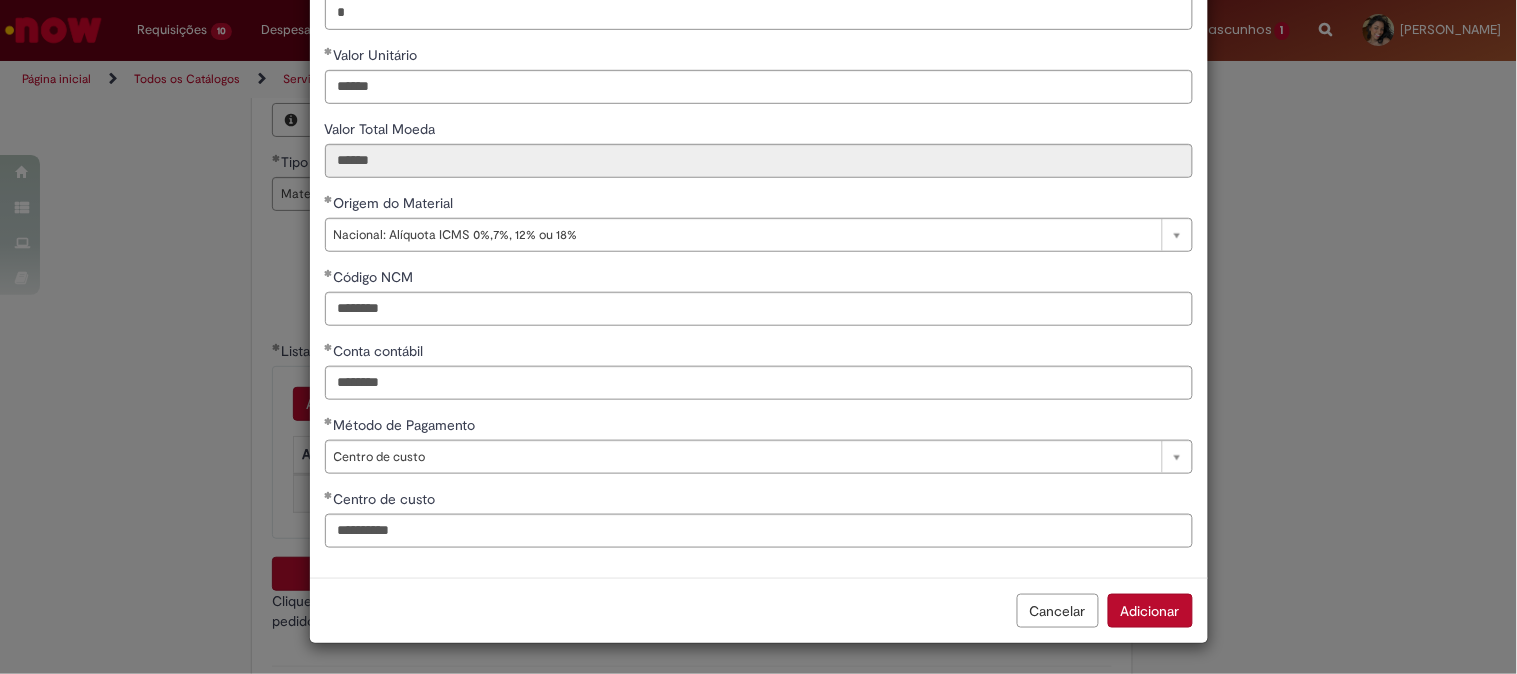 click on "Adicionar" at bounding box center [1150, 611] 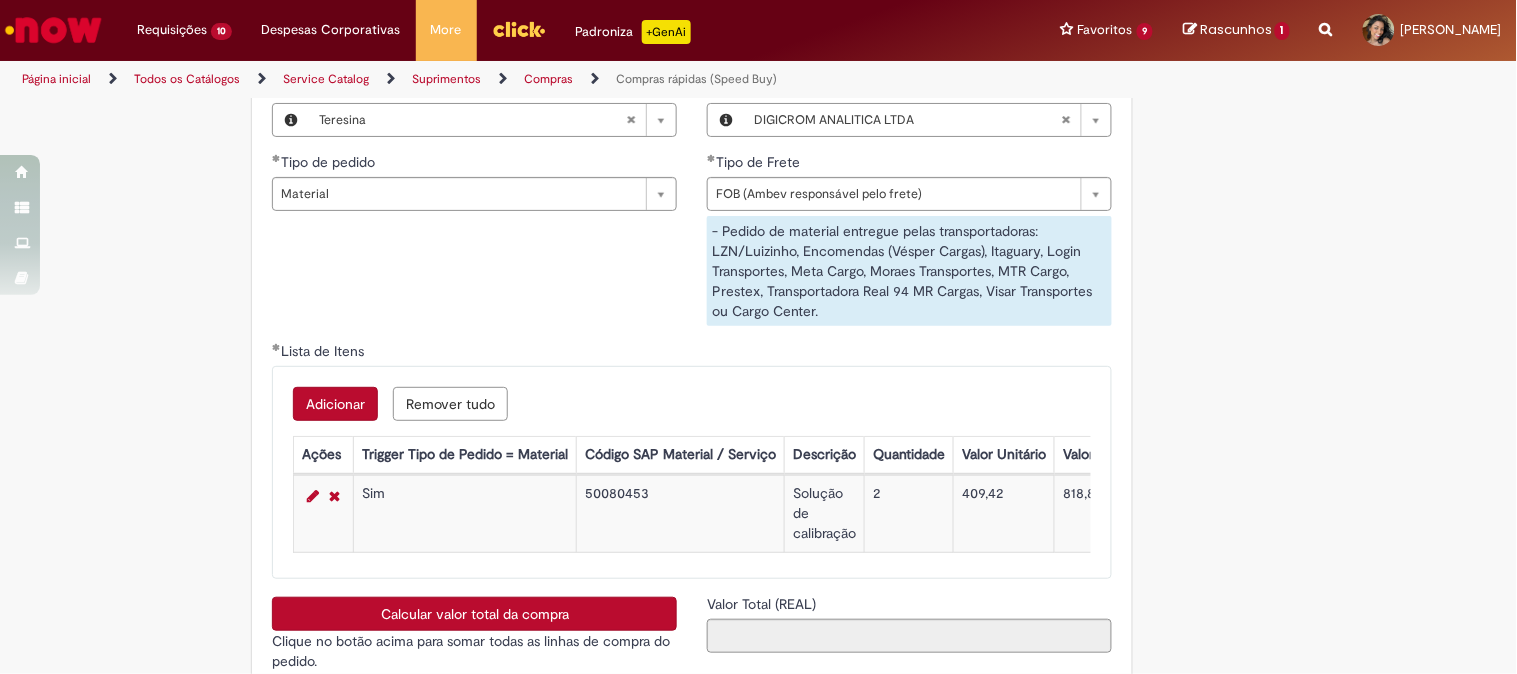 scroll, scrollTop: 3333, scrollLeft: 0, axis: vertical 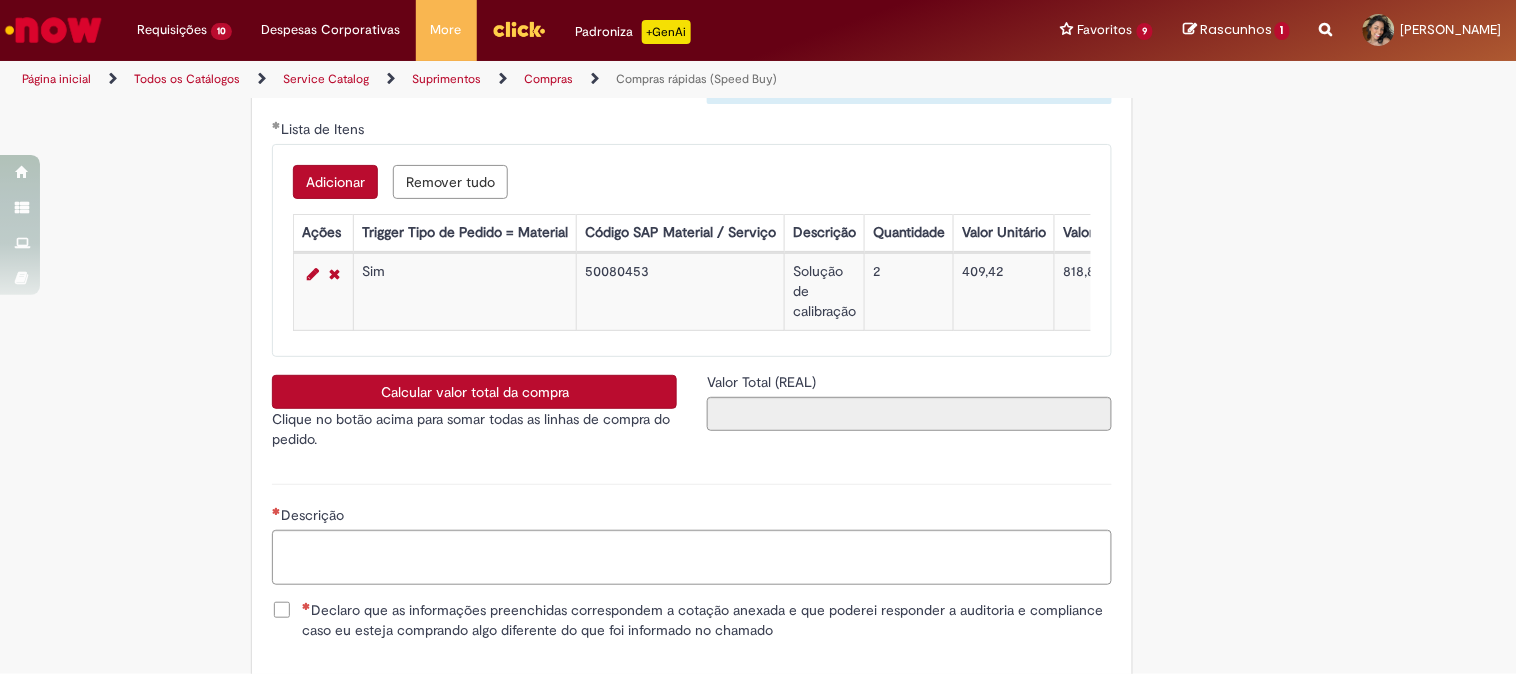click on "Calcular valor total da compra" at bounding box center [474, 392] 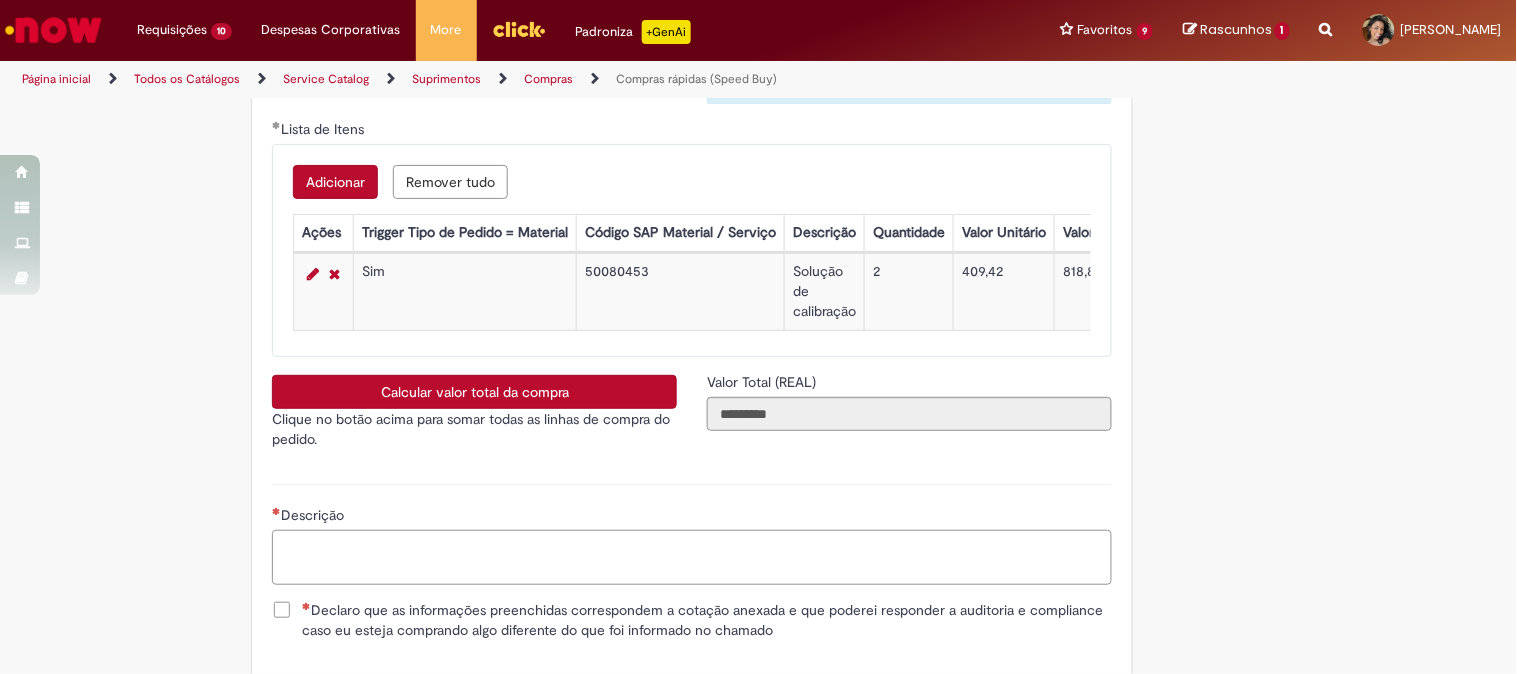 click on "Descrição" at bounding box center (692, 557) 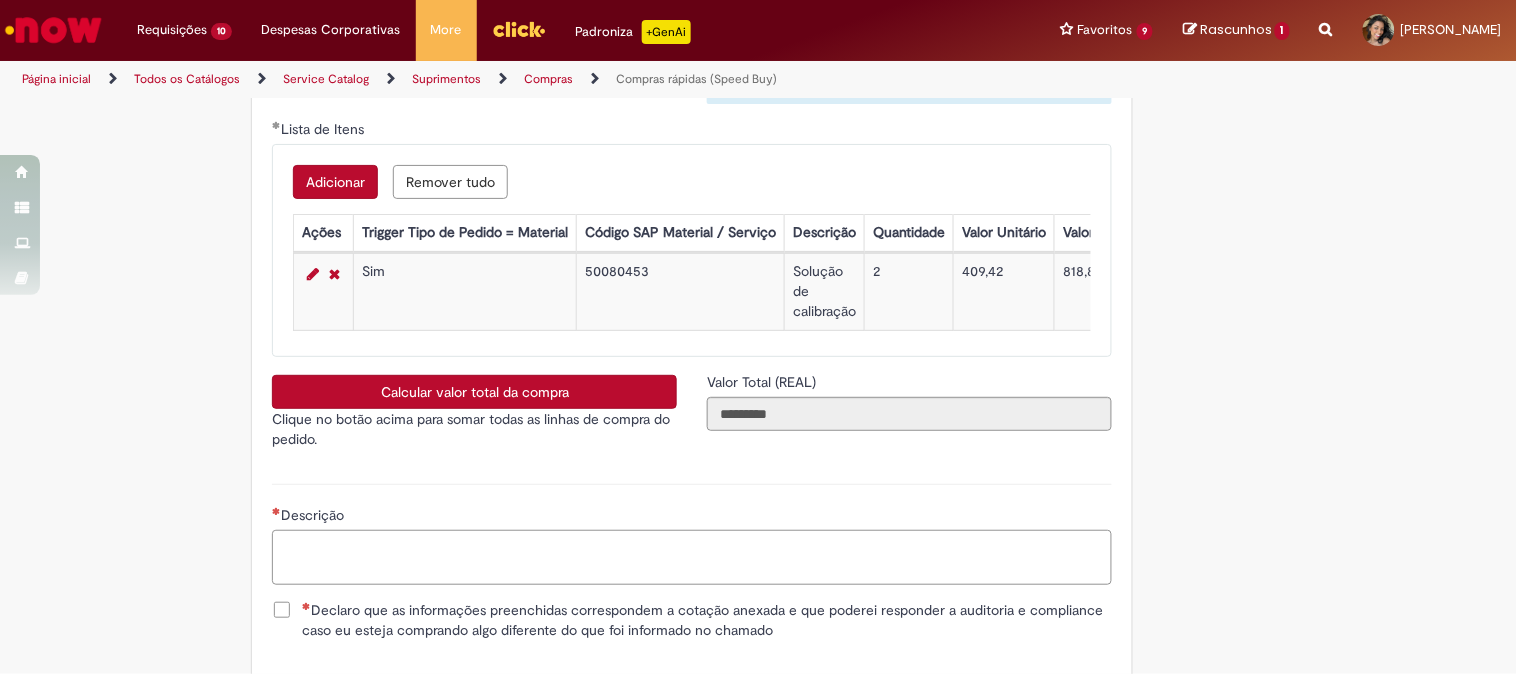scroll, scrollTop: 3444, scrollLeft: 0, axis: vertical 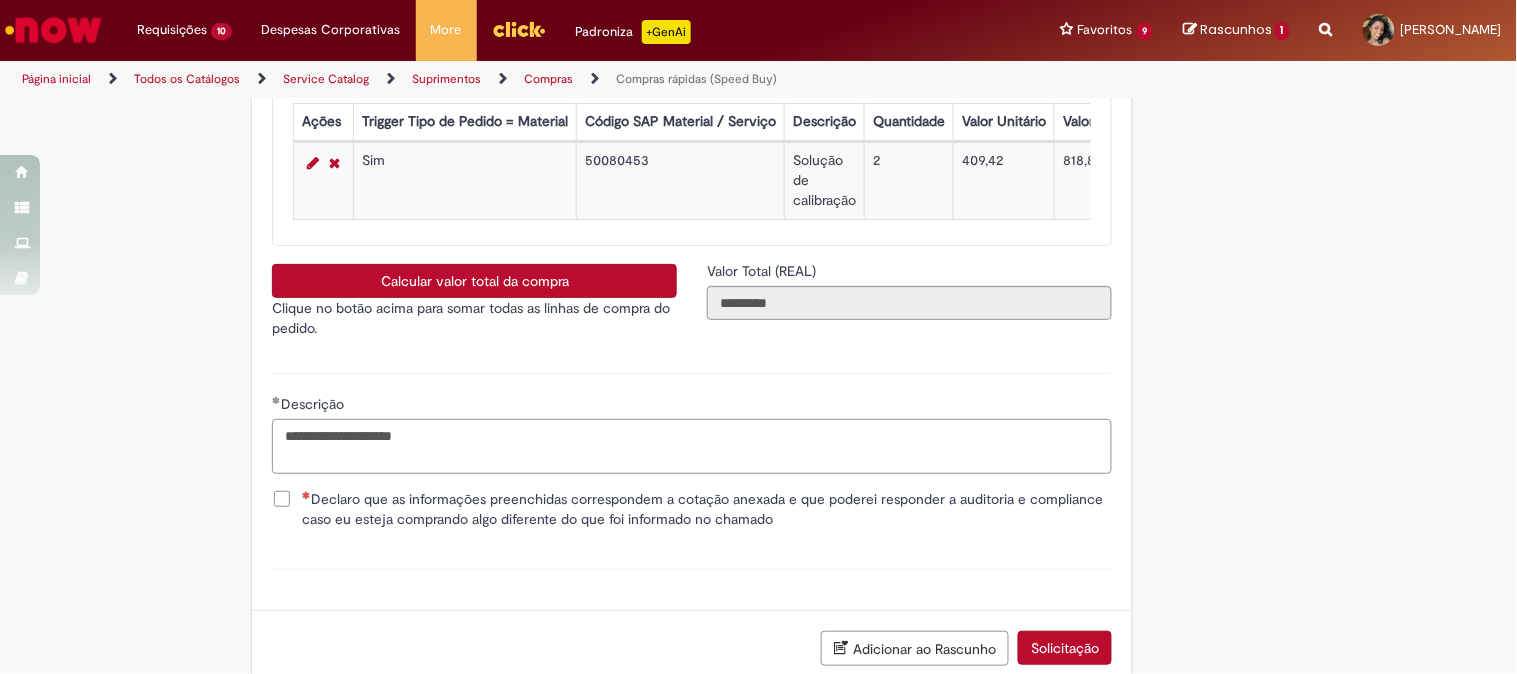 type on "**********" 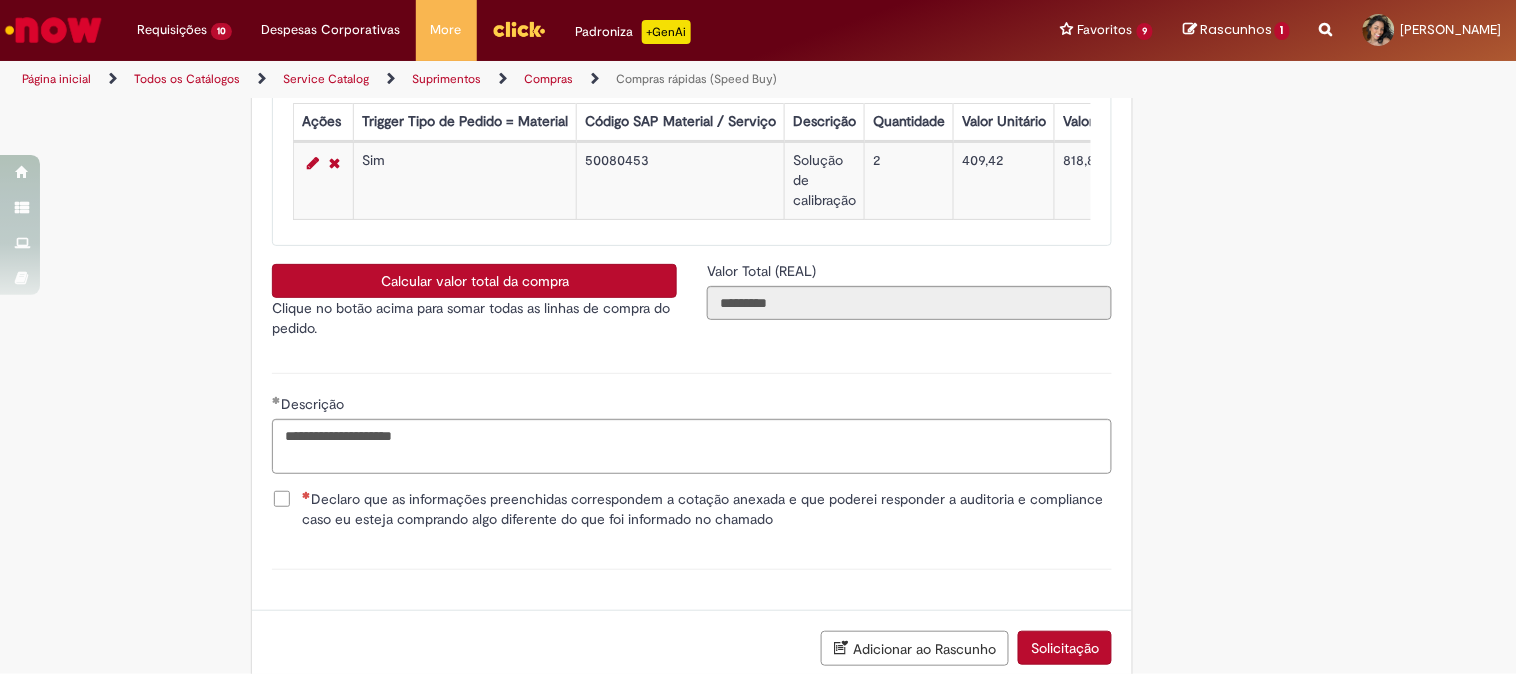 click on "Declaro que as informações preenchidas correspondem a cotação anexada e que poderei responder a auditoria e compliance caso eu esteja comprando algo diferente do que foi informado no chamado" at bounding box center (707, 509) 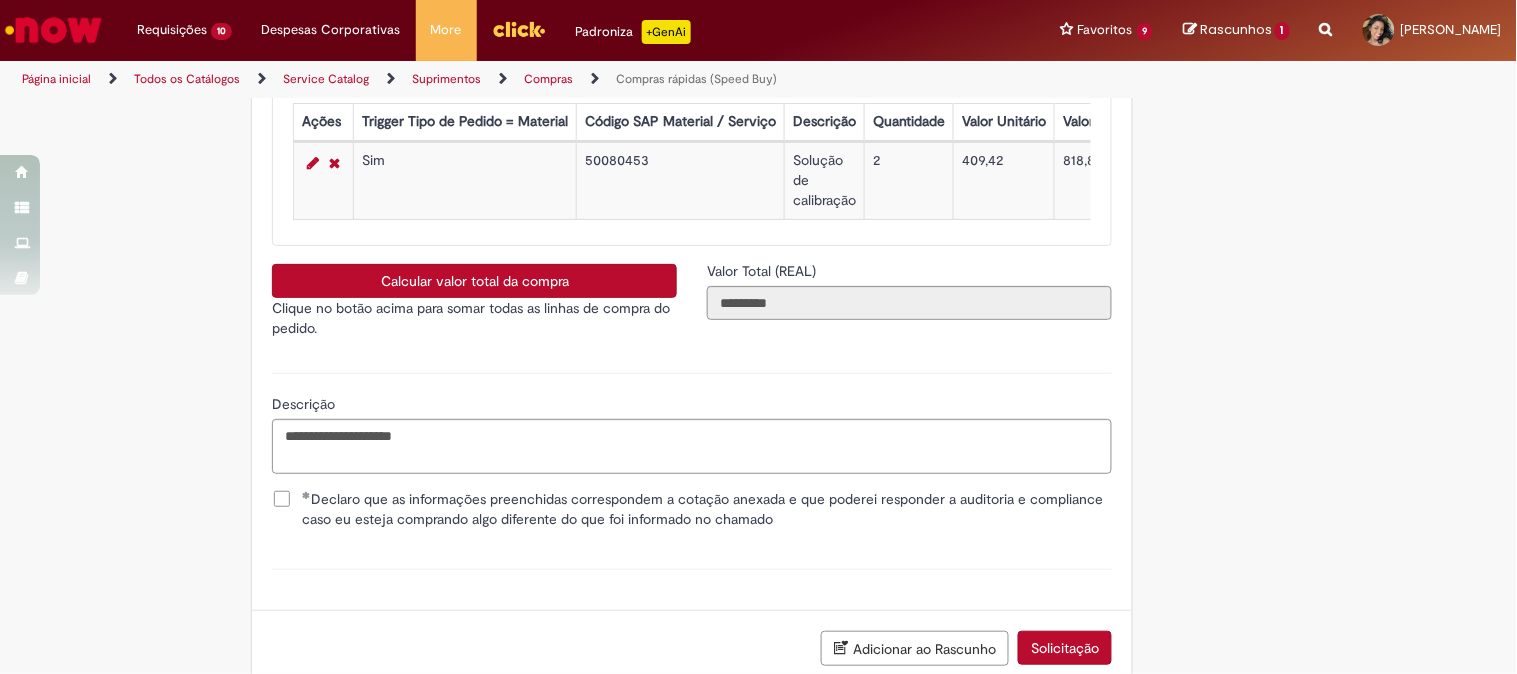 scroll, scrollTop: 3613, scrollLeft: 0, axis: vertical 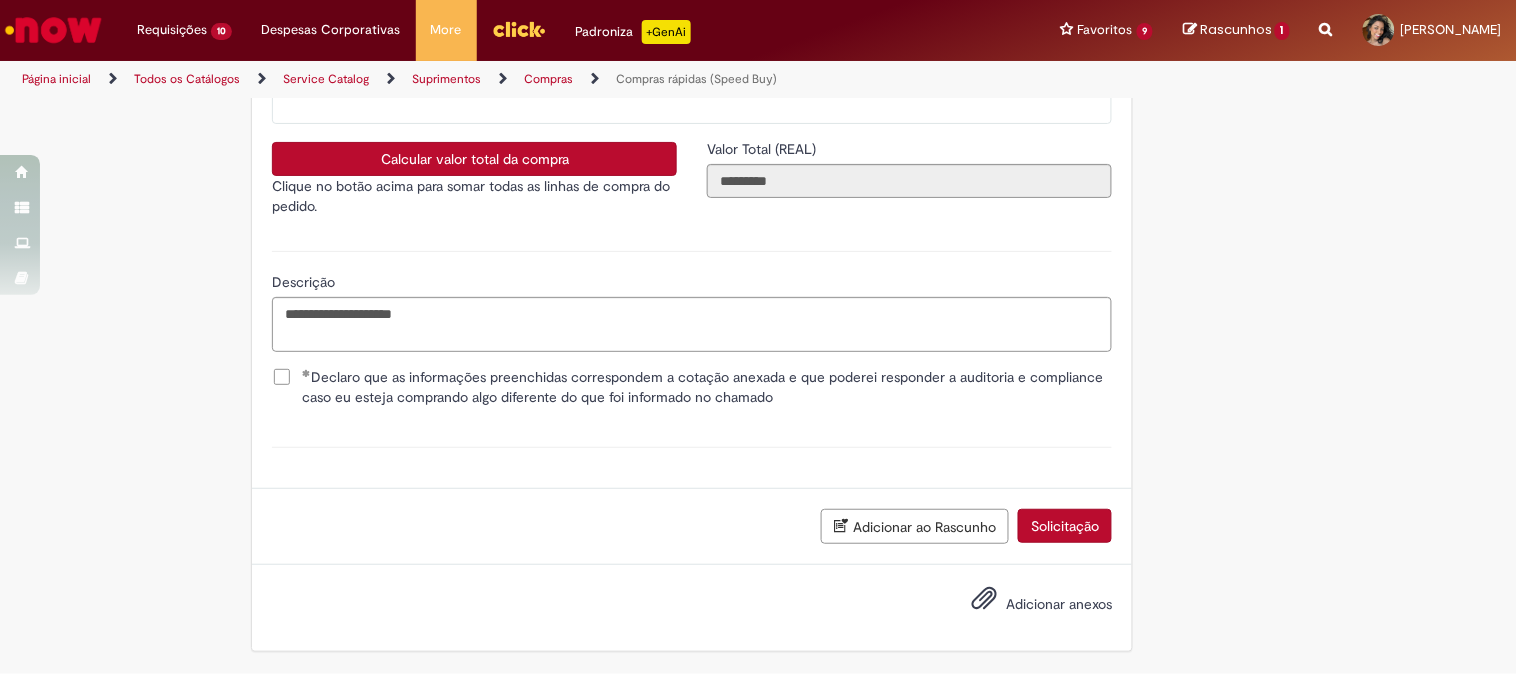 click on "Adicionar anexos" at bounding box center (1059, 604) 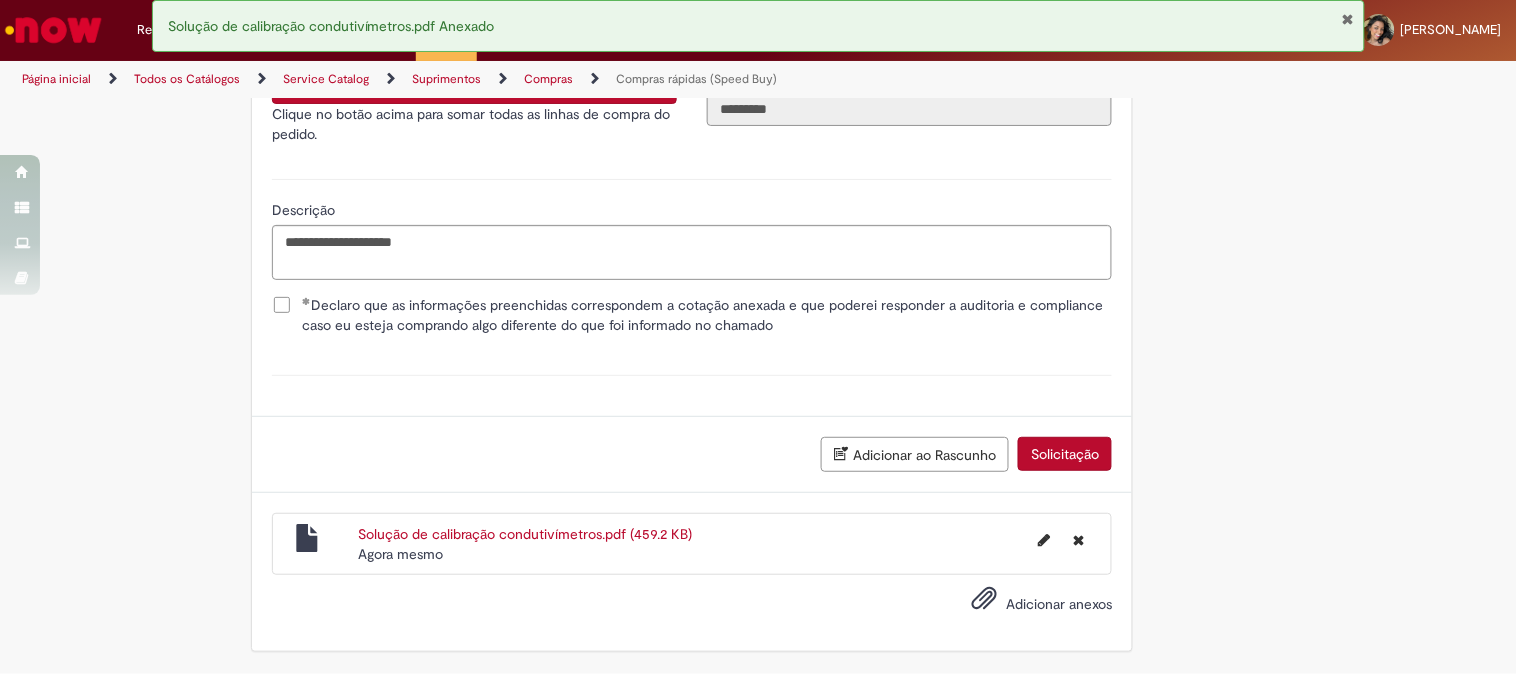 scroll, scrollTop: 3574, scrollLeft: 0, axis: vertical 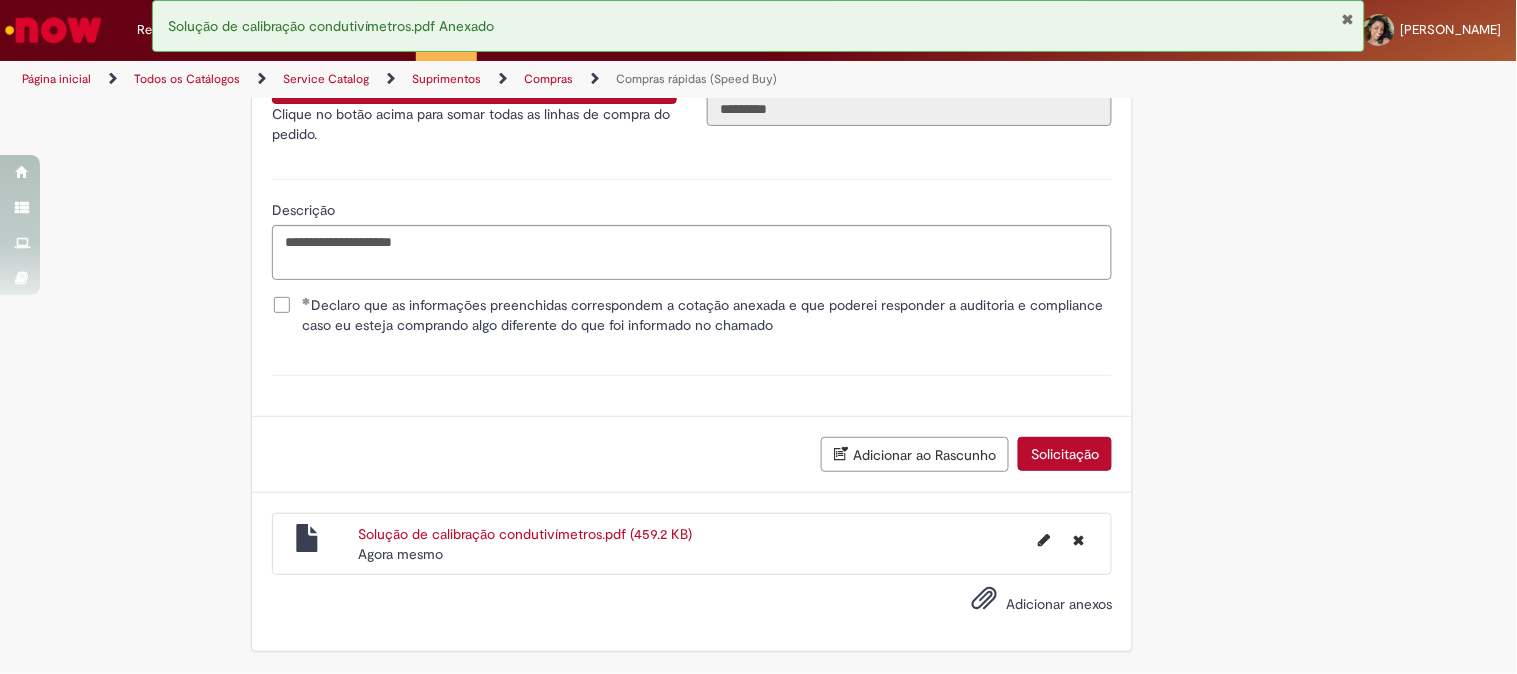 click on "Solicitação" at bounding box center (1065, 454) 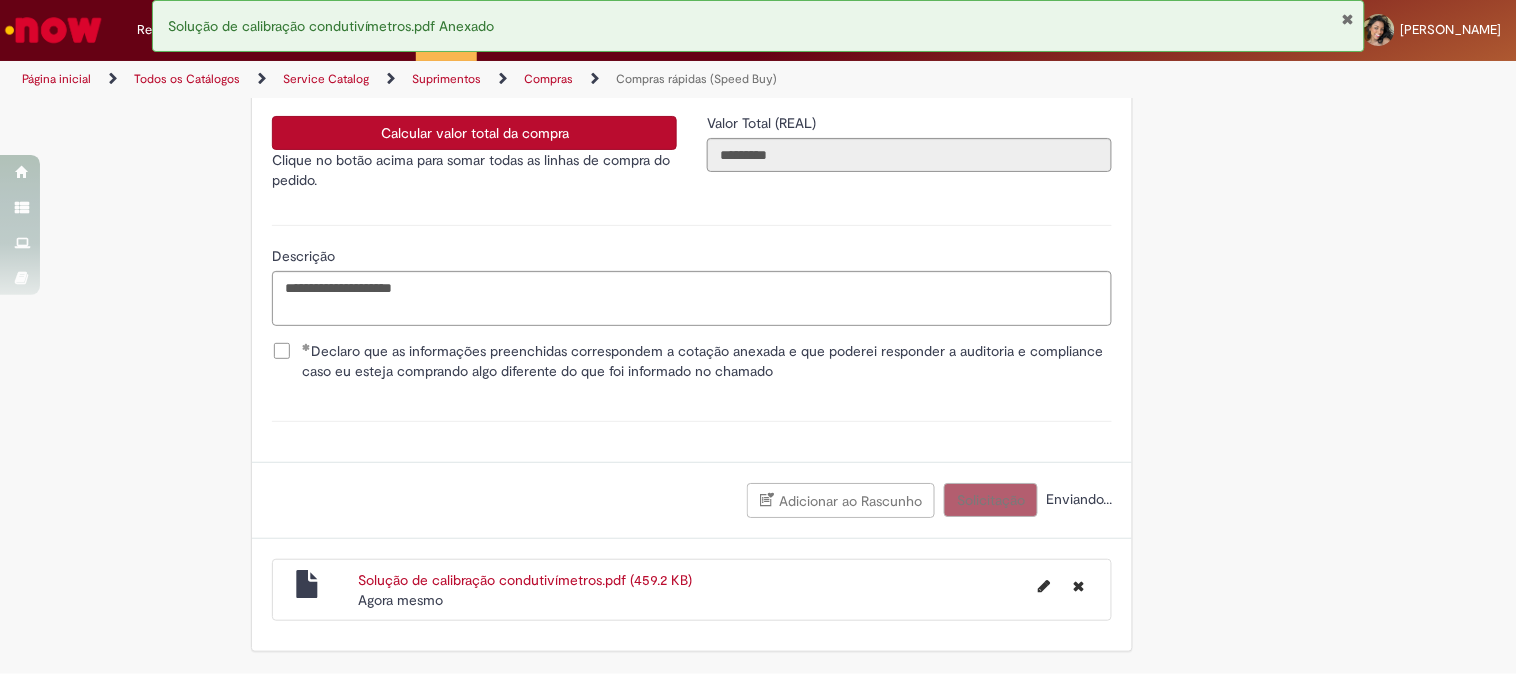 scroll, scrollTop: 3640, scrollLeft: 0, axis: vertical 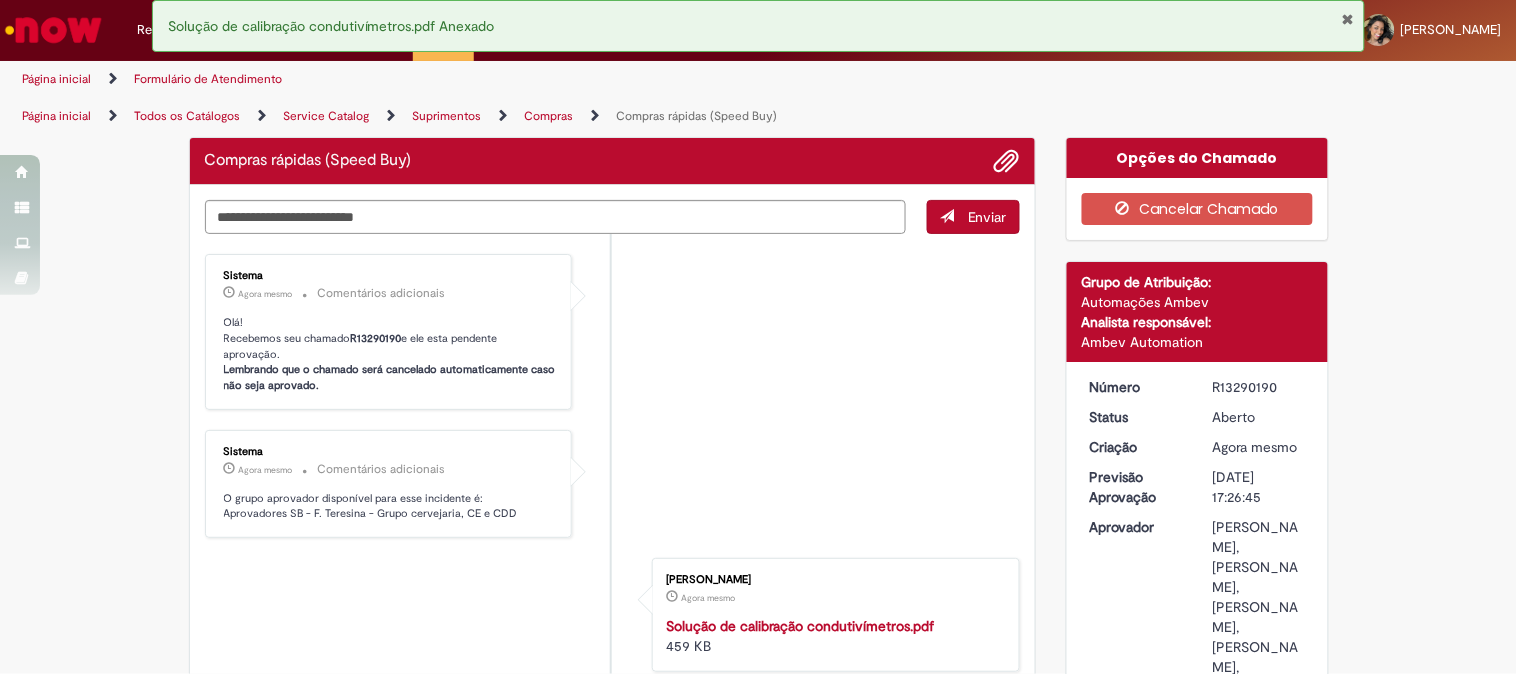 click on "R13290190" at bounding box center (376, 338) 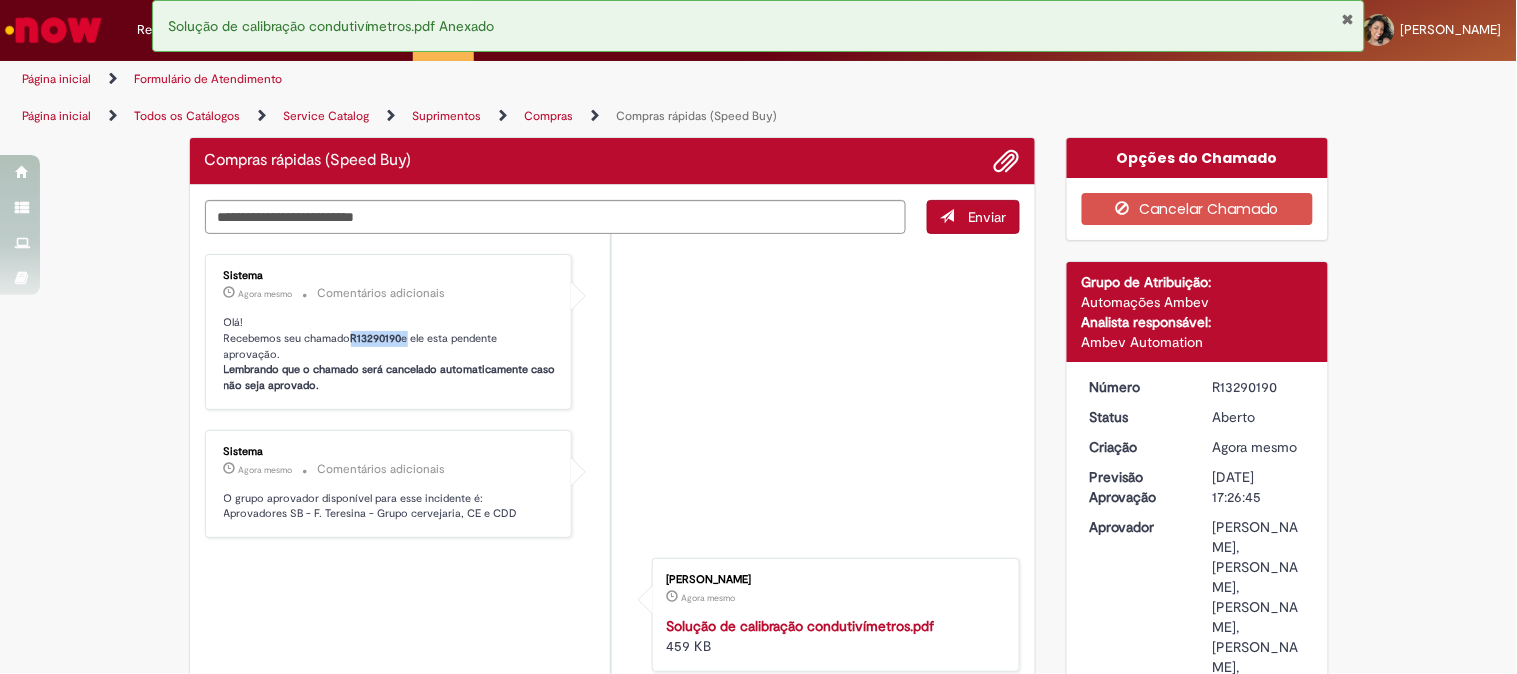 click on "R13290190" at bounding box center [376, 338] 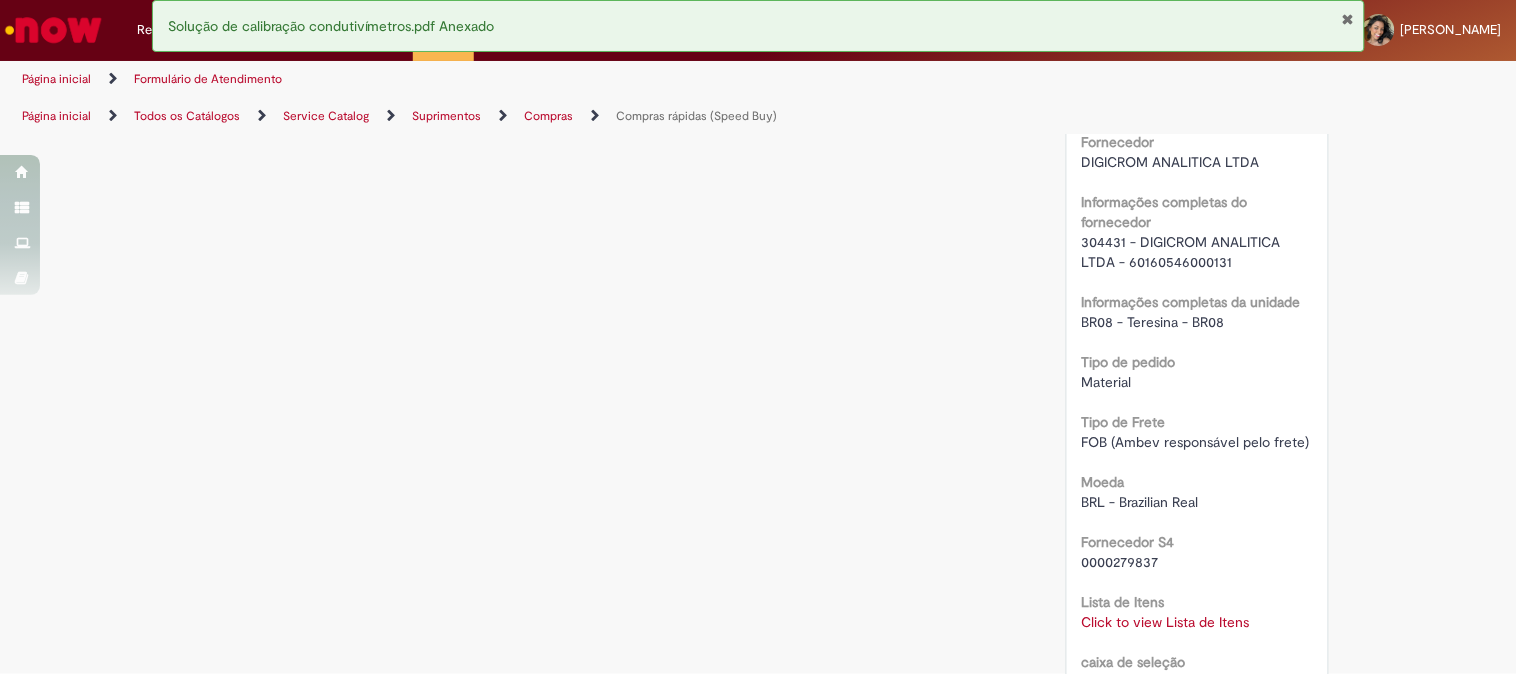 scroll, scrollTop: 2222, scrollLeft: 0, axis: vertical 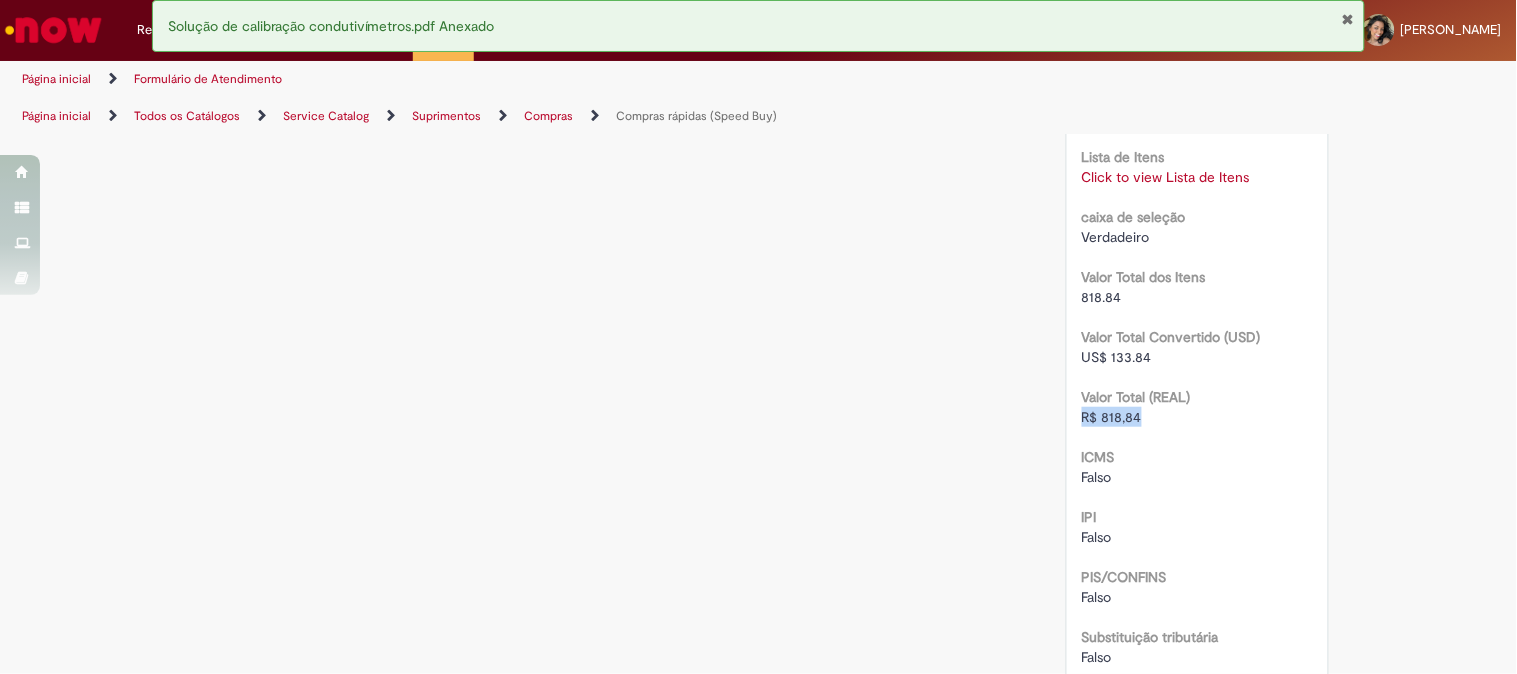 drag, startPoint x: 1135, startPoint y: 520, endPoint x: 1076, endPoint y: 518, distance: 59.03389 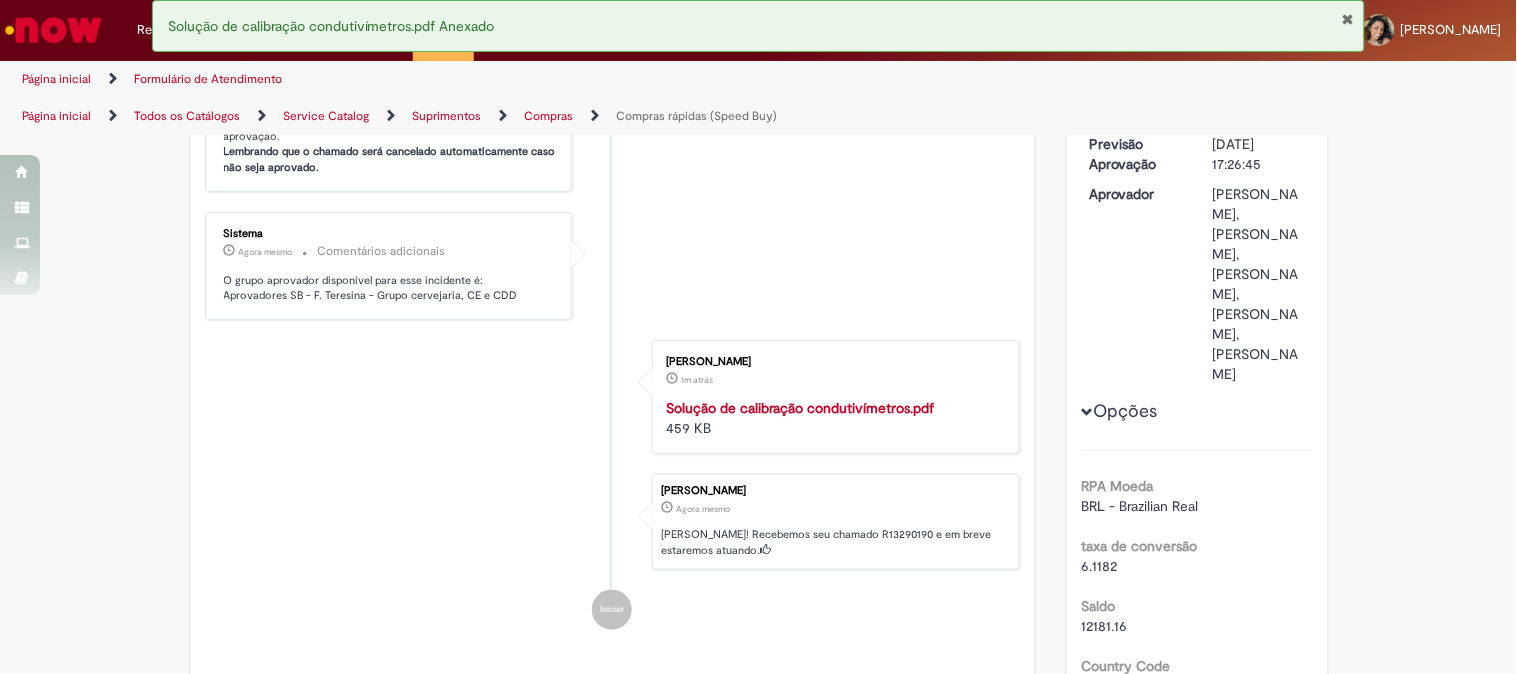 scroll, scrollTop: 0, scrollLeft: 0, axis: both 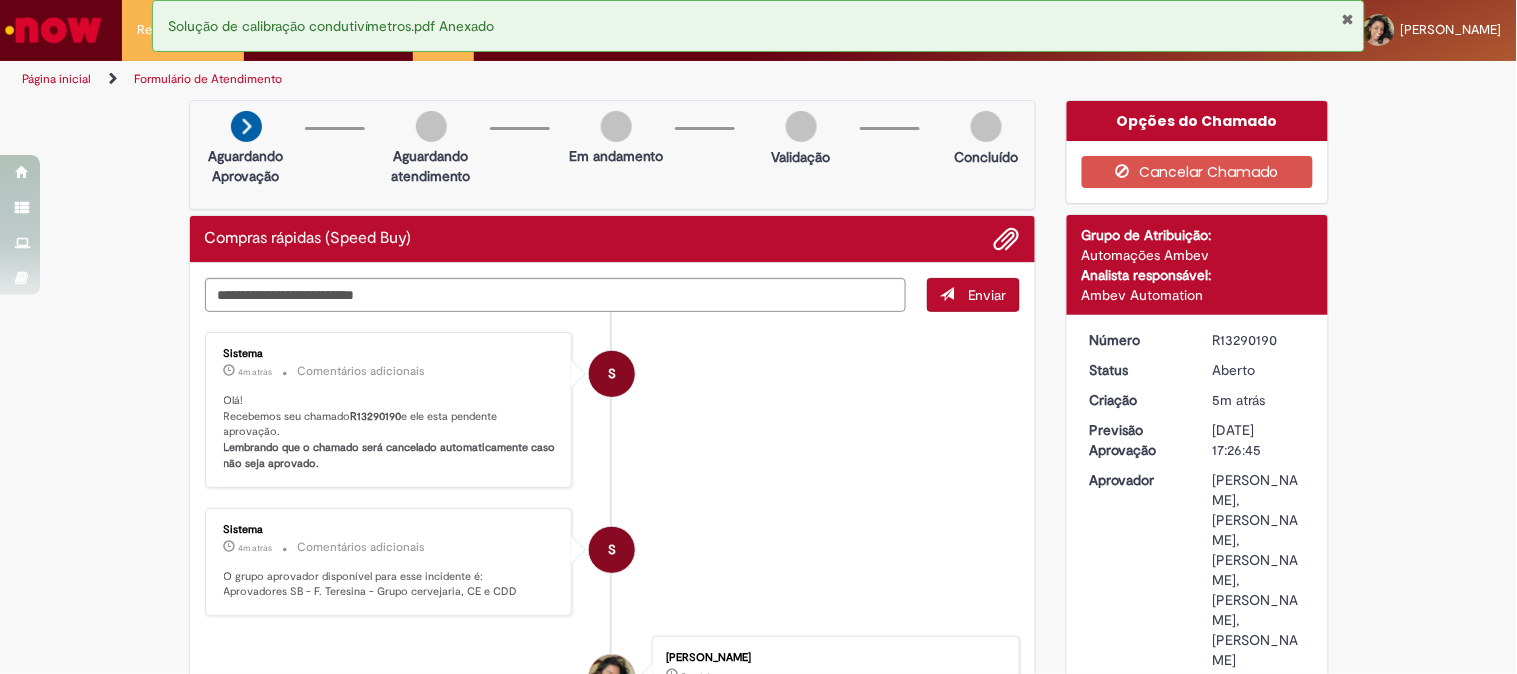 click at bounding box center (1347, 19) 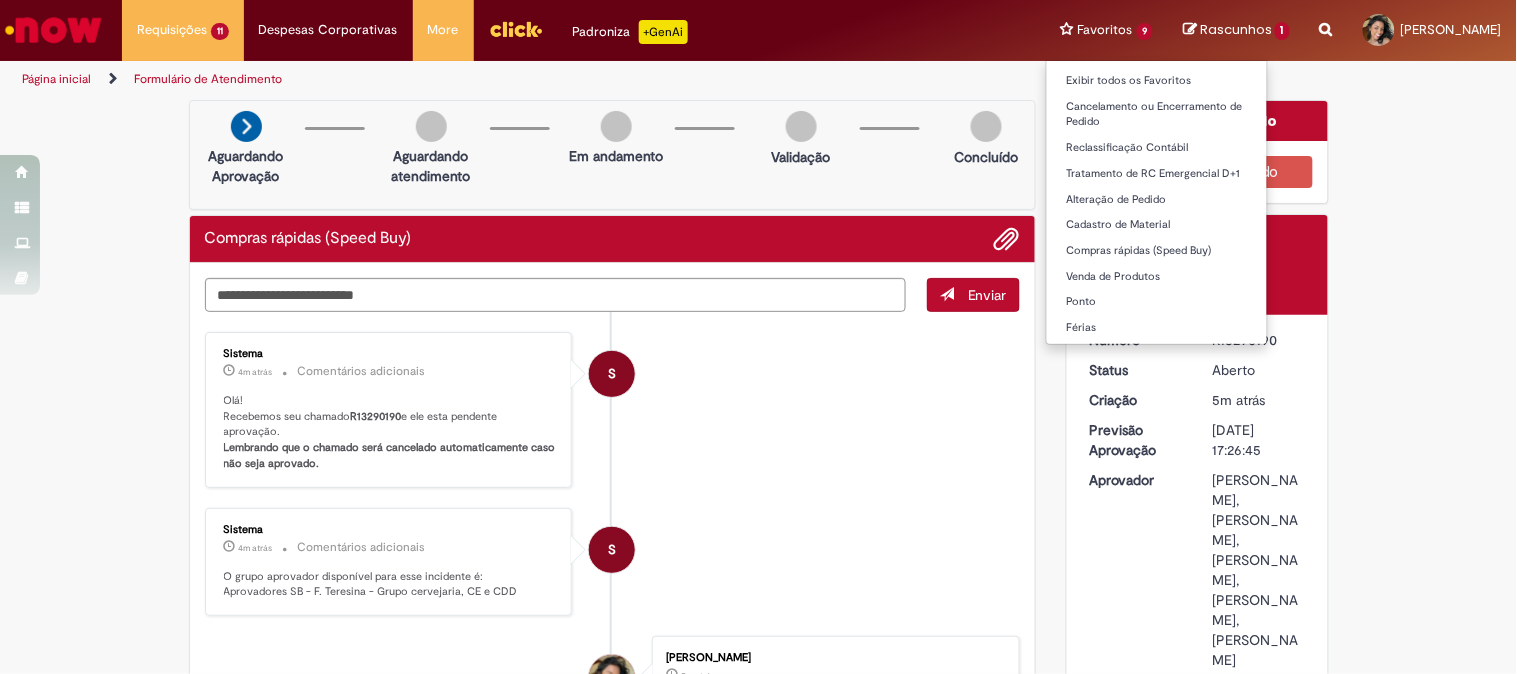 click on "Favoritos   9
Exibir todos os Favoritos
Cancelamento ou Encerramento de Pedido
Reclassificação Contábil
Tratamento de RC Emergencial D+1
Alteração de Pedido
Cadastro de Material
Compras rápidas (Speed Buy)
Venda de Produtos
[GEOGRAPHIC_DATA]
Férias" at bounding box center (1107, 30) 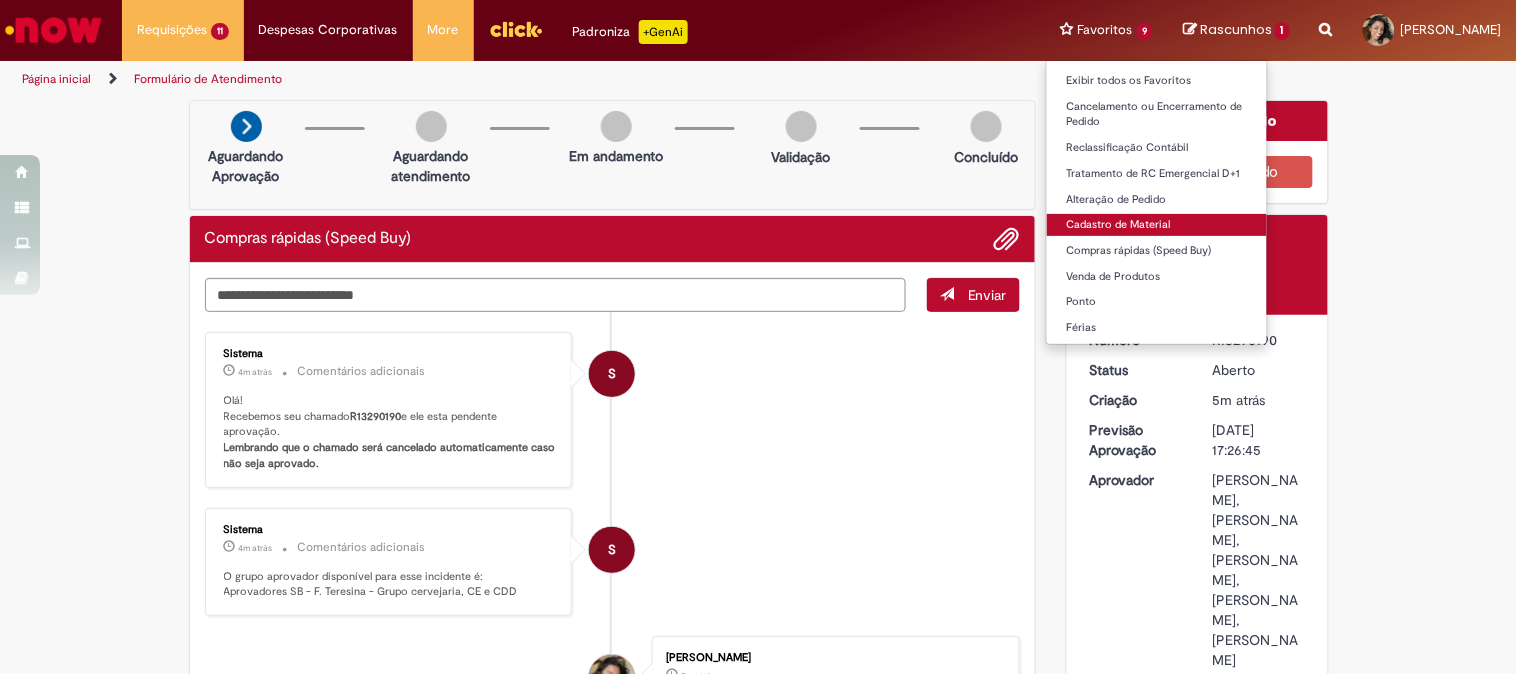 click on "Cadastro de Material" at bounding box center (1157, 225) 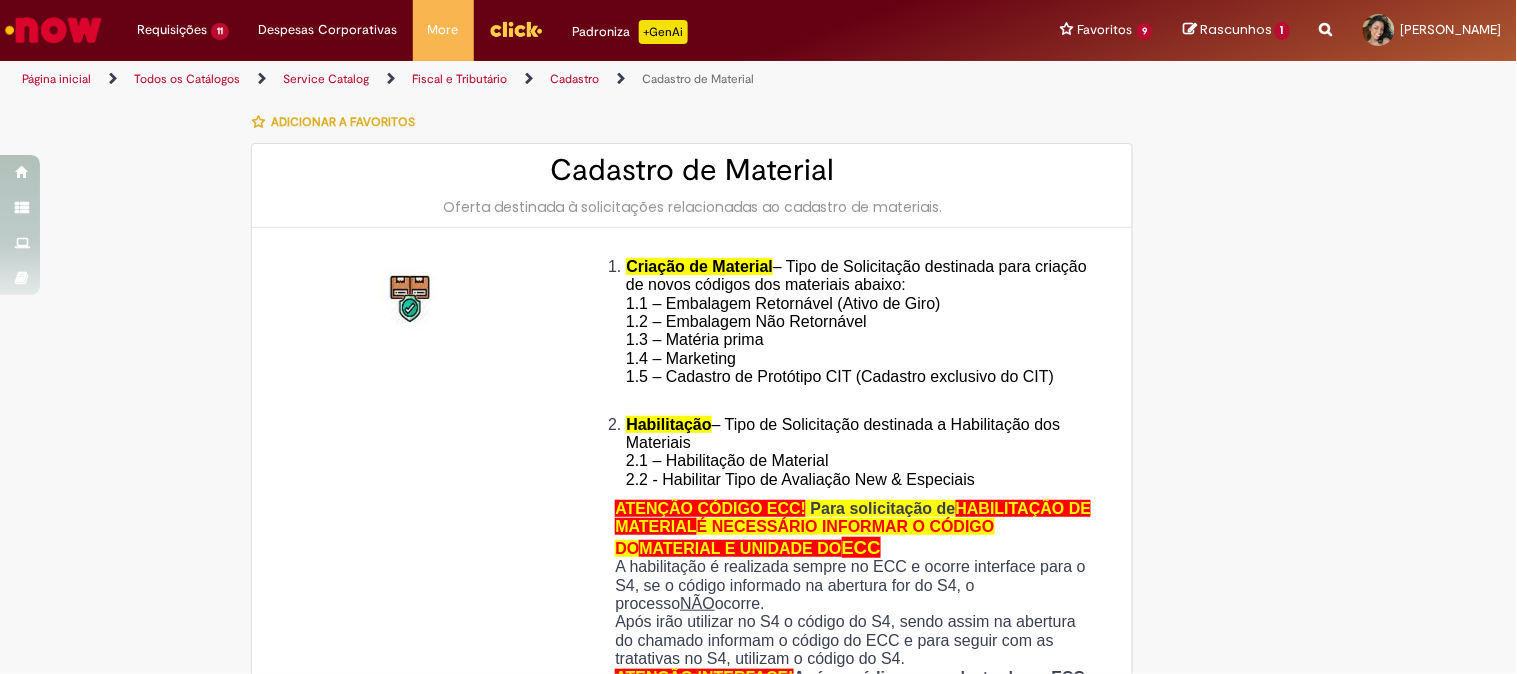 type on "********" 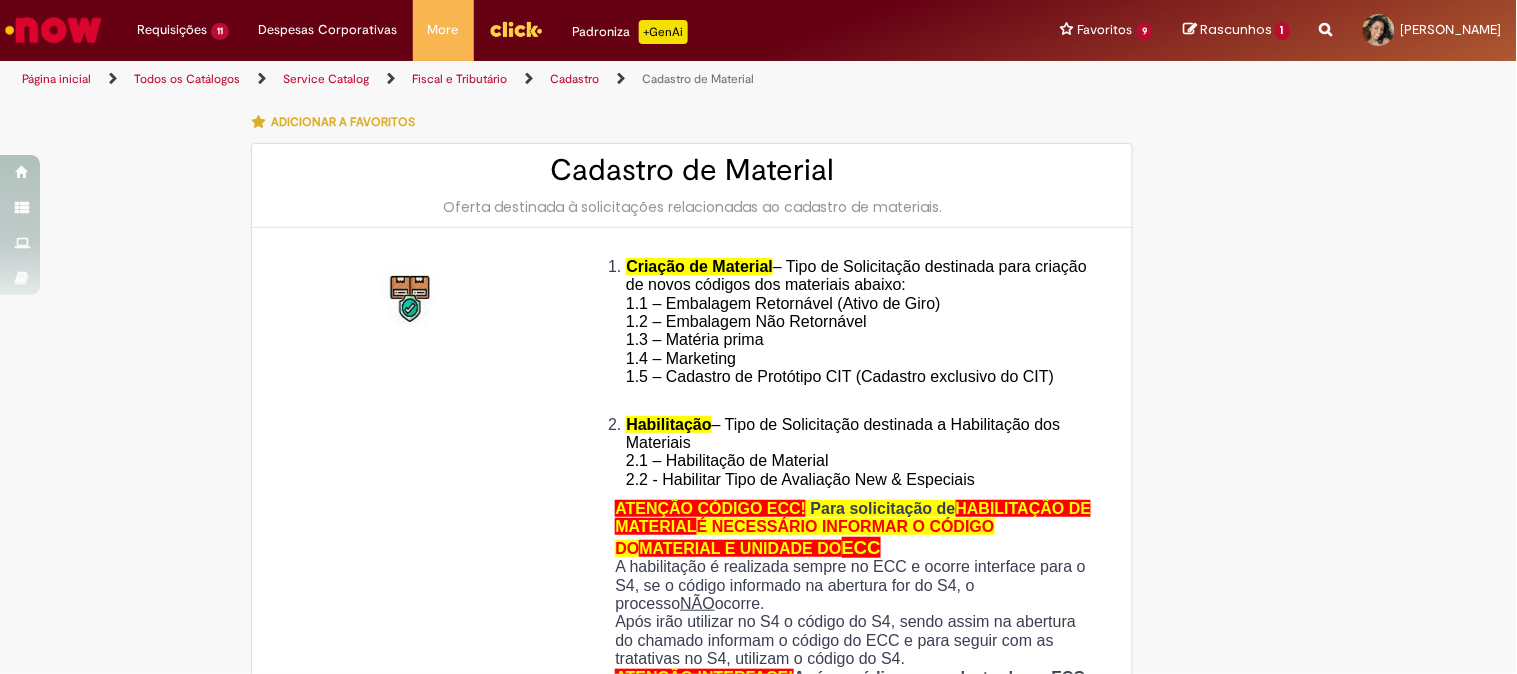 type on "**********" 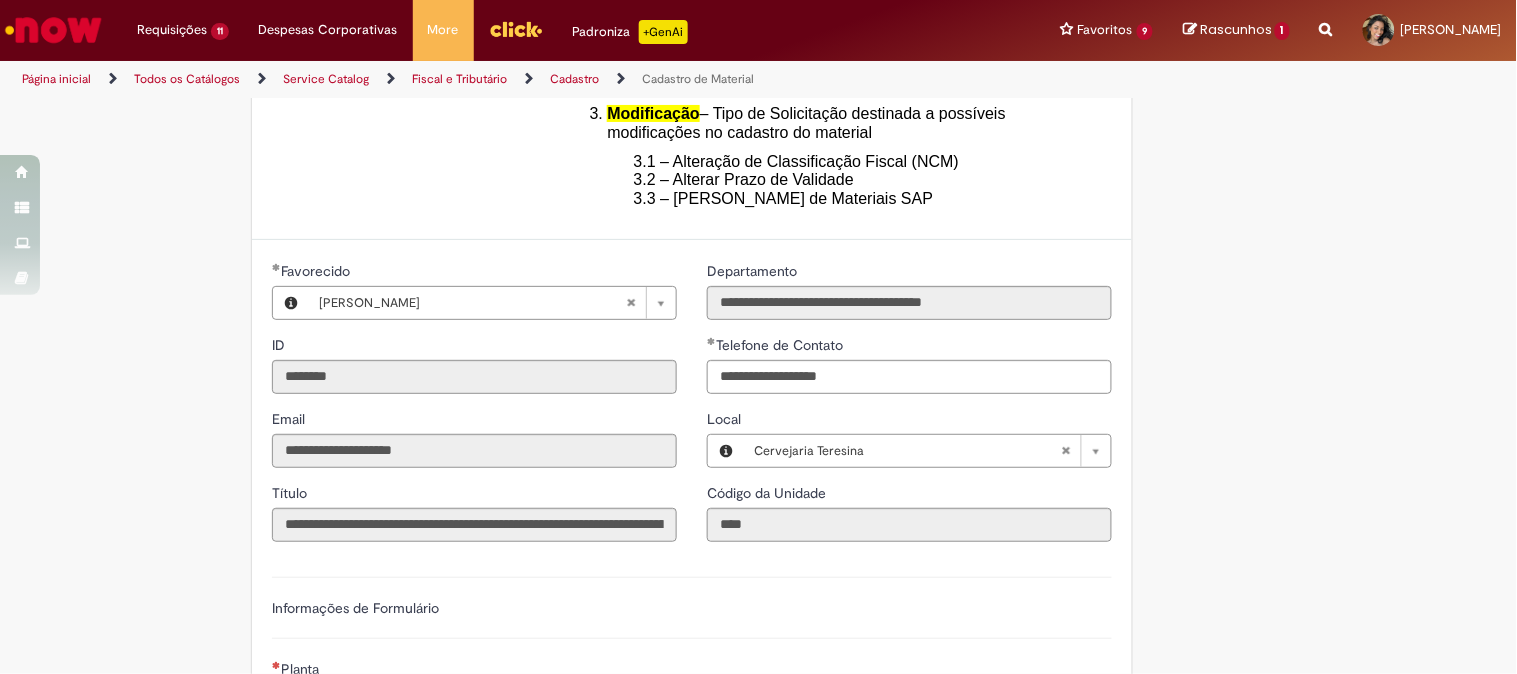 scroll, scrollTop: 888, scrollLeft: 0, axis: vertical 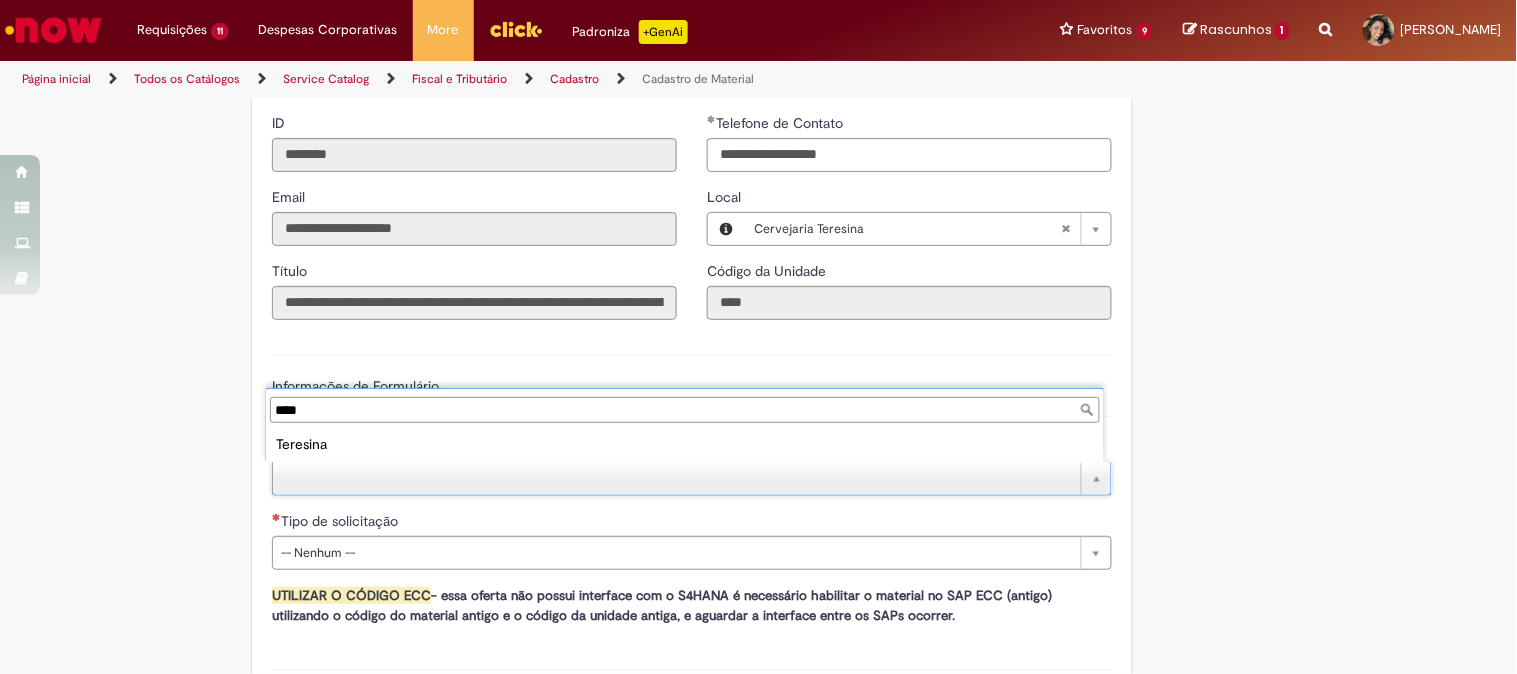 type on "****" 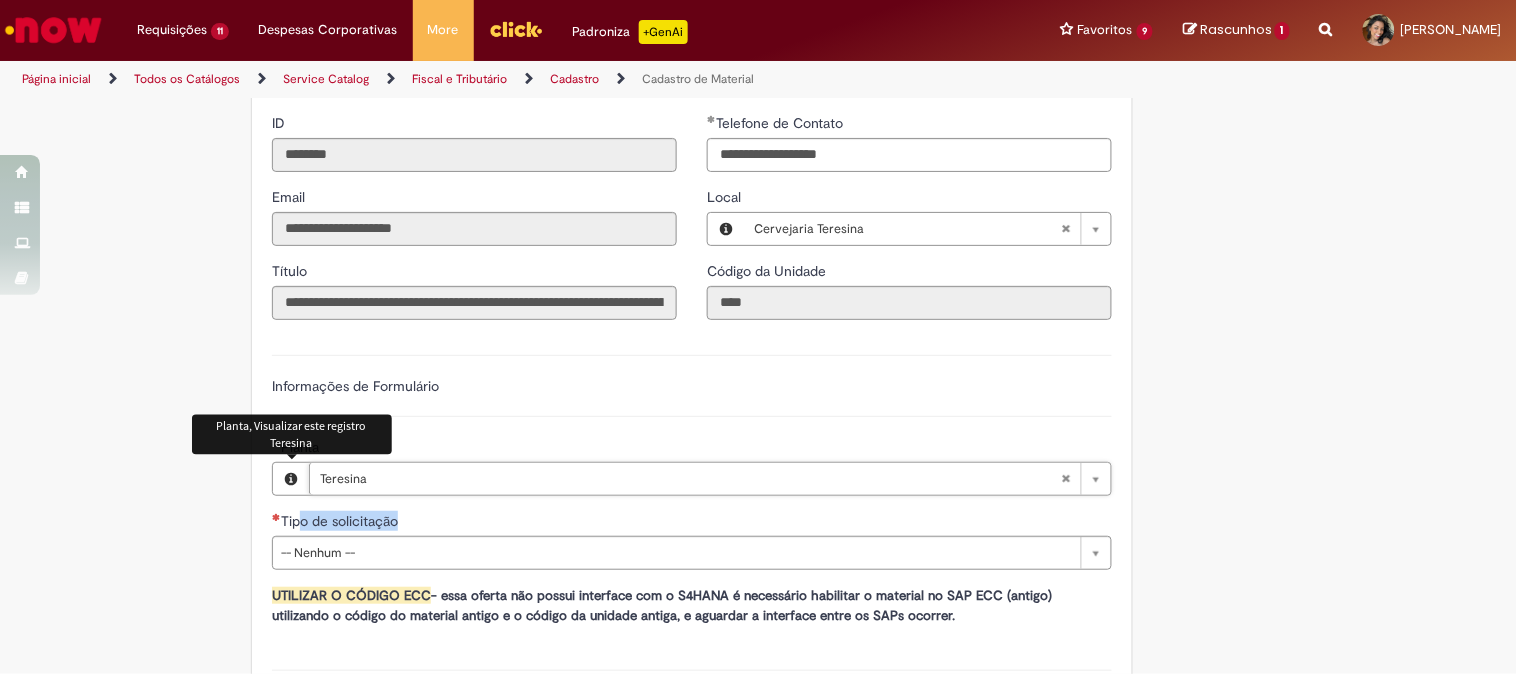 click on "Tipo de solicitação" at bounding box center [692, 523] 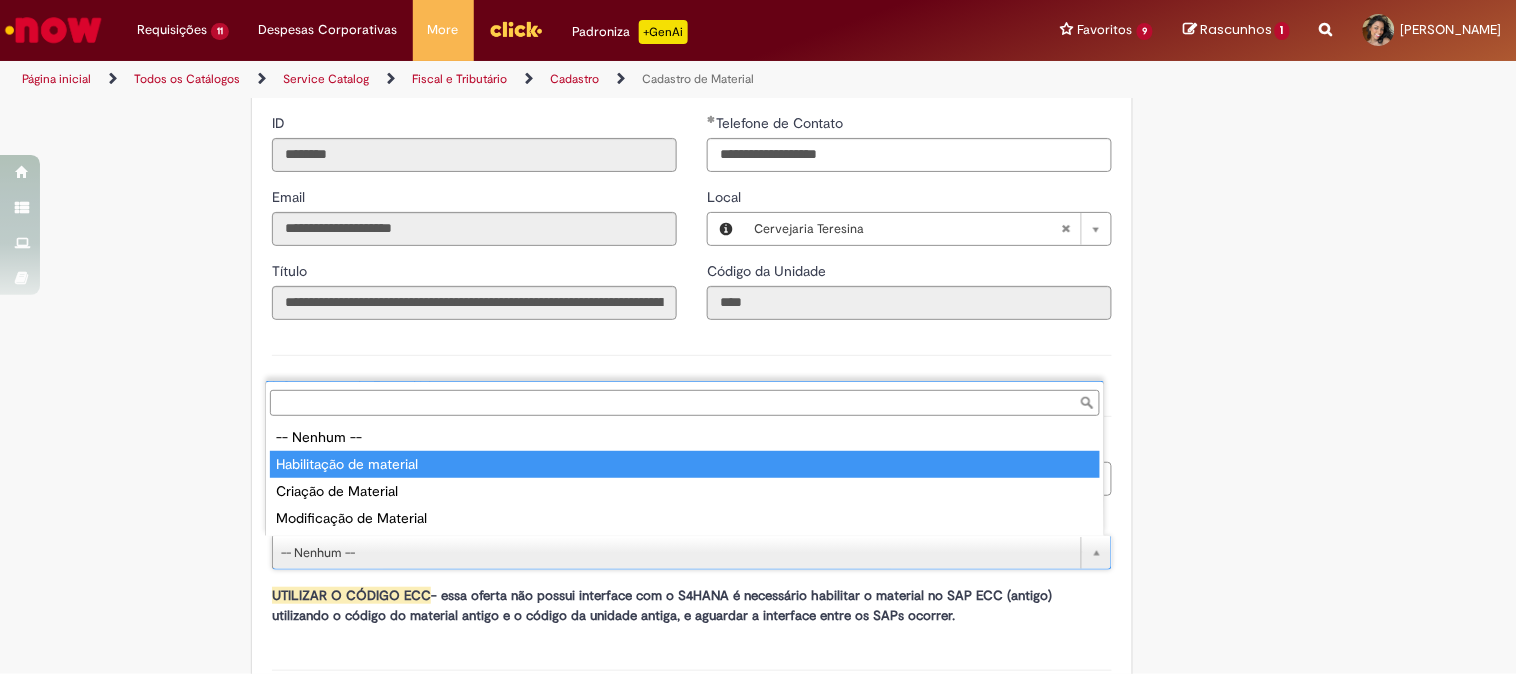 type on "**********" 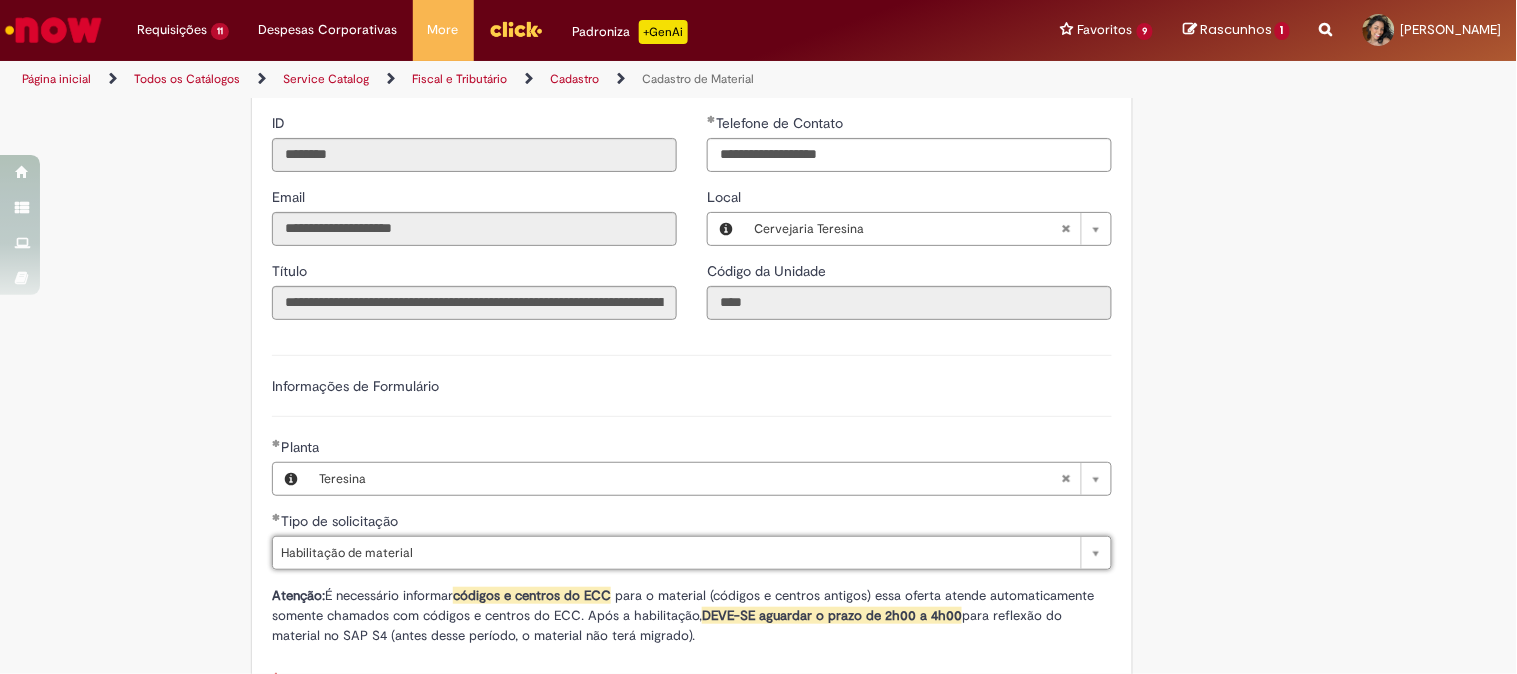 click on "Adicionar a Favoritos
Cadastro de Material
Oferta destinada à solicitações relacionadas ao cadastro de materiais.
Criação de Material  – Tipo de Solicitação destinada para criação de novos códigos dos materiais abaixo:       1.1 – Embalagem Retornável (Ativo de Giro)       1.2 – Embalagem Não Retornável        1.3 – Matéria prima       1.4 – Marketing       1.5 – Cadastro de Protótipo CIT (Cadastro exclusivo do CIT)
Habilitação  – Tipo de Solicitação destinada a Habilitação dos Materiais       2.1 – Habilitação de Material       2.2 - Habilitar Tipo de Avaliação New & Especiais
ATENÇÃO CÓDIGO ECC!   Para solicitação de  HABILITAÇÃO DE MATERIAL  É NECESSÁRIO INFORMAR O CÓDIGO DO  MATERIAL E UNIDADE DO  ECC
NÃO  ocorre.
ATENÇÃO INTERFACE!
Modificação" at bounding box center [661, 264] 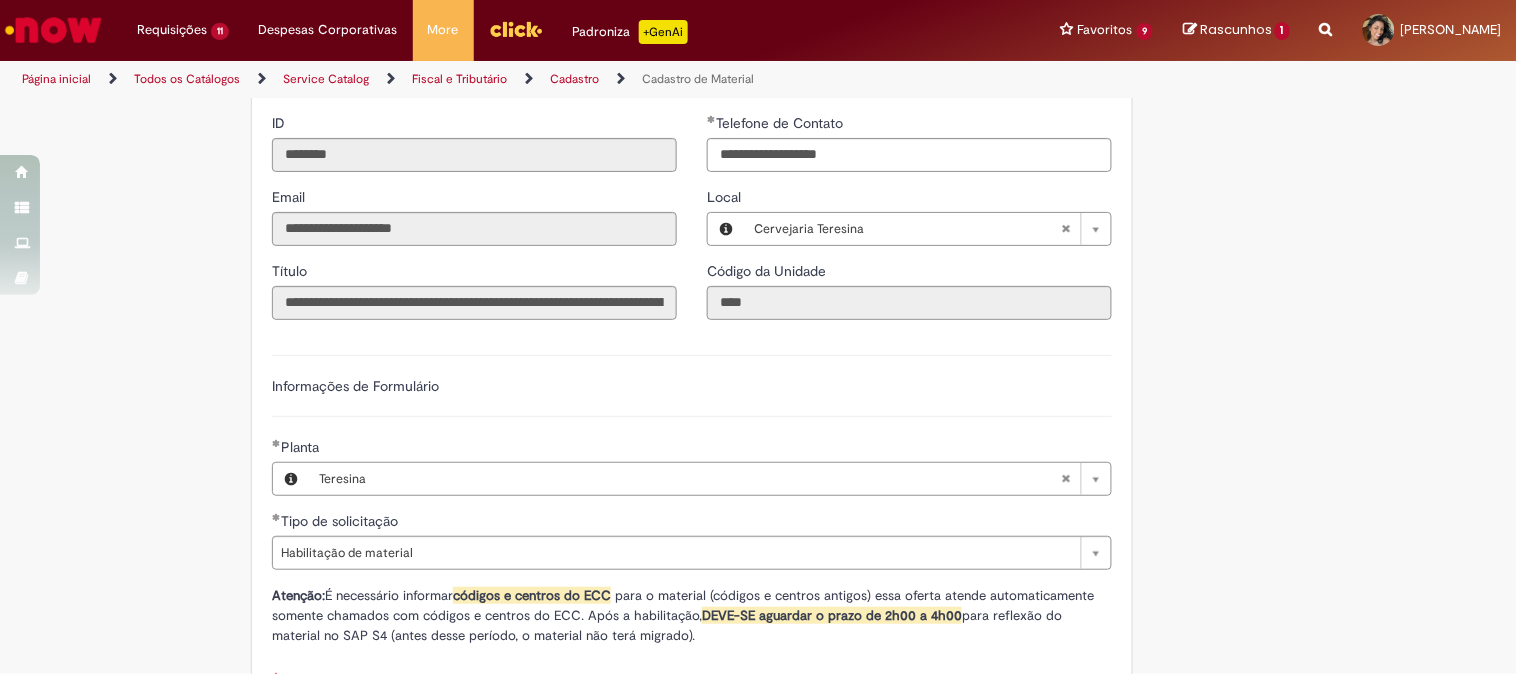 scroll, scrollTop: 1222, scrollLeft: 0, axis: vertical 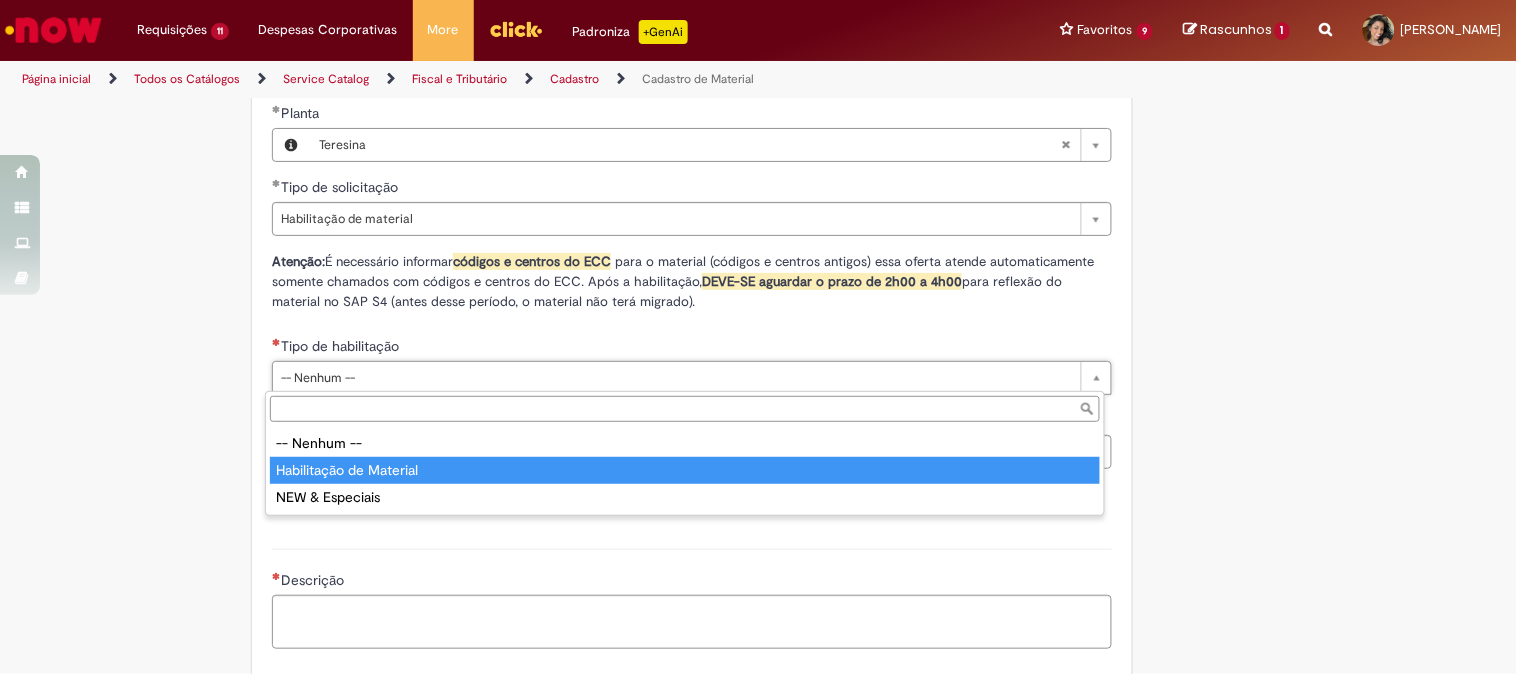 type on "**********" 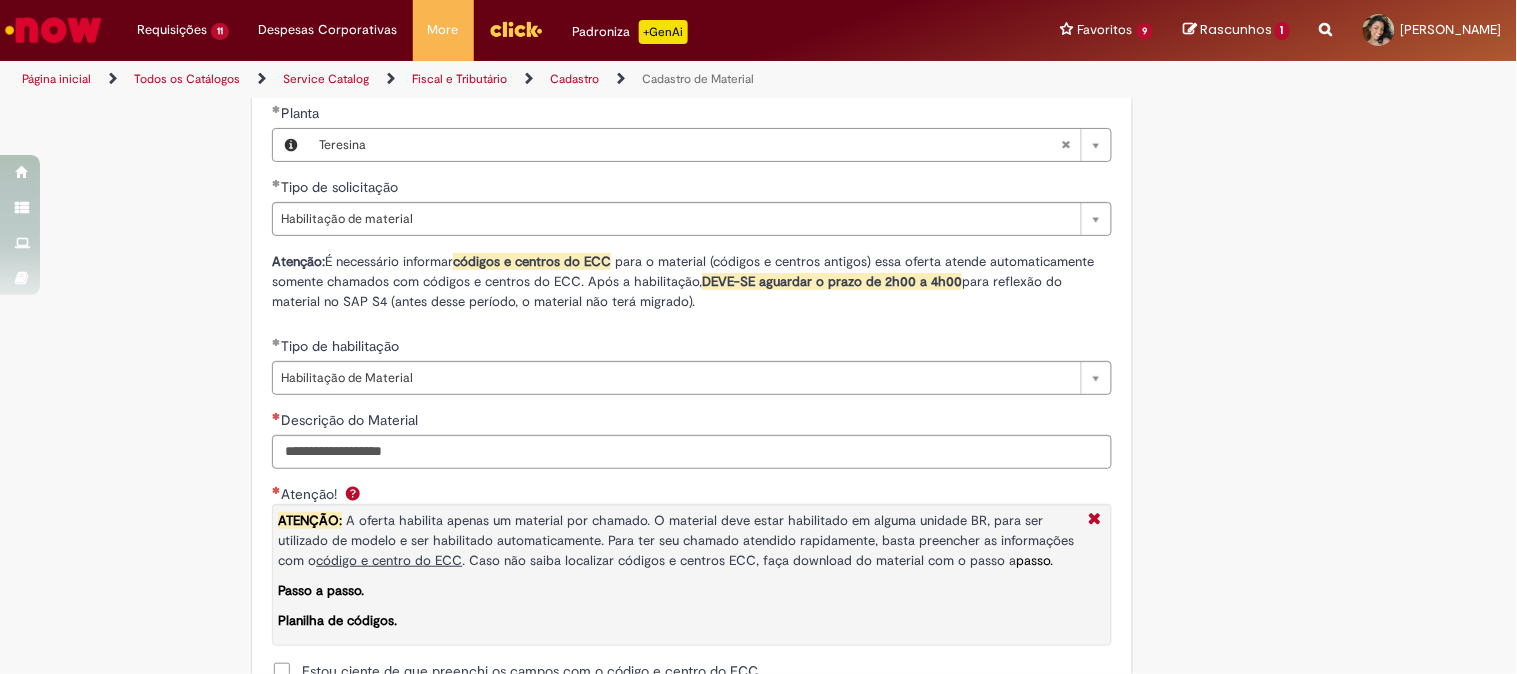 click on "Tire dúvidas com LupiAssist    +GenAI
Oi! Eu sou LupiAssist, uma Inteligência Artificial Generativa em constante aprendizado   Meu conteúdo é monitorado para trazer uma melhor experiência
Dúvidas comuns:
Só mais um instante, estou consultando nossas bases de conhecimento  e escrevendo a melhor resposta pra você!
Title
Lorem ipsum dolor sit amet    Fazer uma nova pergunta
Gerei esta resposta utilizando IA Generativa em conjunto com os nossos padrões. Em caso de divergência, os documentos oficiais prevalecerão.
Saiba mais em:
Ou ligue para:
E aí, te ajudei?
Sim, obrigado!" at bounding box center [758, 202] 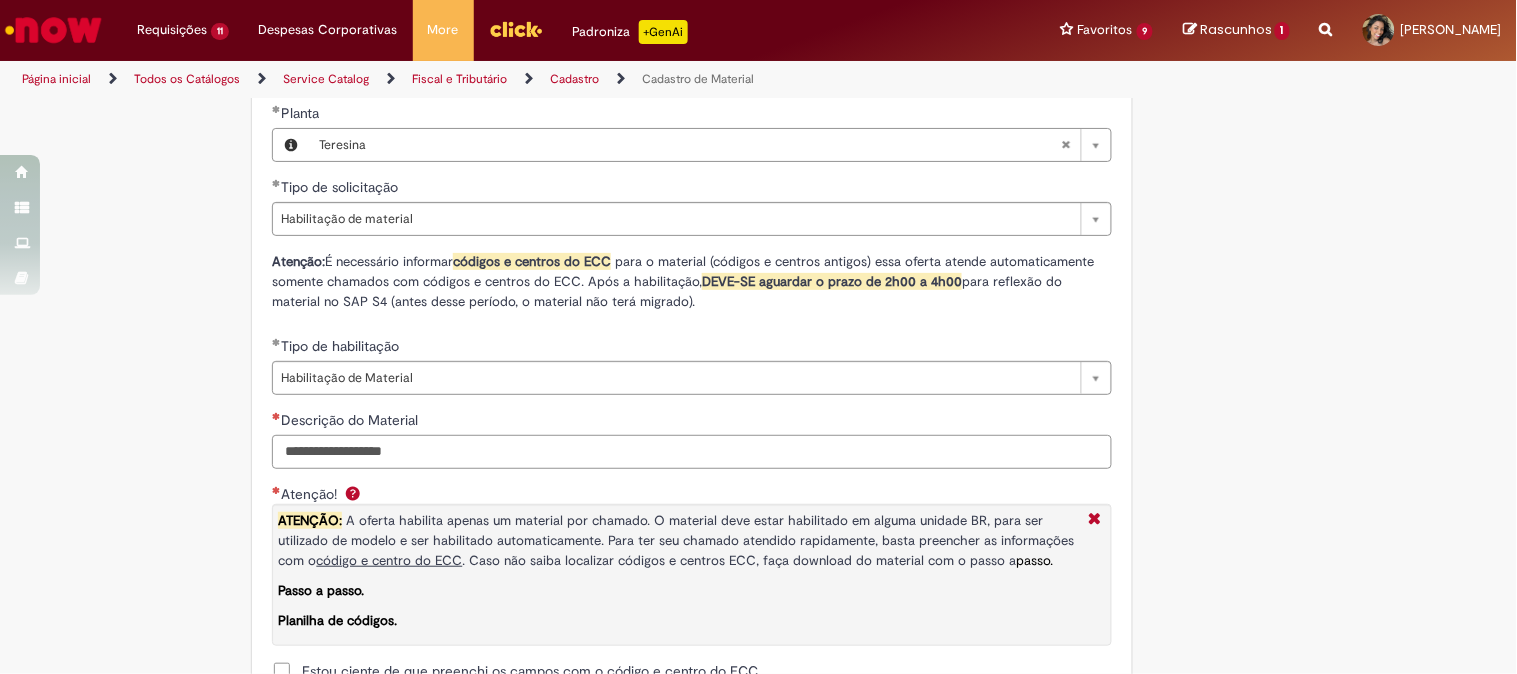 click on "Descrição do Material" at bounding box center (692, 452) 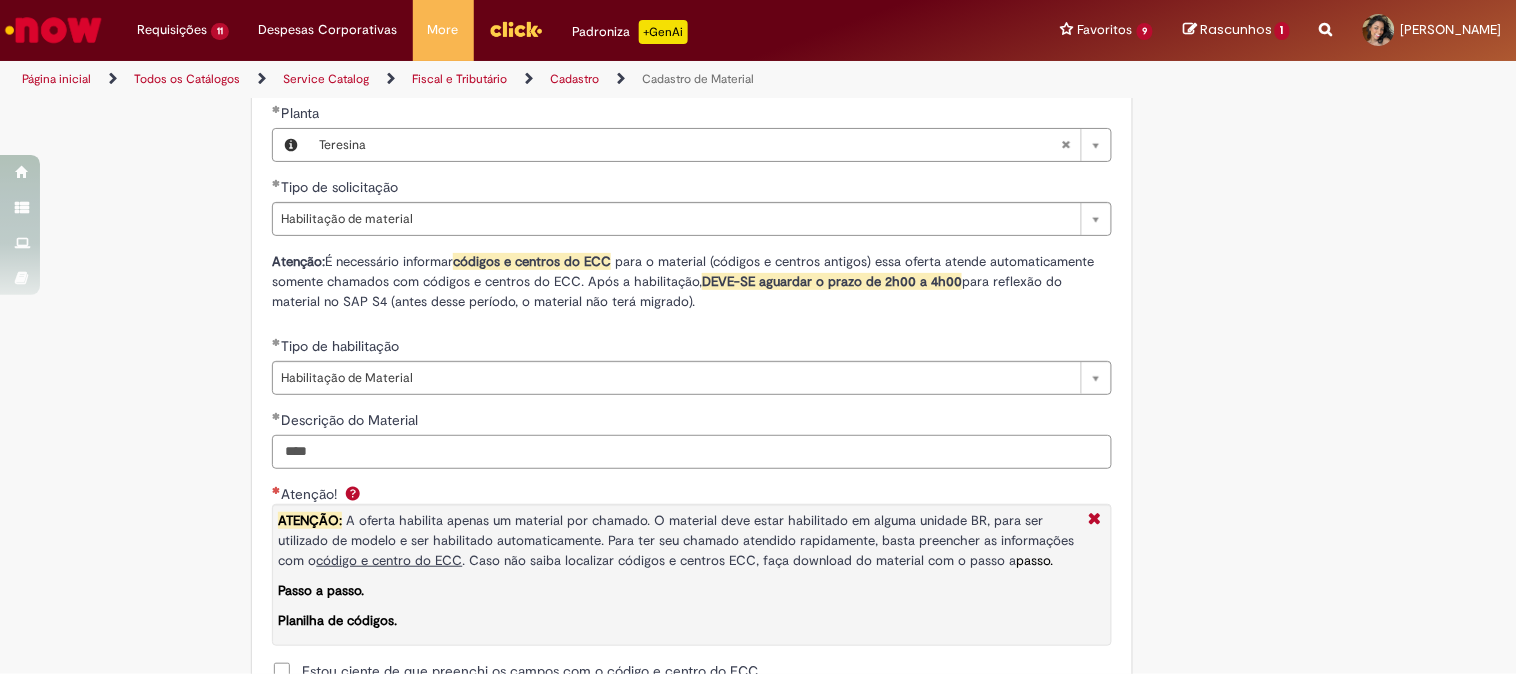 scroll, scrollTop: 1444, scrollLeft: 0, axis: vertical 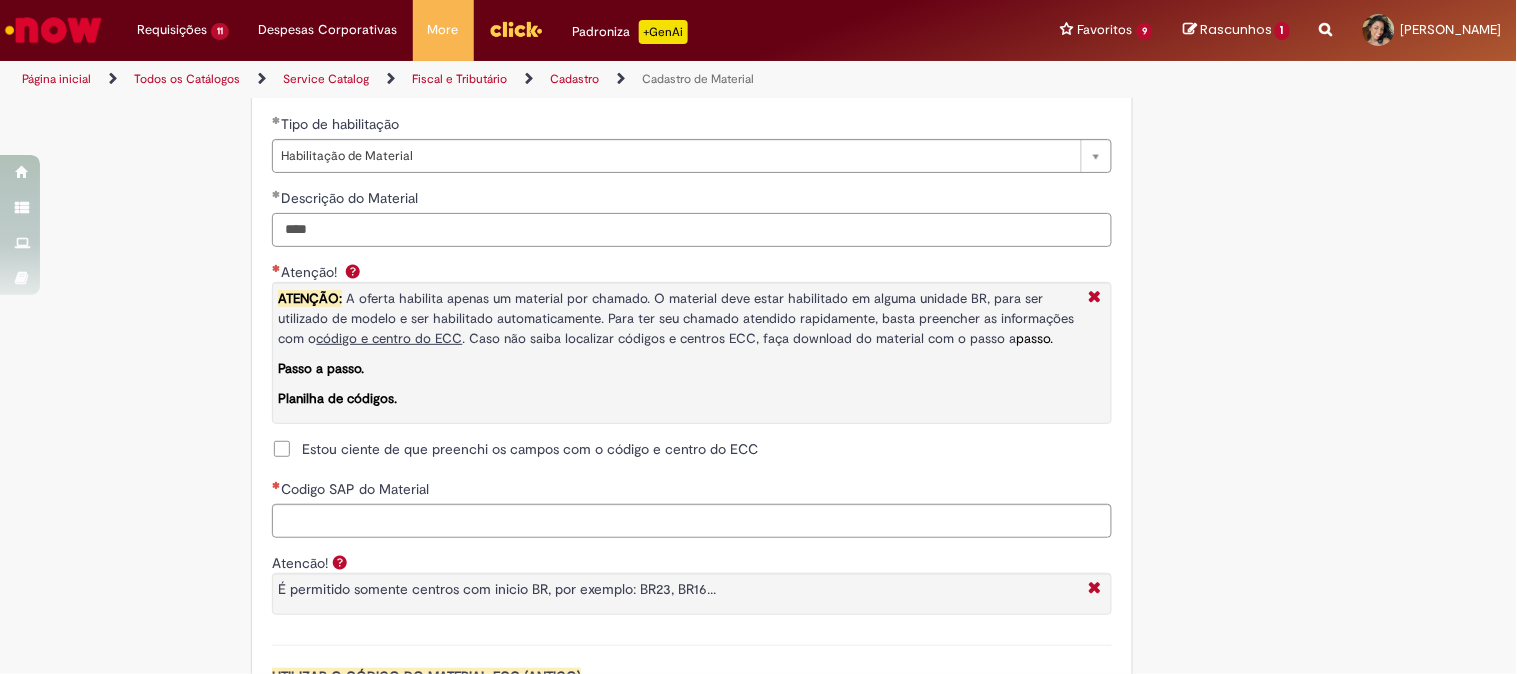 type on "****" 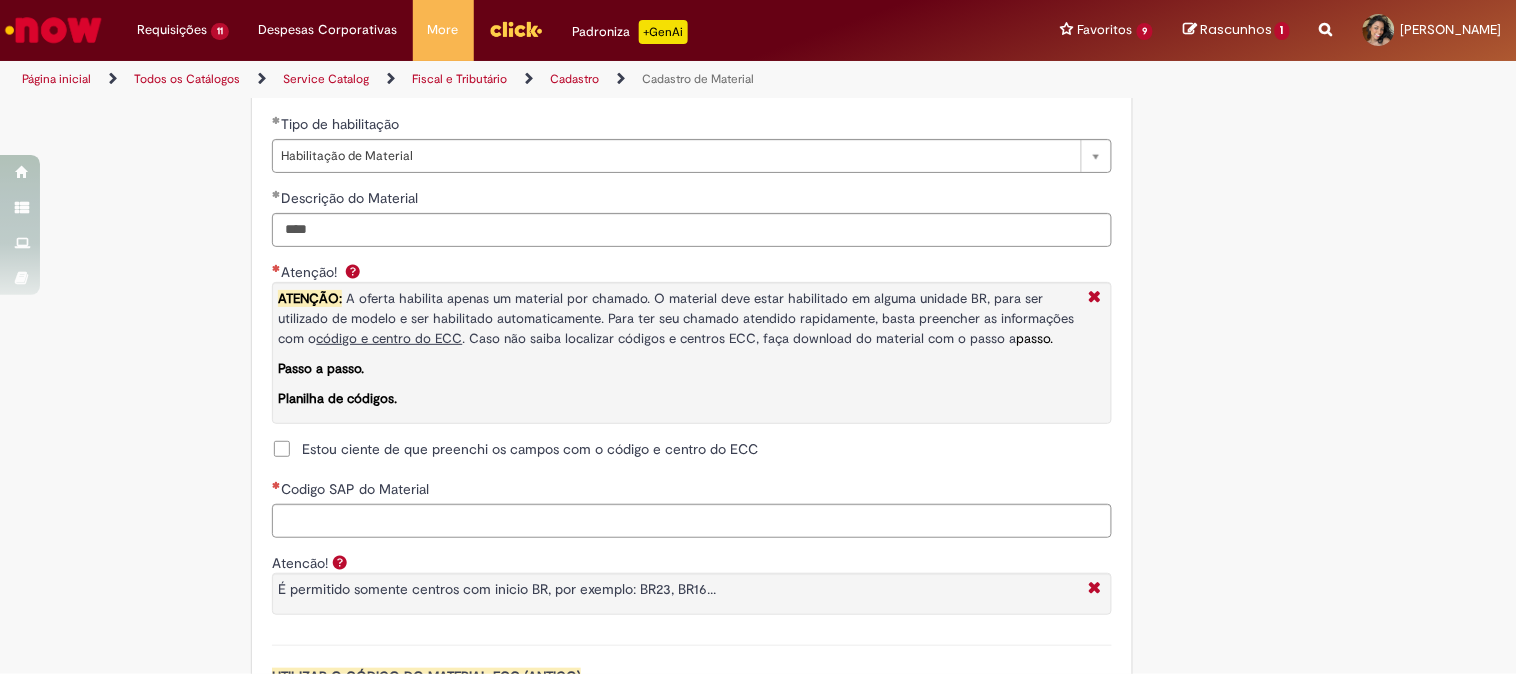 click on "Estou ciente de que preenchi os campos com o código e centro do ECC" at bounding box center [530, 449] 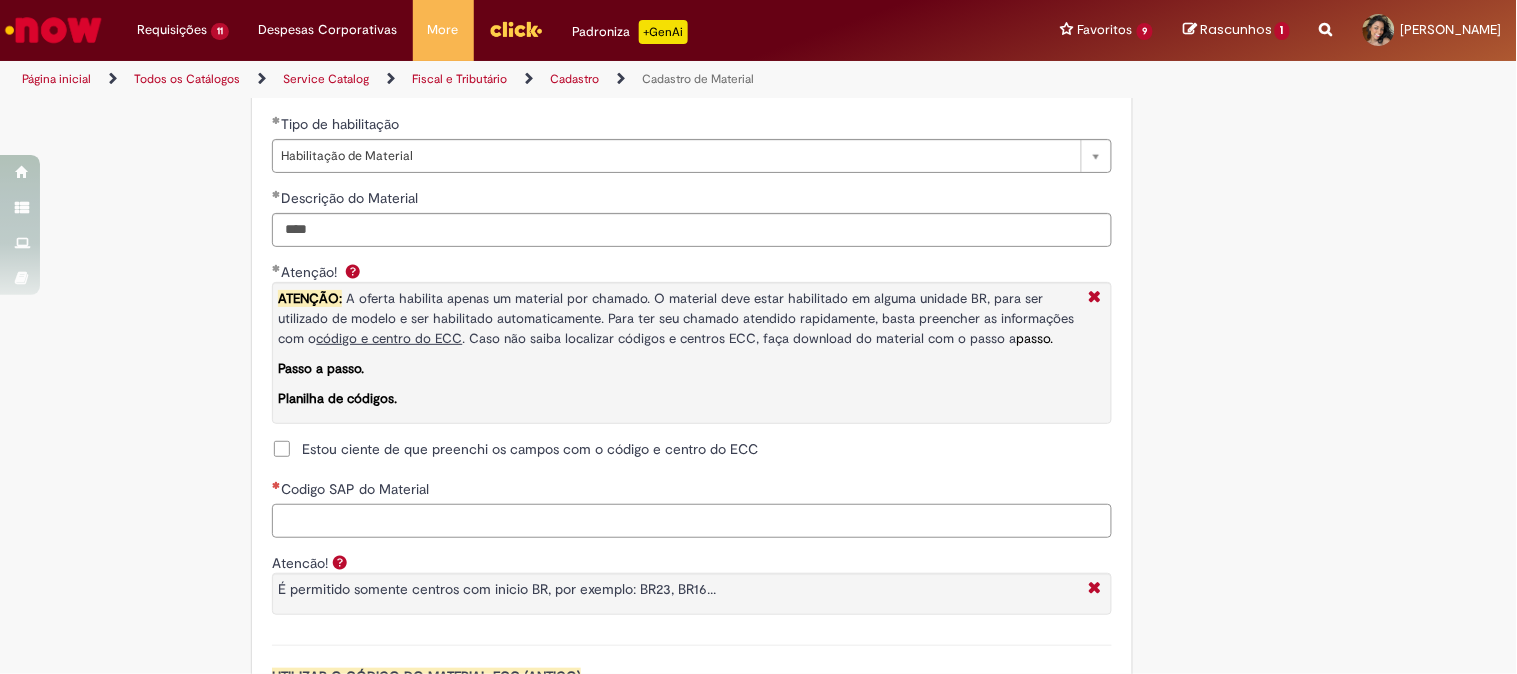 click on "Codigo SAP do Material" at bounding box center (692, 521) 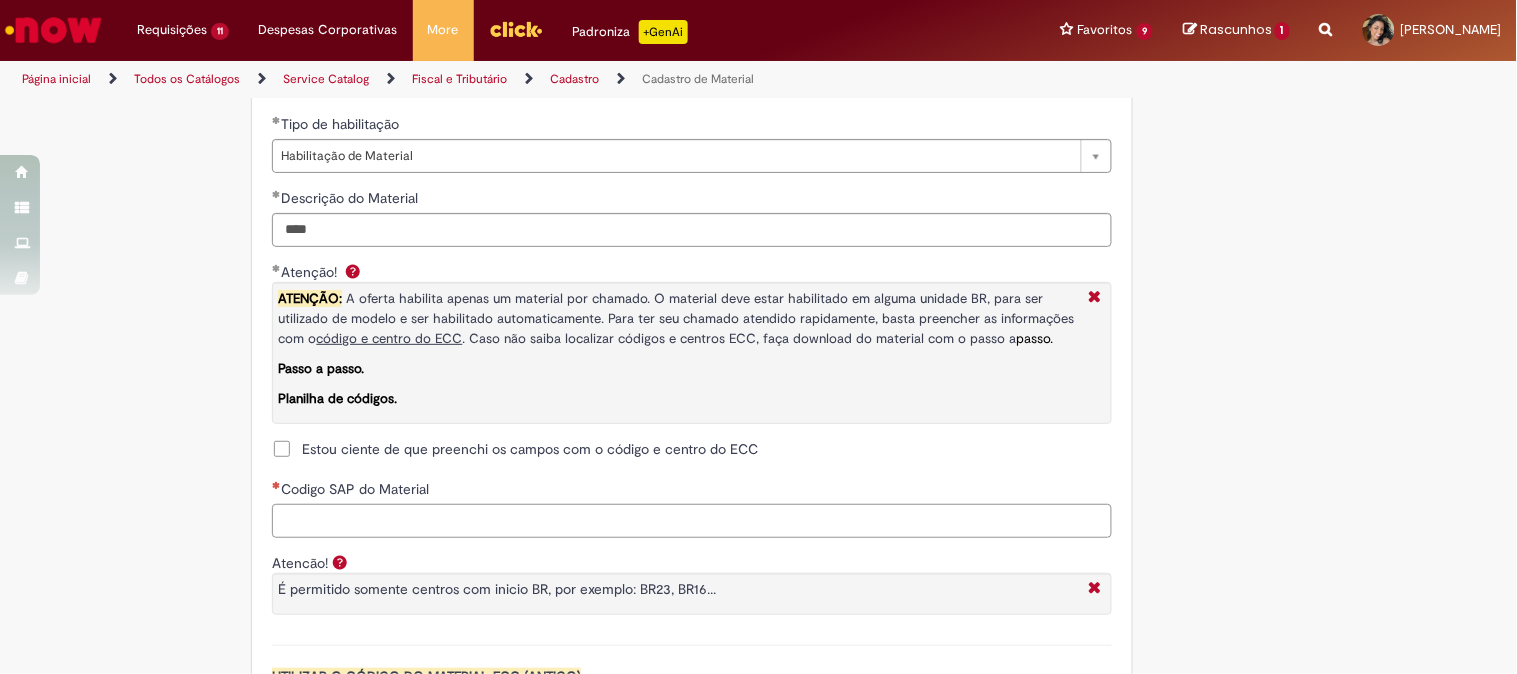 paste on "********" 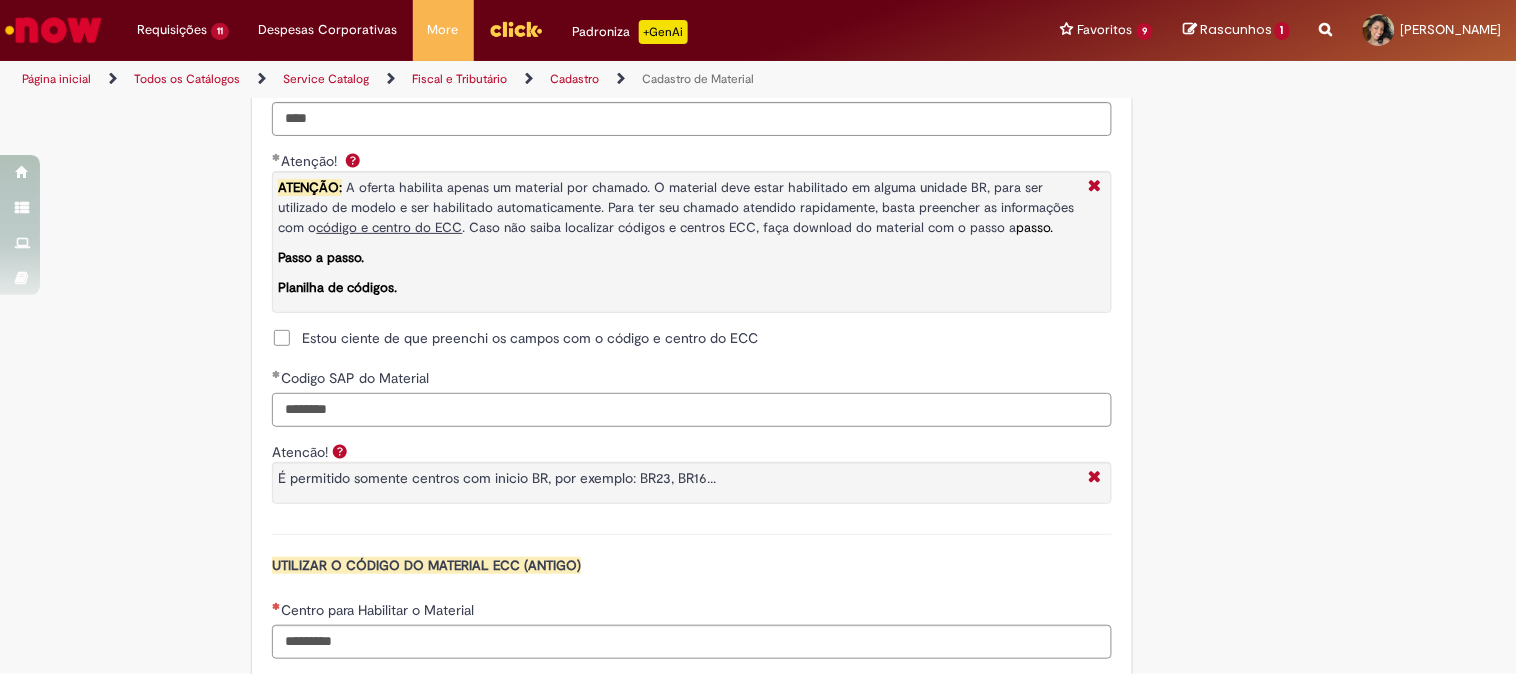 scroll, scrollTop: 1666, scrollLeft: 0, axis: vertical 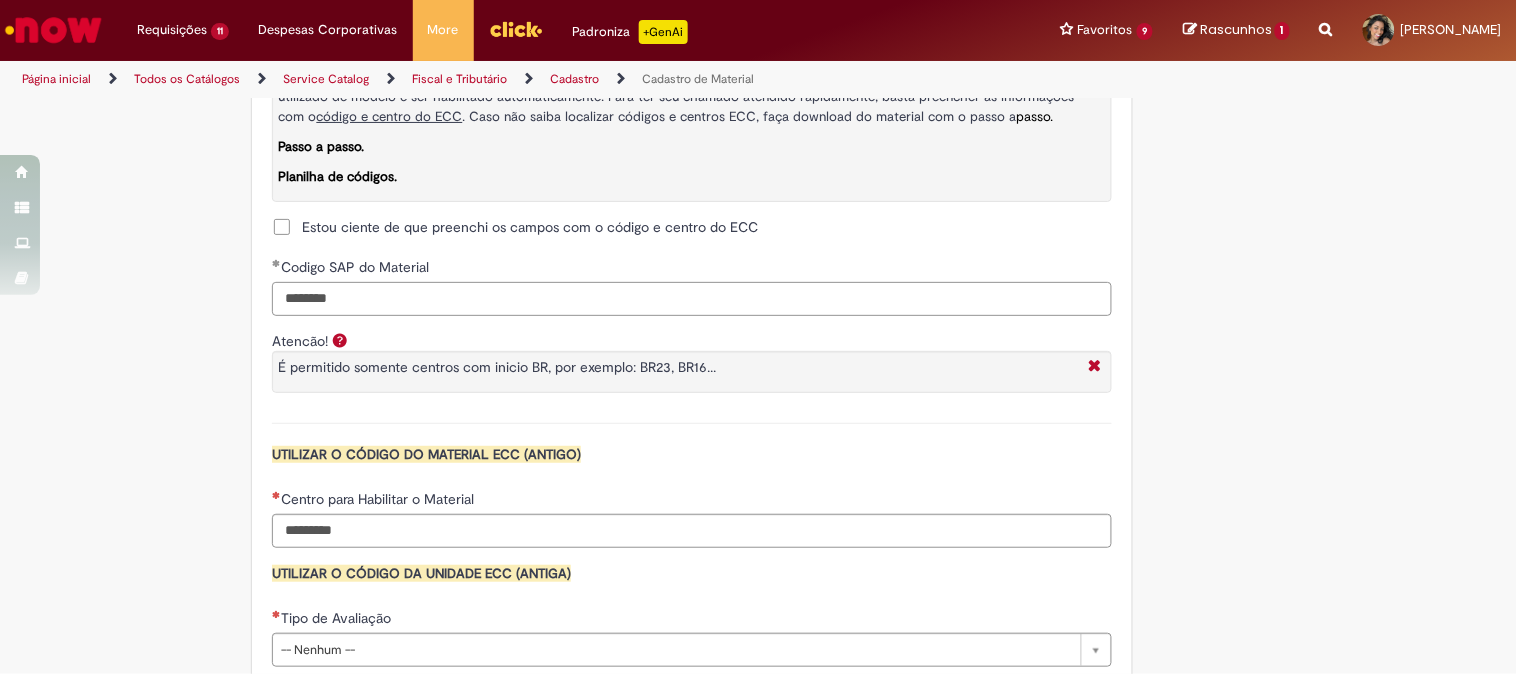 type on "********" 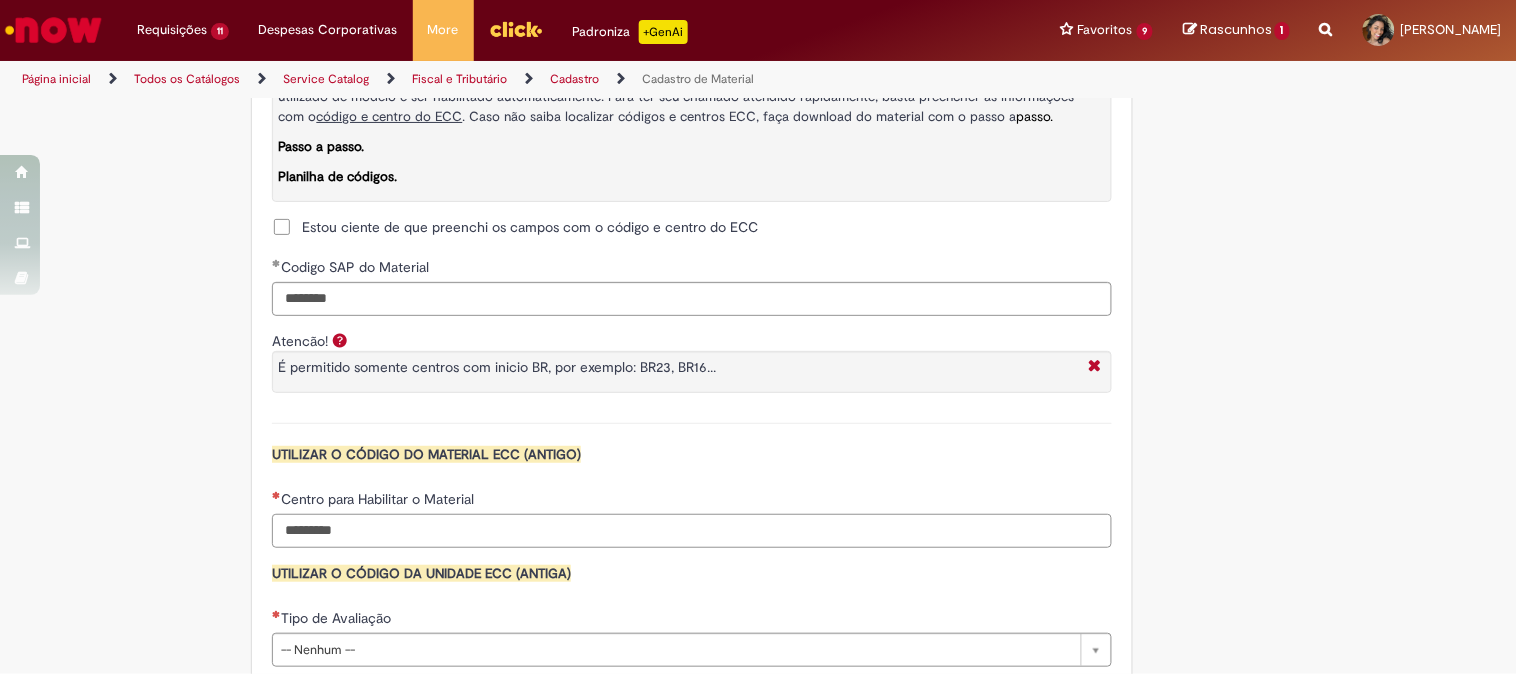click on "Centro para Habilitar o Material" at bounding box center [692, 531] 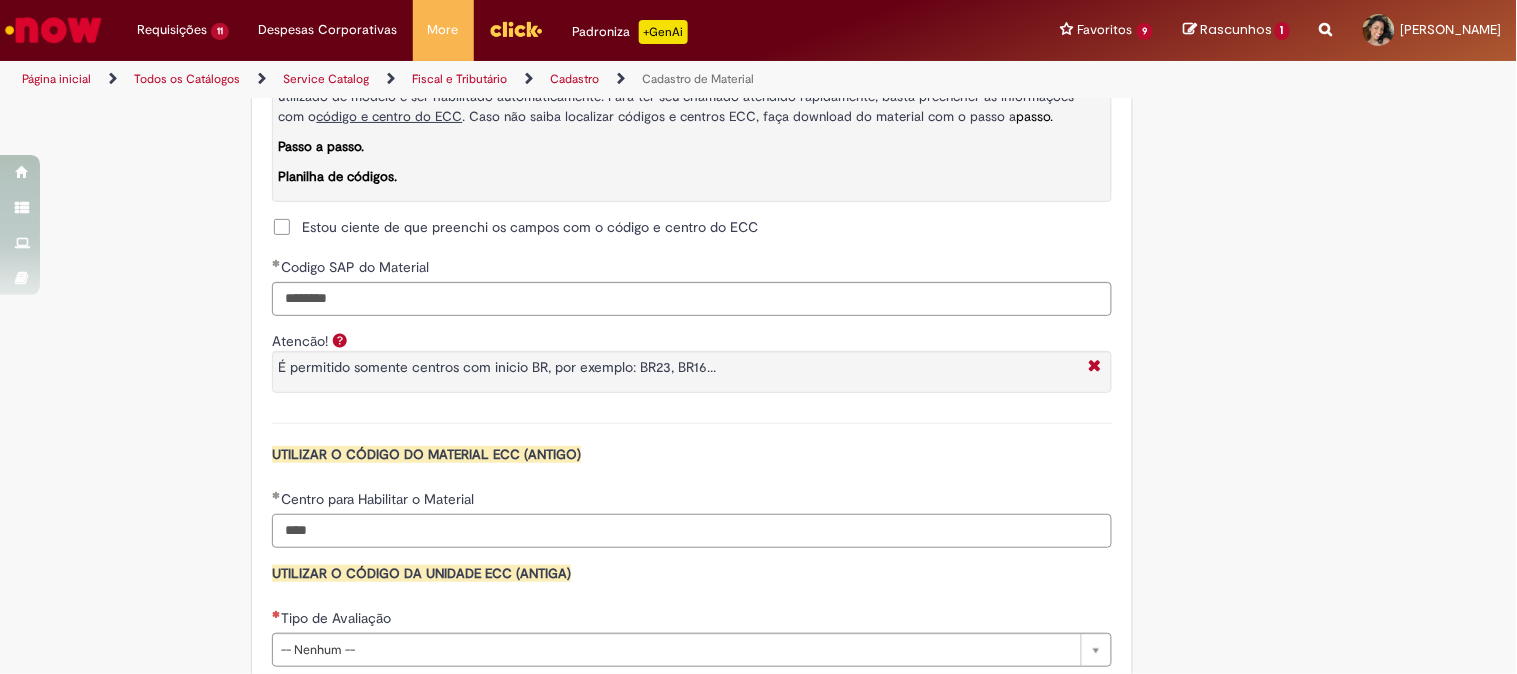 scroll, scrollTop: 1777, scrollLeft: 0, axis: vertical 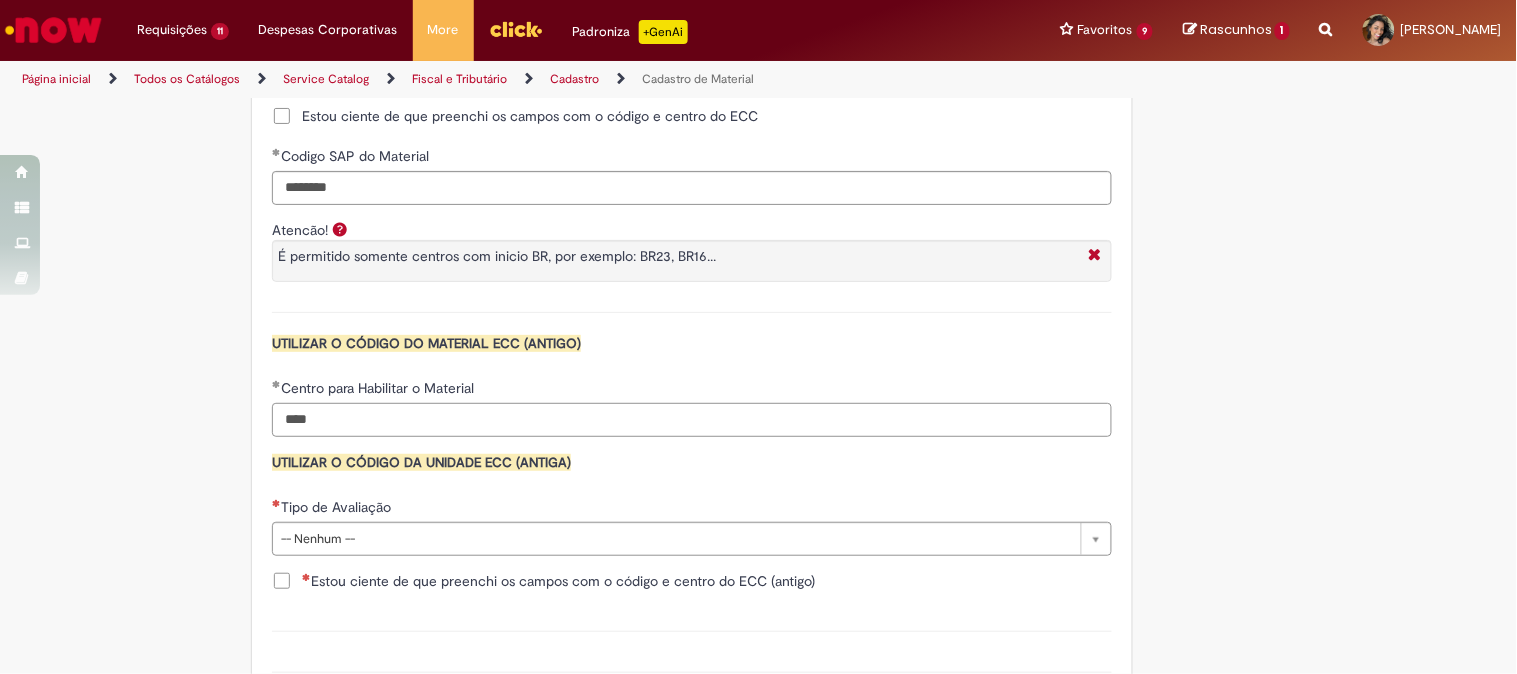 type on "****" 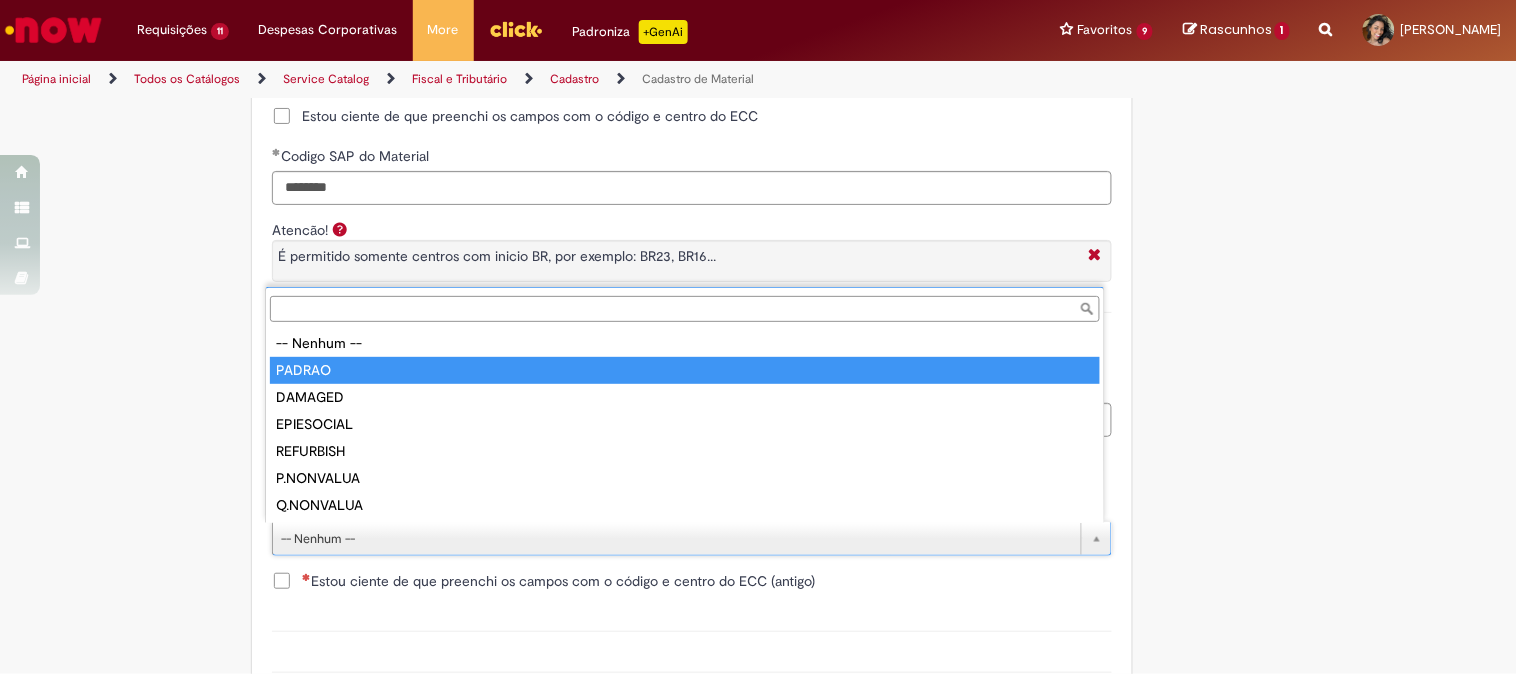 type on "******" 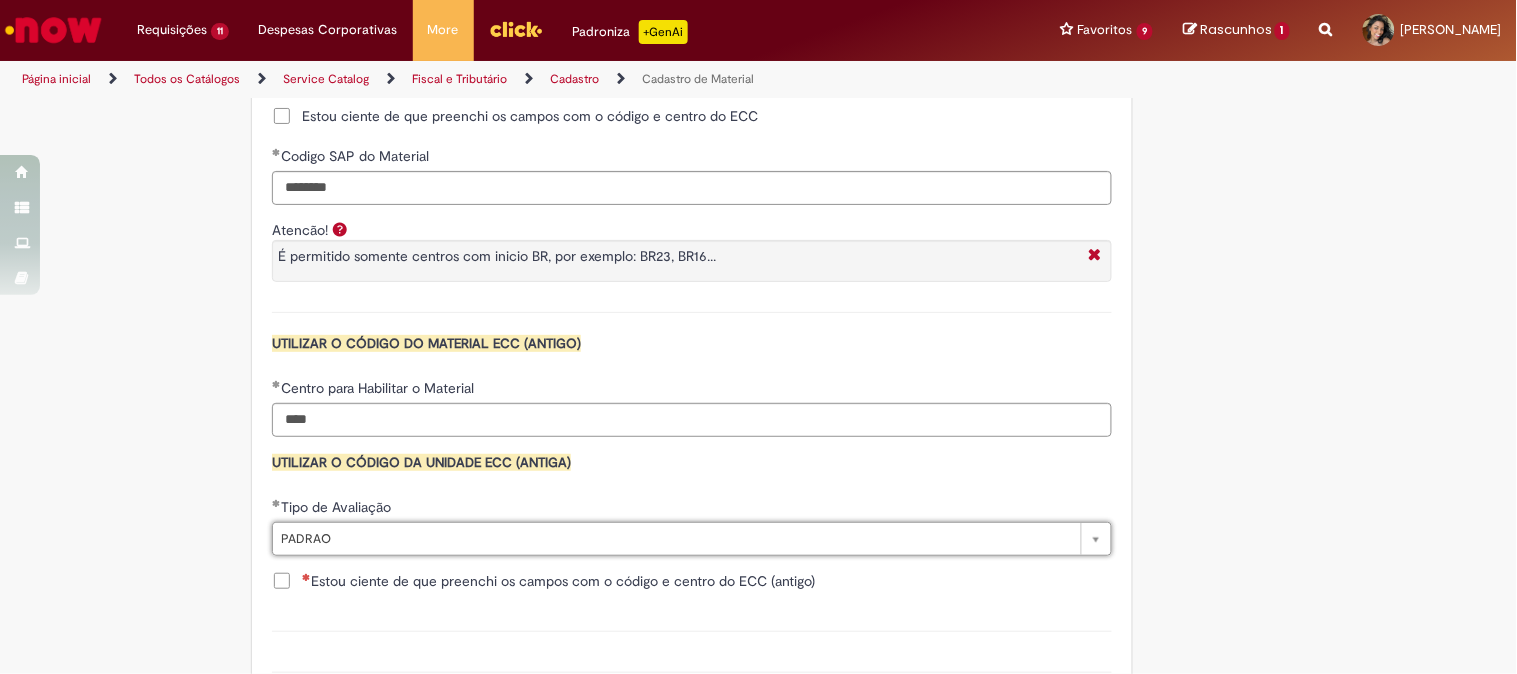 click on "Estou ciente de que preenchi os campos com o código e centro do ECC  (antigo)" at bounding box center (543, 581) 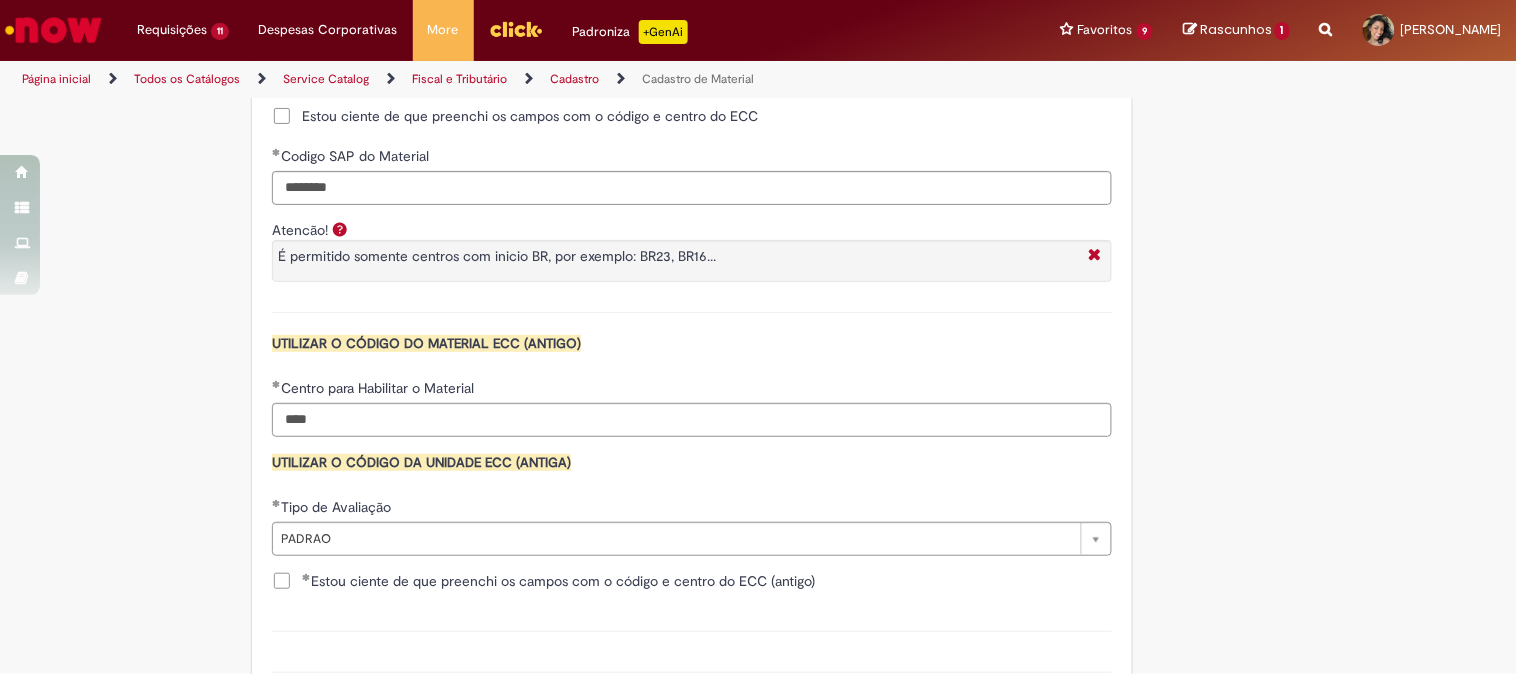 scroll, scrollTop: 2077, scrollLeft: 0, axis: vertical 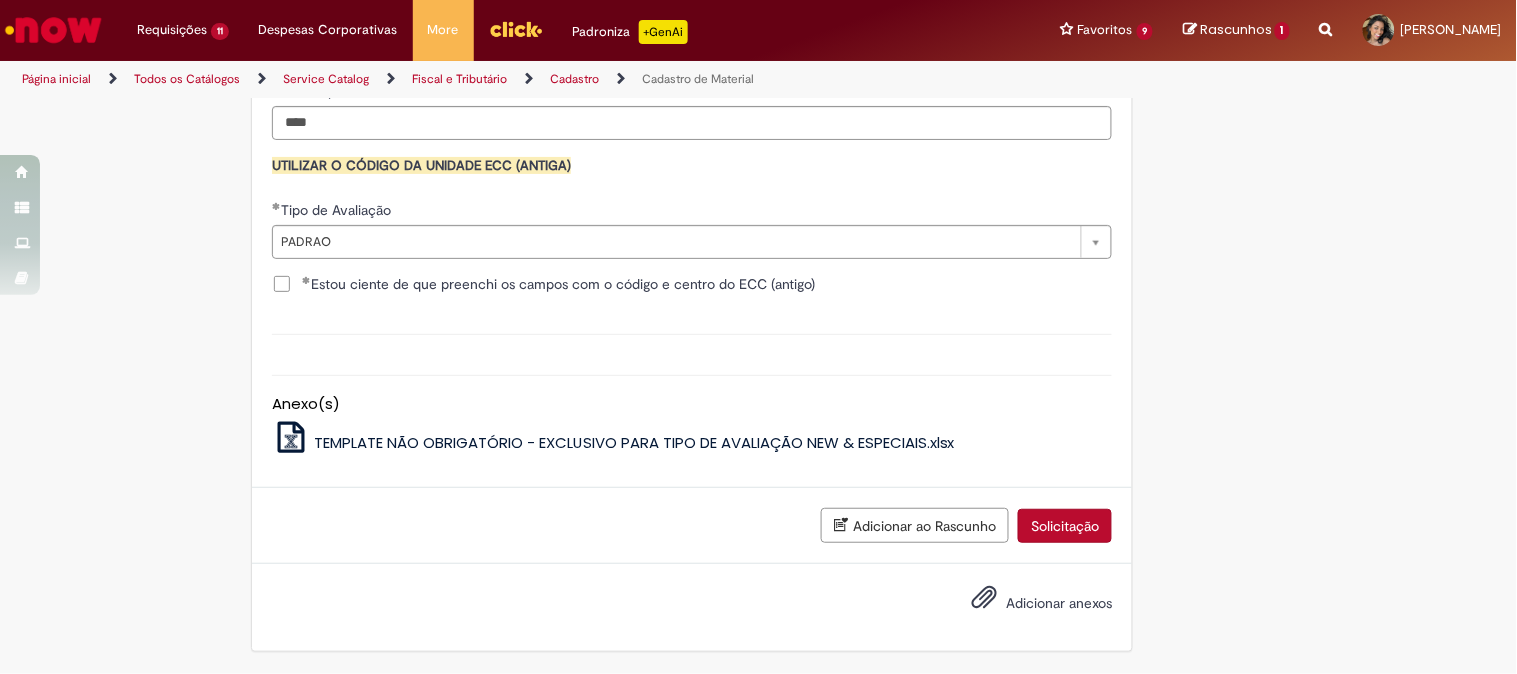 click on "Solicitação" at bounding box center (1065, 526) 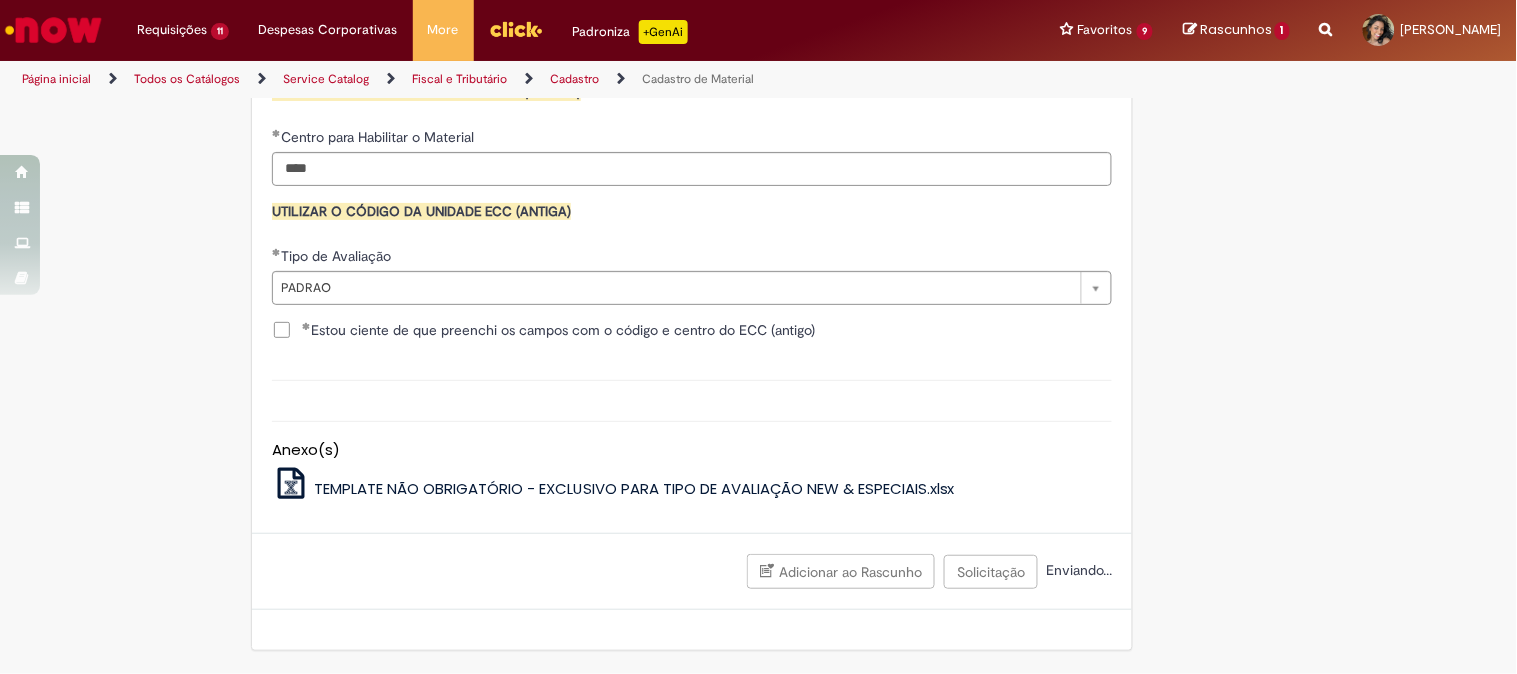 scroll, scrollTop: 2031, scrollLeft: 0, axis: vertical 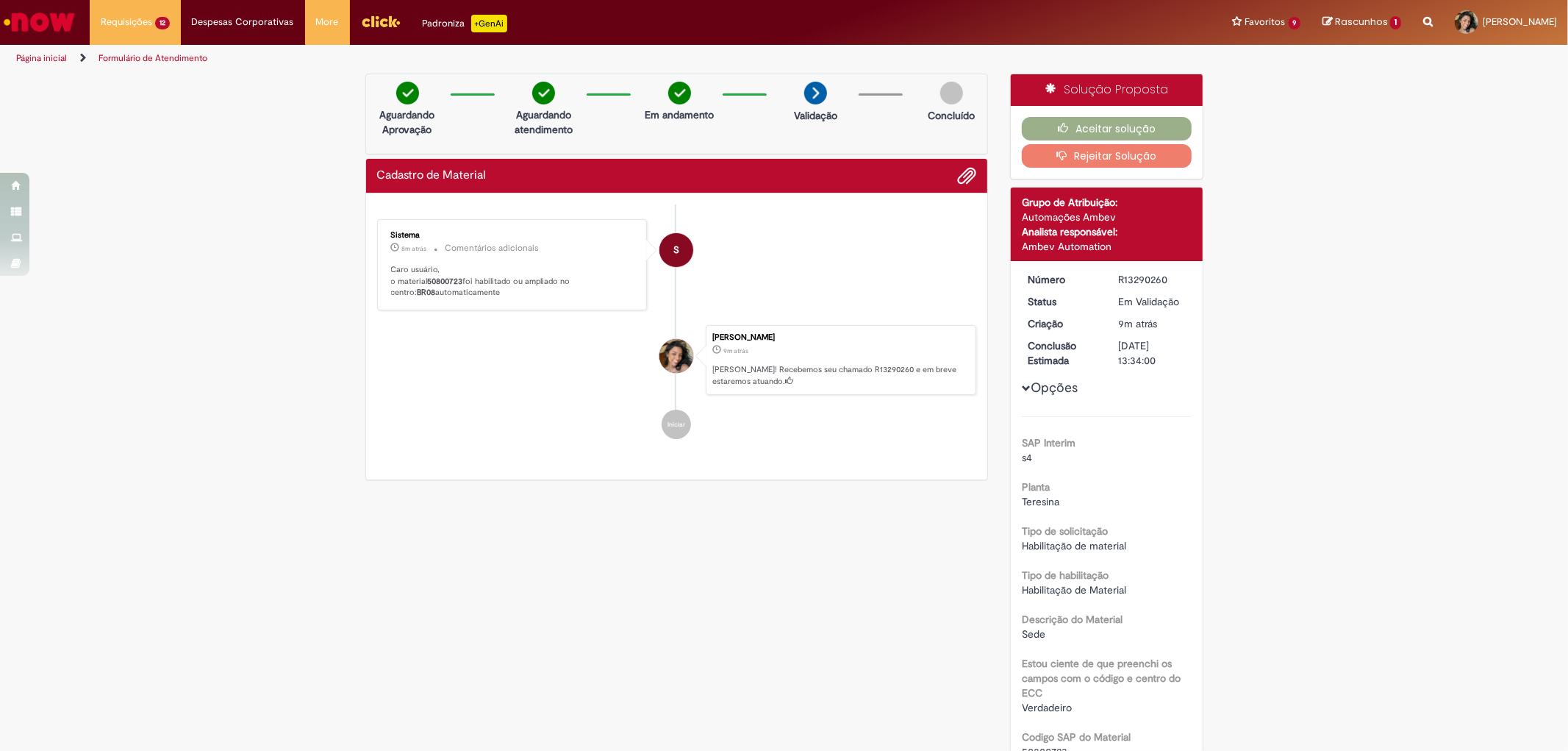click on "Verificar Código de Barras
Aguardando Aprovação
Aguardando atendimento
Em andamento
Validação
Concluído
Cadastro de Material
Enviar
S
Sistema
8m atrás 8 minutos atrás     Comentários adicionais
Caro usuário,  o material  50800723  foi habilitado ou ampliado no centro:  BR08  automaticamente" at bounding box center (784, 573) 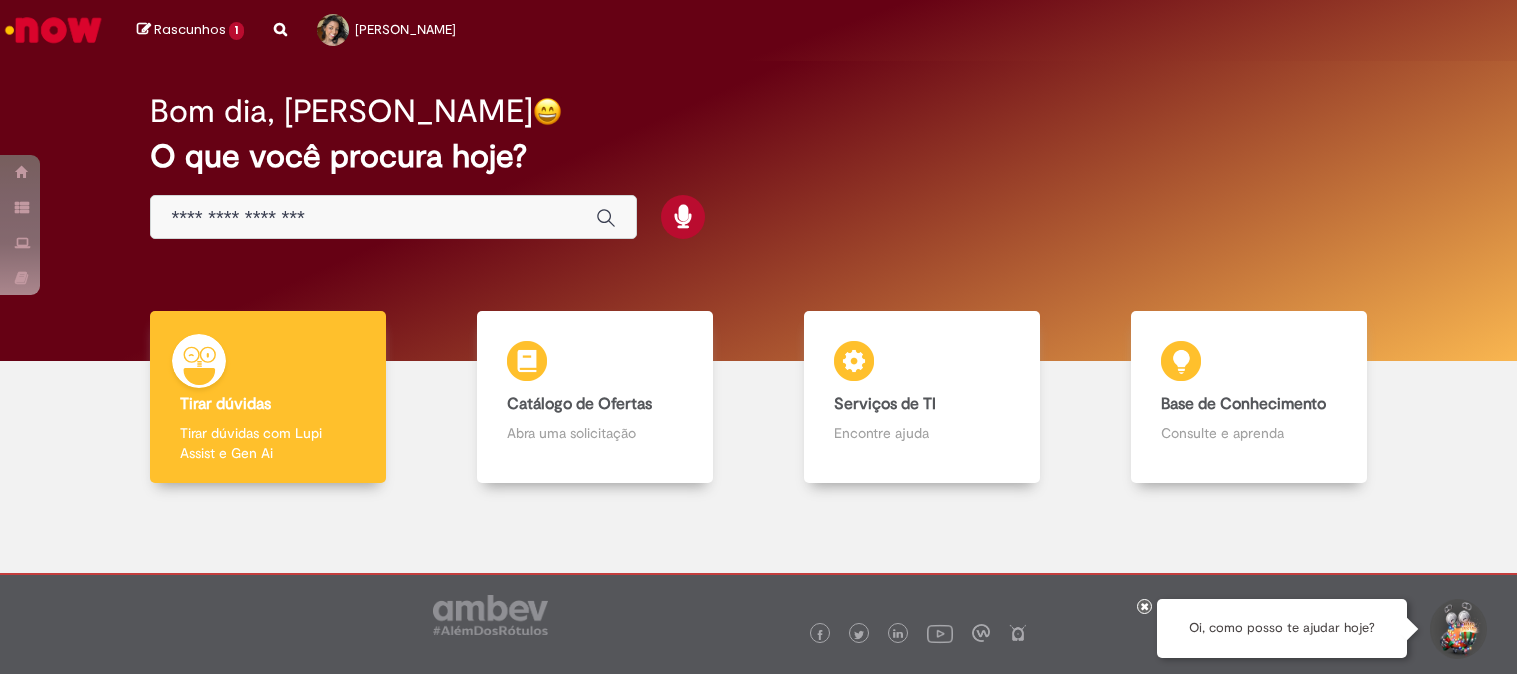 scroll, scrollTop: 0, scrollLeft: 0, axis: both 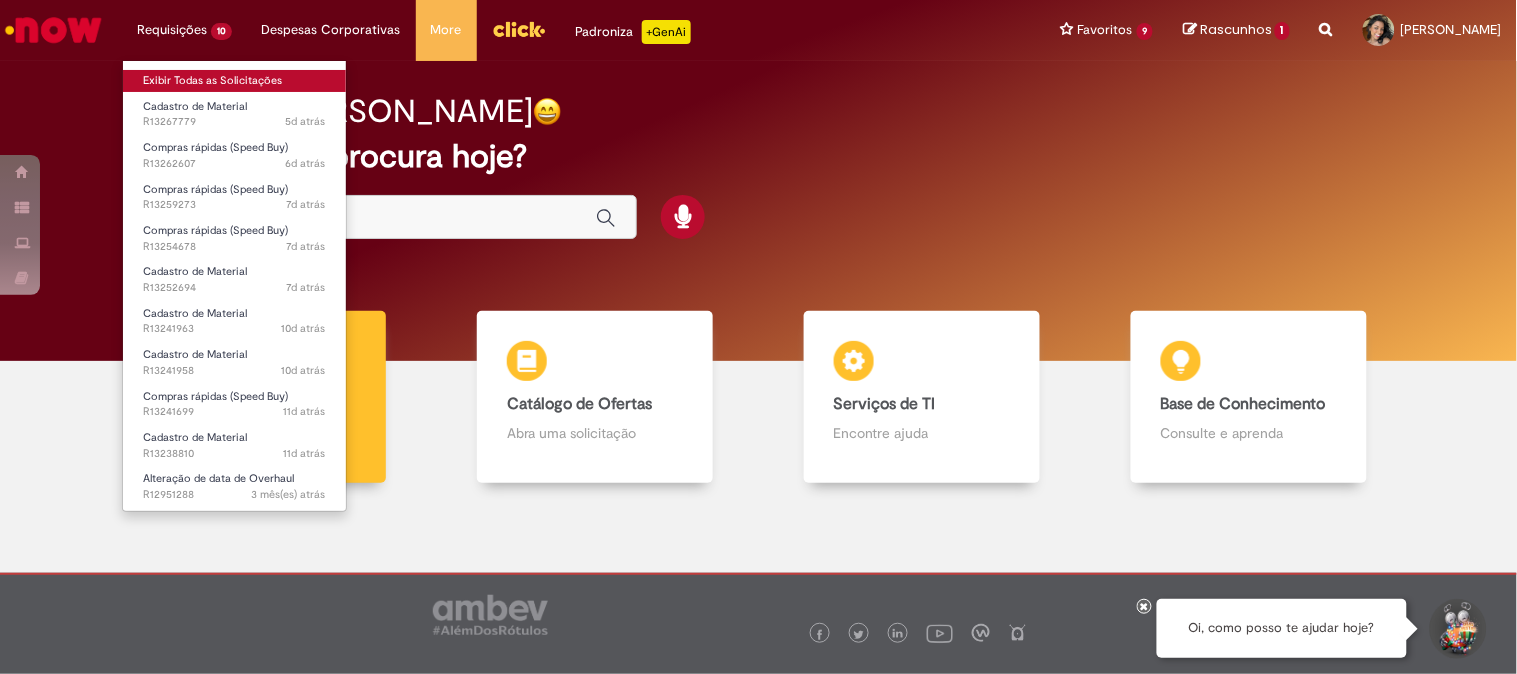 click on "Exibir Todas as Solicitações" at bounding box center (234, 81) 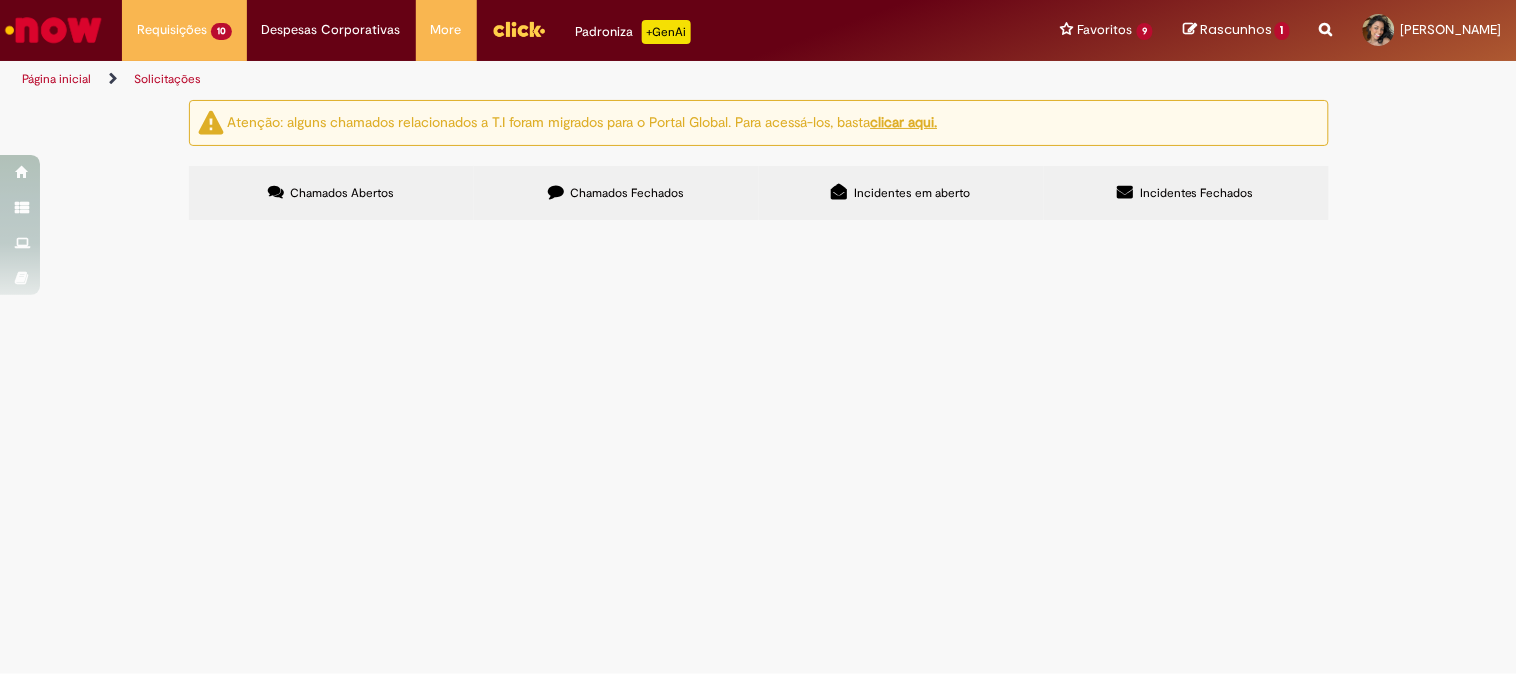 click on "Chamados Fechados" at bounding box center [616, 193] 